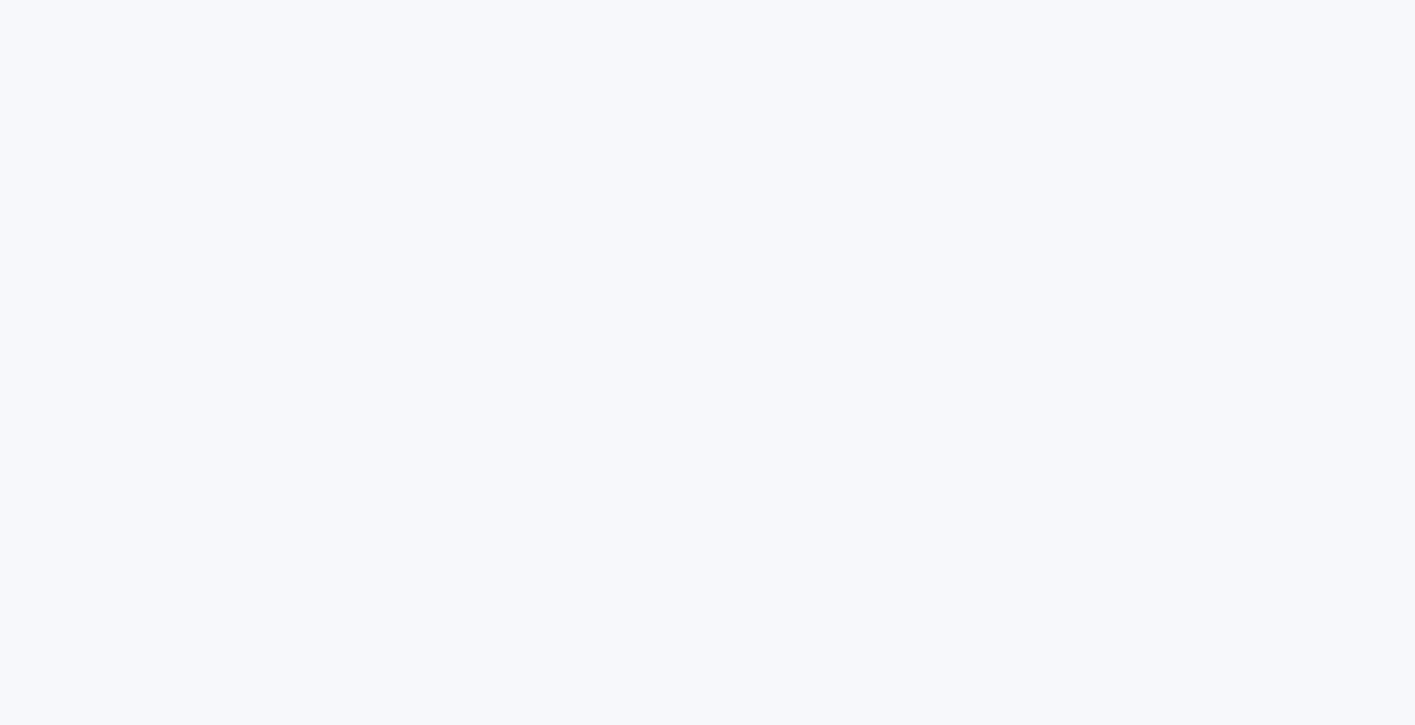scroll, scrollTop: 0, scrollLeft: 0, axis: both 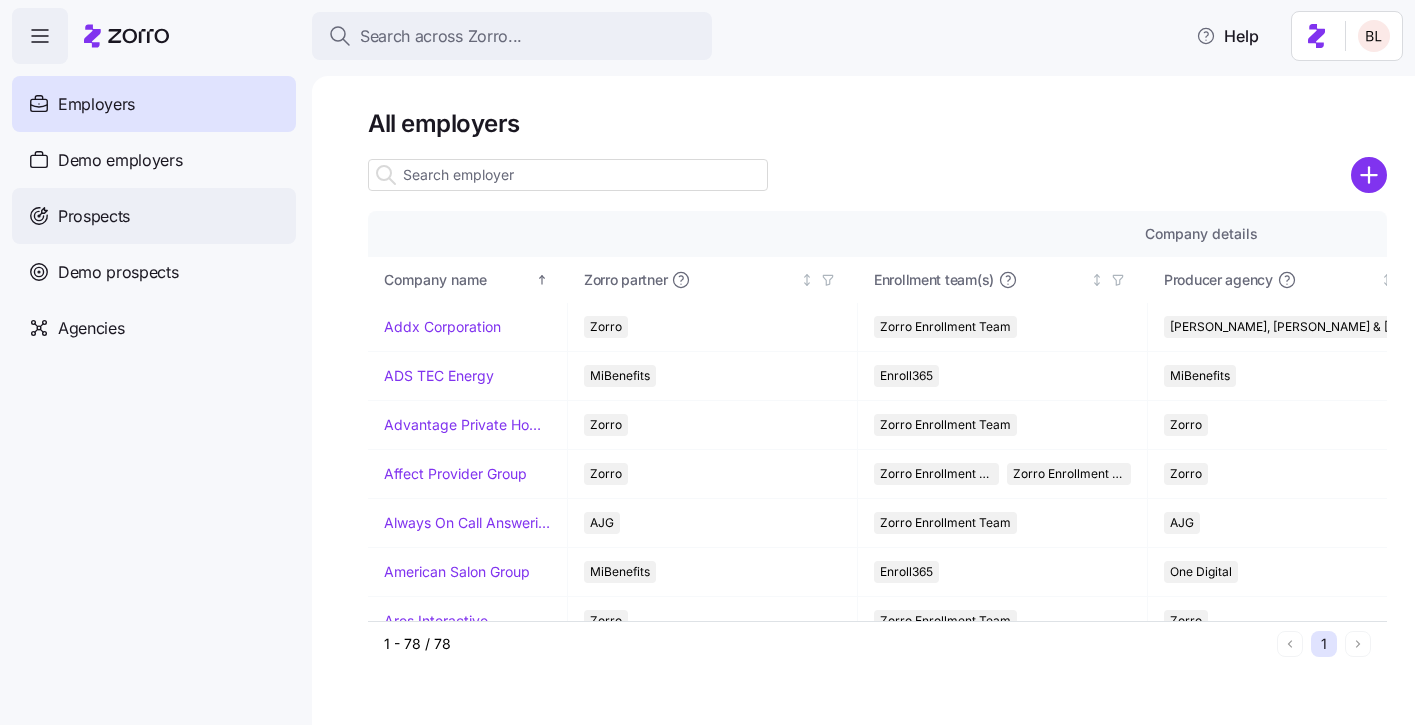 click on "Prospects" at bounding box center (94, 216) 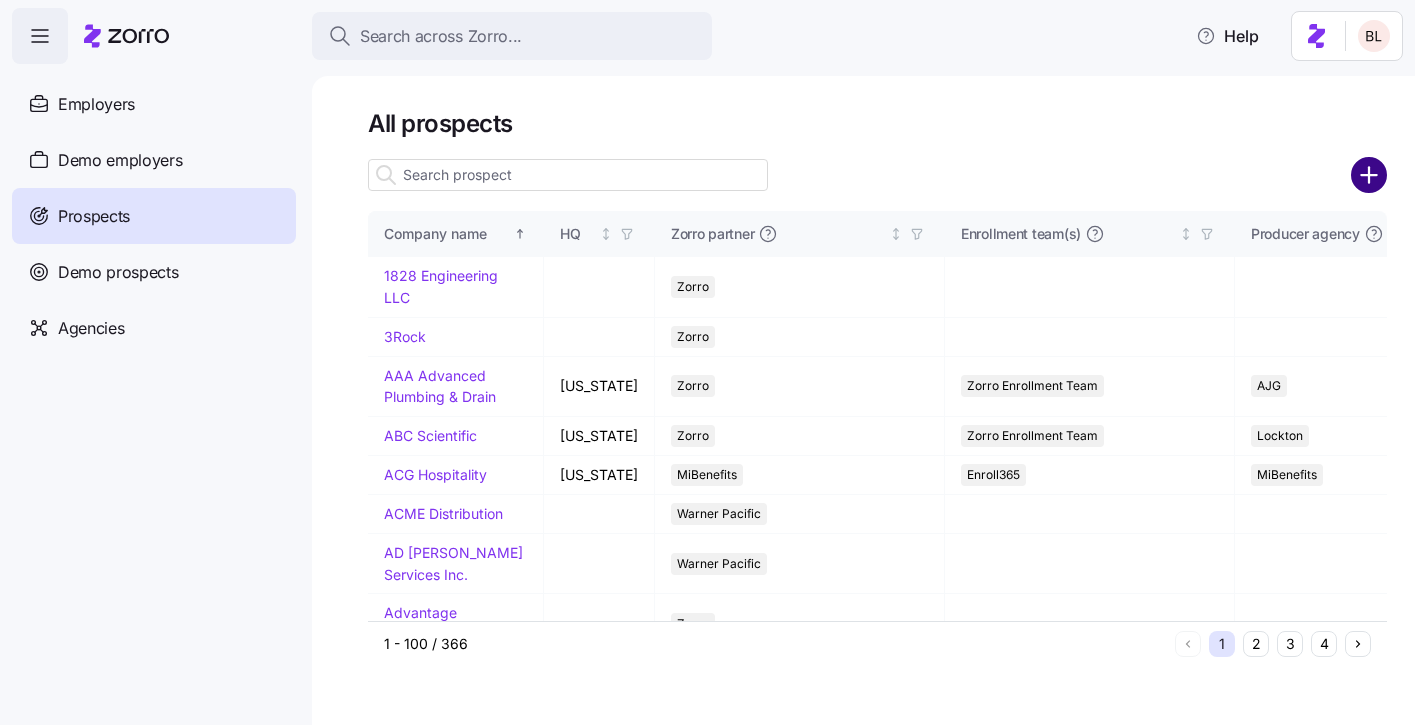 click 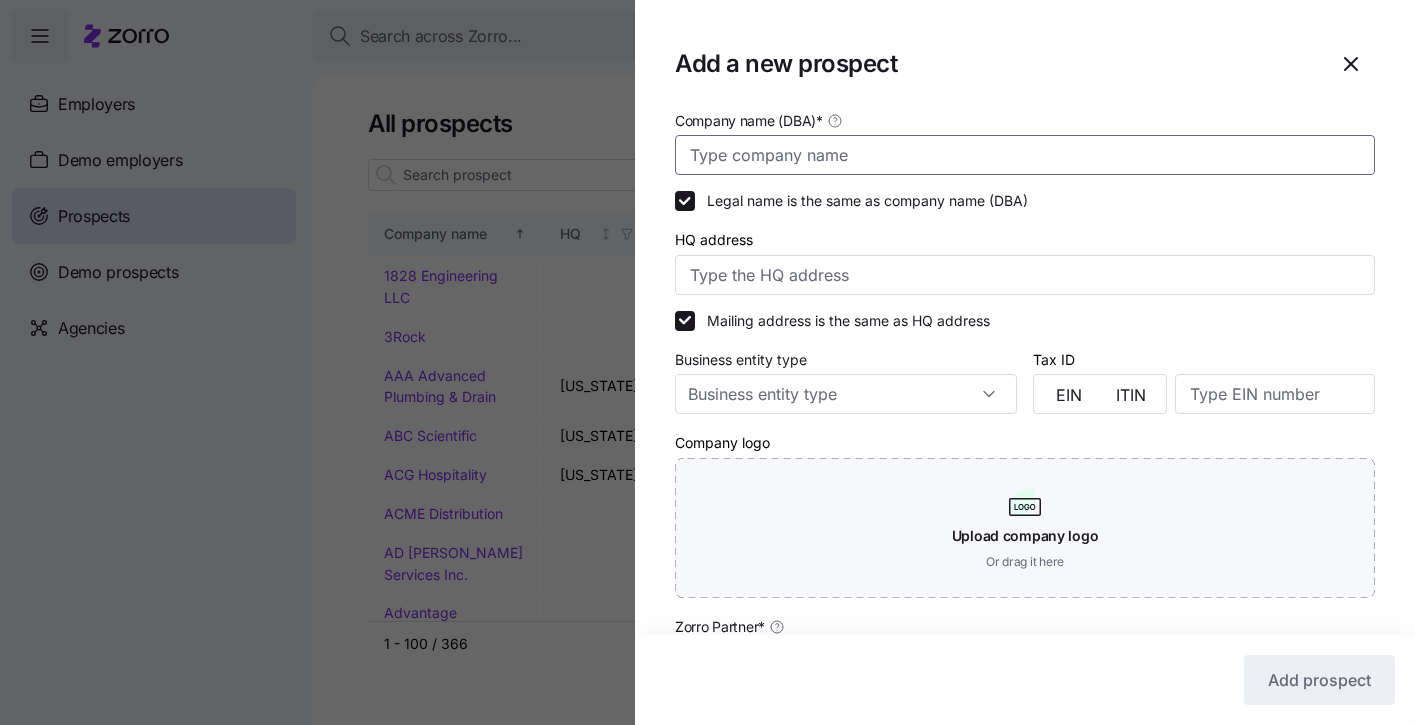 click on "Company name (DBA)  *" at bounding box center (1025, 155) 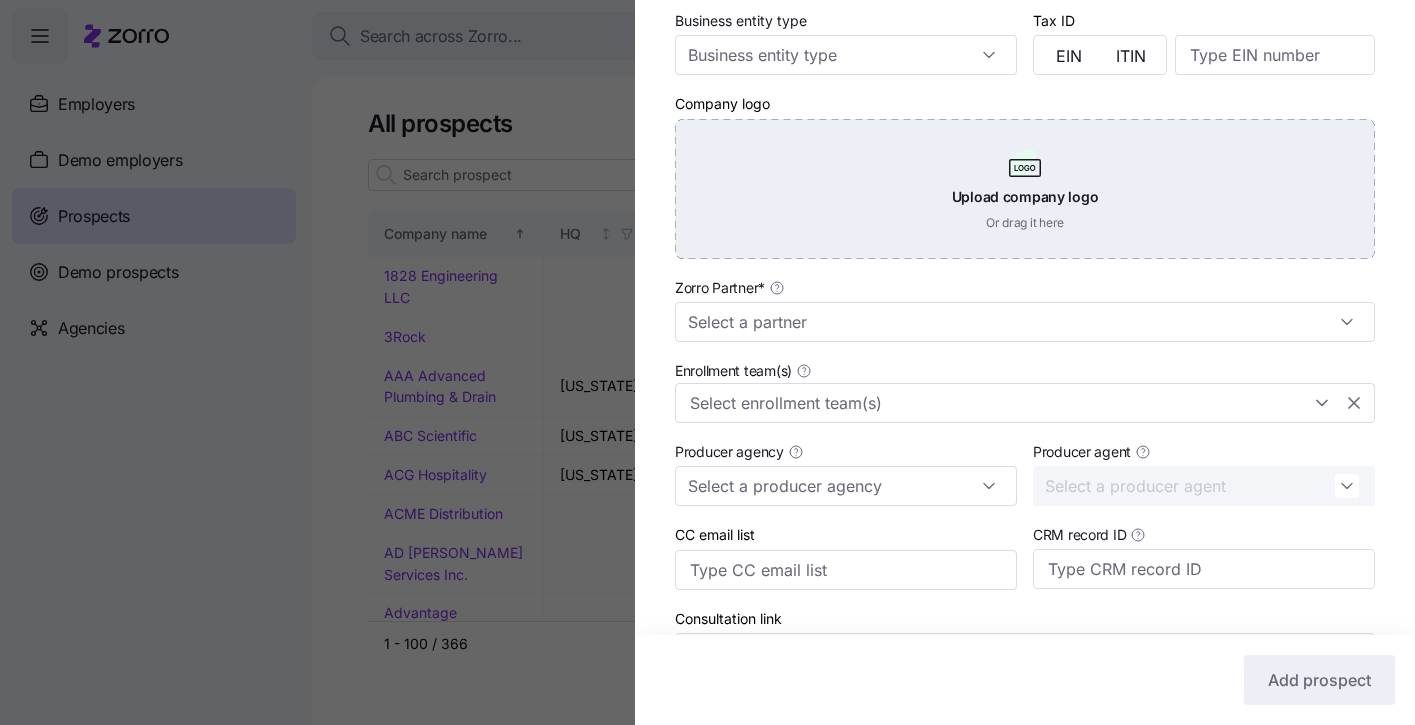scroll, scrollTop: 528, scrollLeft: 0, axis: vertical 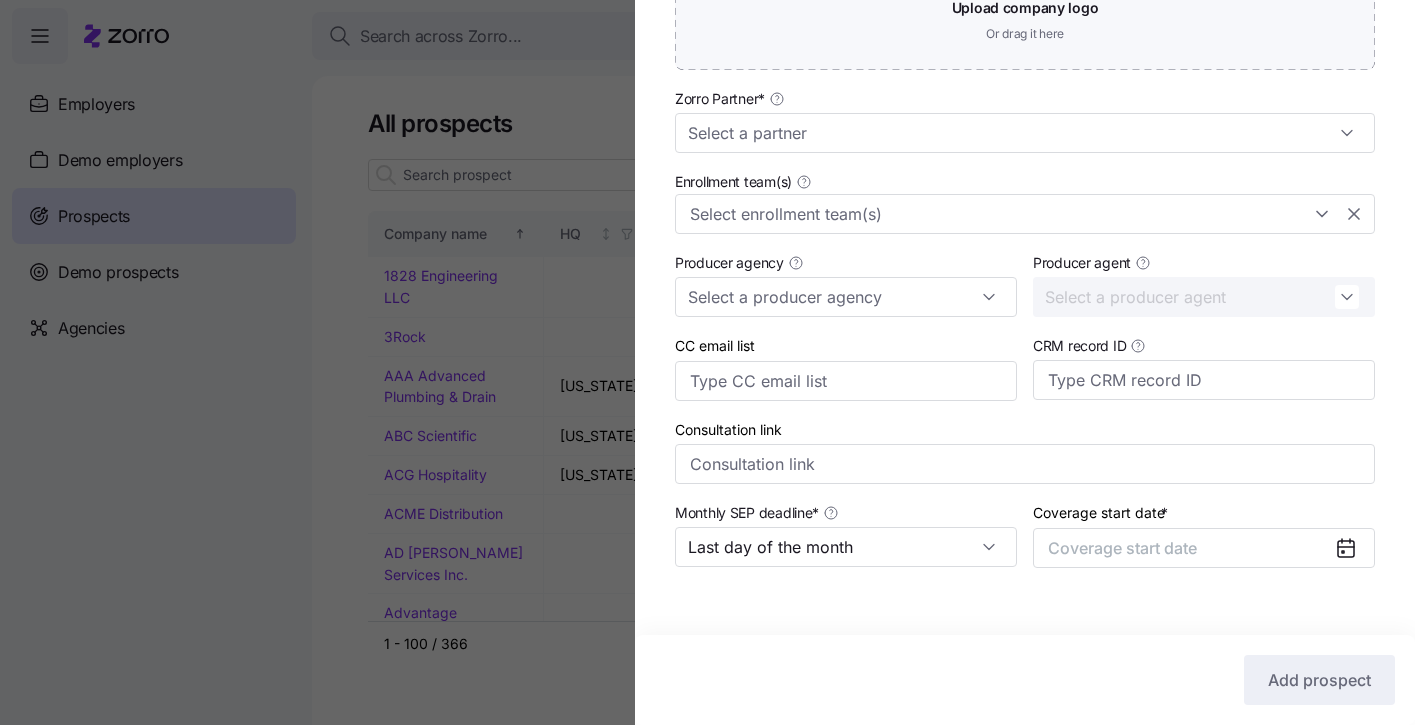 type on "First Fertility" 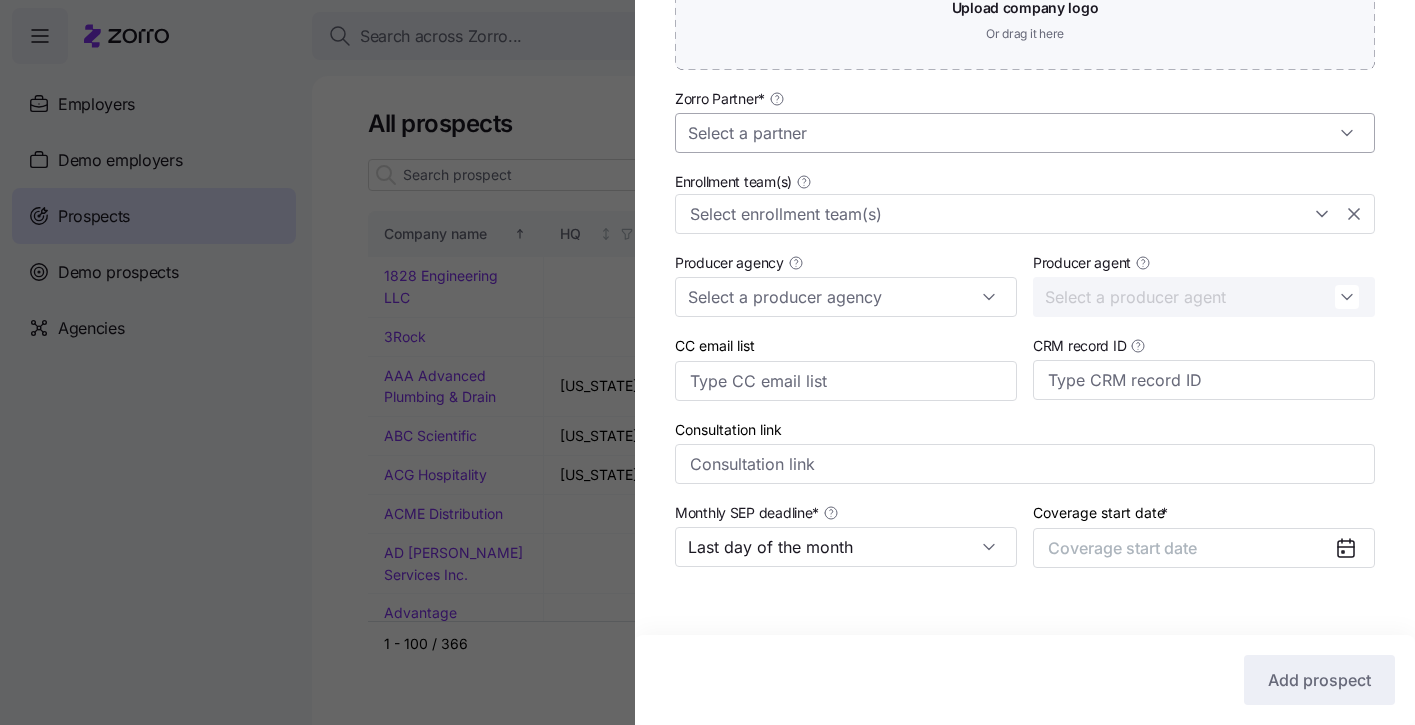 click on "Zorro Partner  *" at bounding box center [1025, 133] 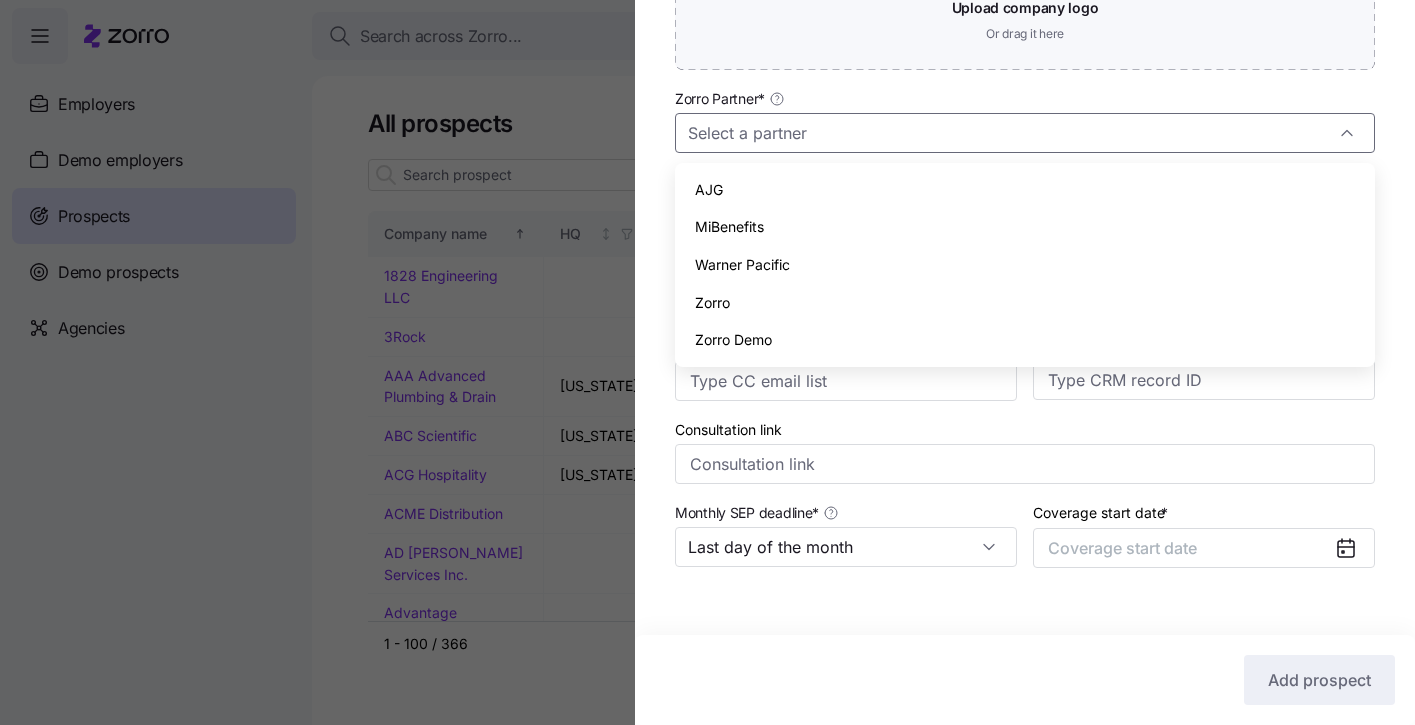click on "Zorro" at bounding box center (1025, 303) 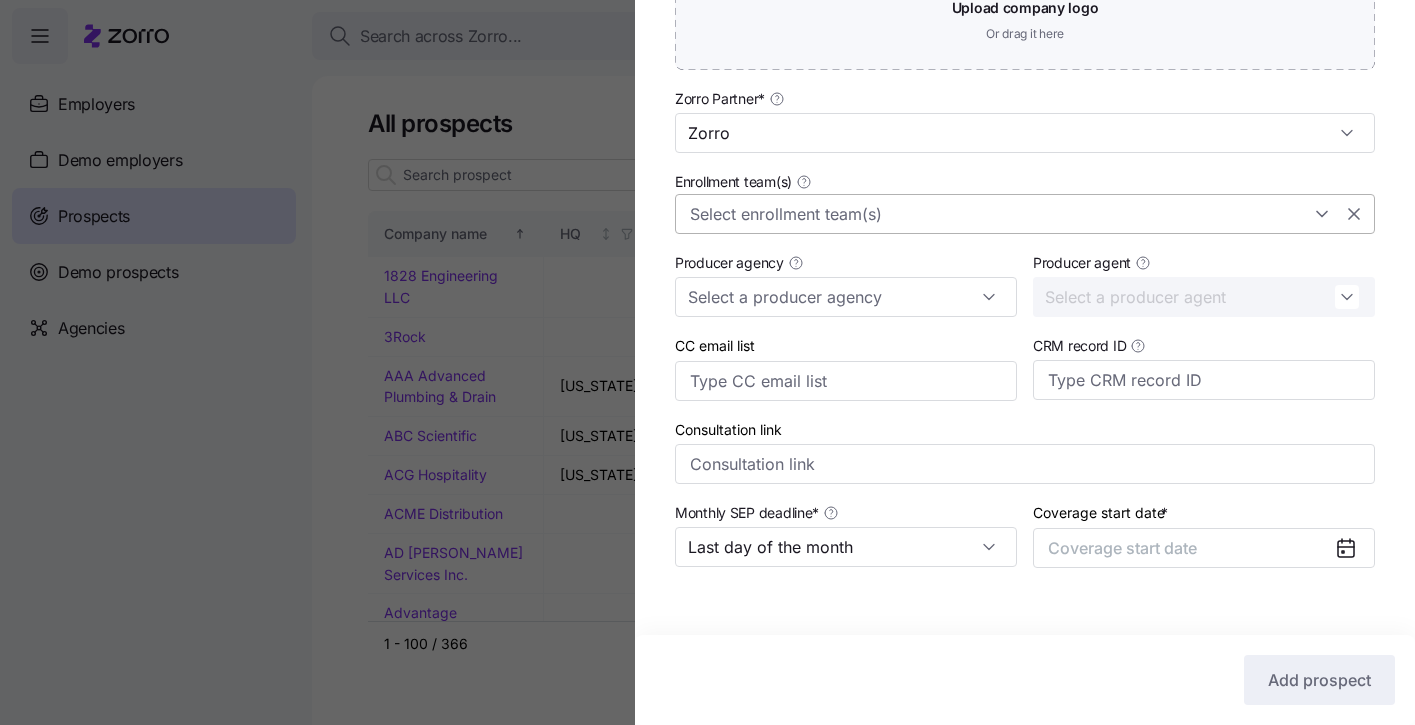 click on "Enrollment team(s)" at bounding box center (992, 214) 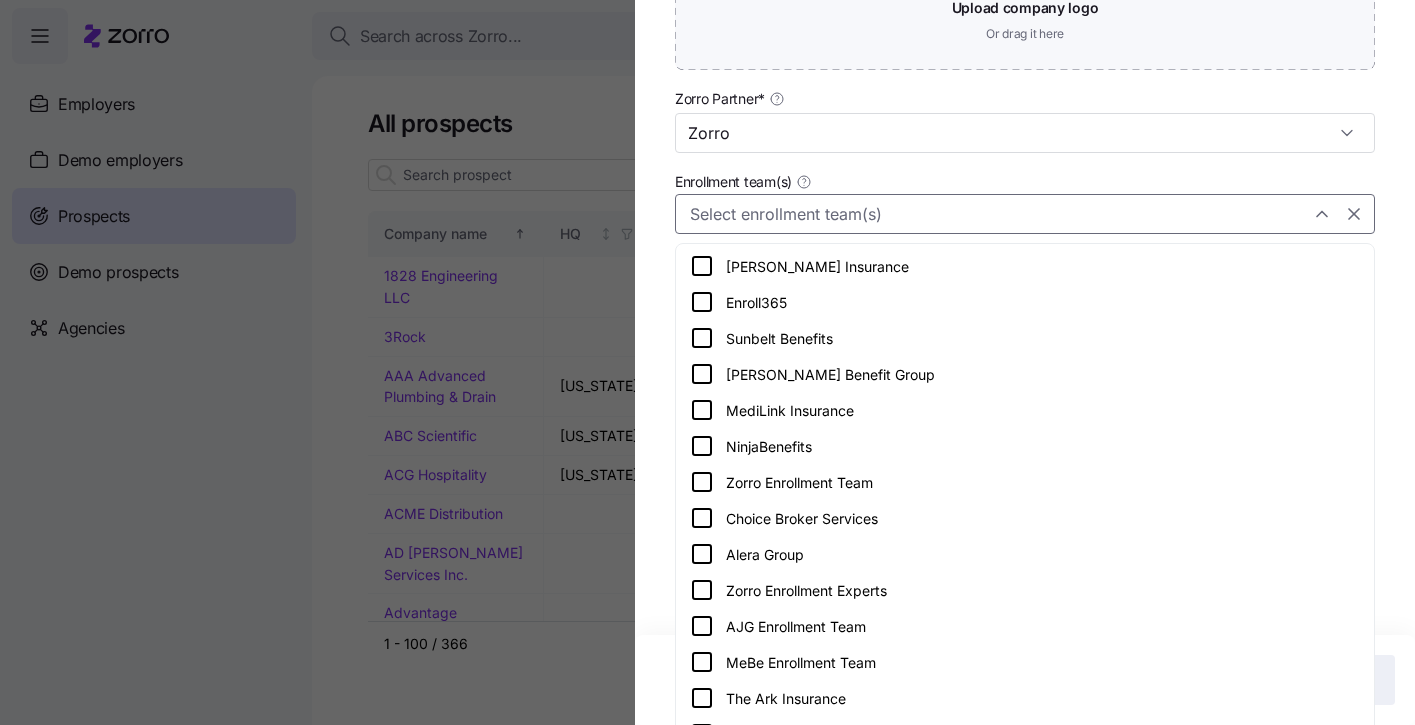 click 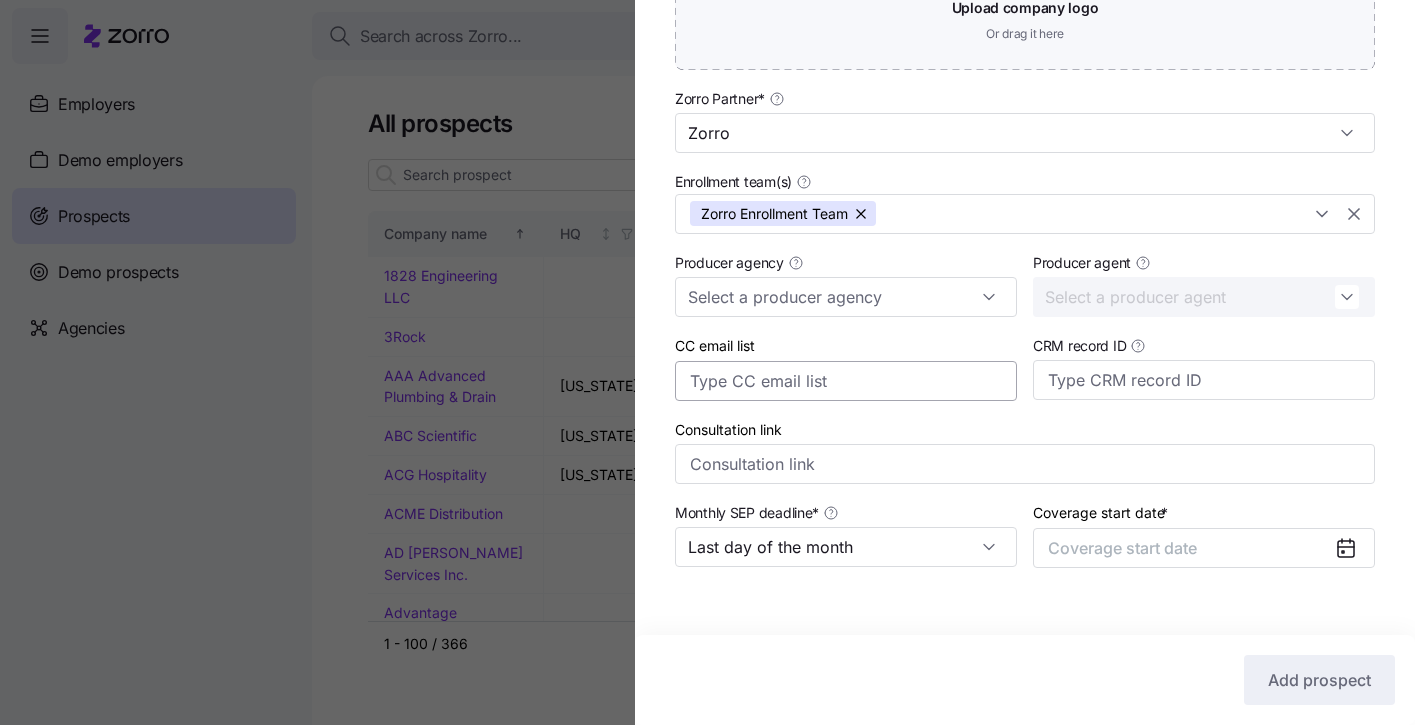 click on "Search across Zorro... Help Employers Demo employers Prospects Demo prospects Agencies All prospects Company name HQ Zorro partner Enrollment team(s) Producer agency Producer agent Added on Coverage start 1828 Engineering LLC Zorro [DATE] [DATE] 3Rock Zorro [DATE] [DATE] AAA Advanced Plumbing & Drain [US_STATE] Zorro Zorro Enrollment Team AJG [DATE] [DATE] ABC Scientific [US_STATE] Zorro Zorro Enrollment Team Lockton [DATE] [DATE] ACG Hospitality [US_STATE] MiBenefits Enroll365 MiBenefits [PERSON_NAME] [DATE] [DATE] ACME Distribution Warner Pacific [DATE] [DATE] [PERSON_NAME] Services Inc.  Warner Pacific [DATE] [DATE] Advantage Management Zorro [DATE] [DATE] Advantage Media Group Zorro [DATE] [DATE] Advantage Medical MiBenefits Enroll365 MiBenefits [DATE] [DATE] Agilix Solutions  MiBenefits Zorro MiBenefits [DATE] [DATE] Ahava Healthcare [US_STATE] Zorro Zorro Zorro [DATE] [DATE] Ahmed International MiBenefits Enroll365 [DATE] 1" at bounding box center [707, 356] 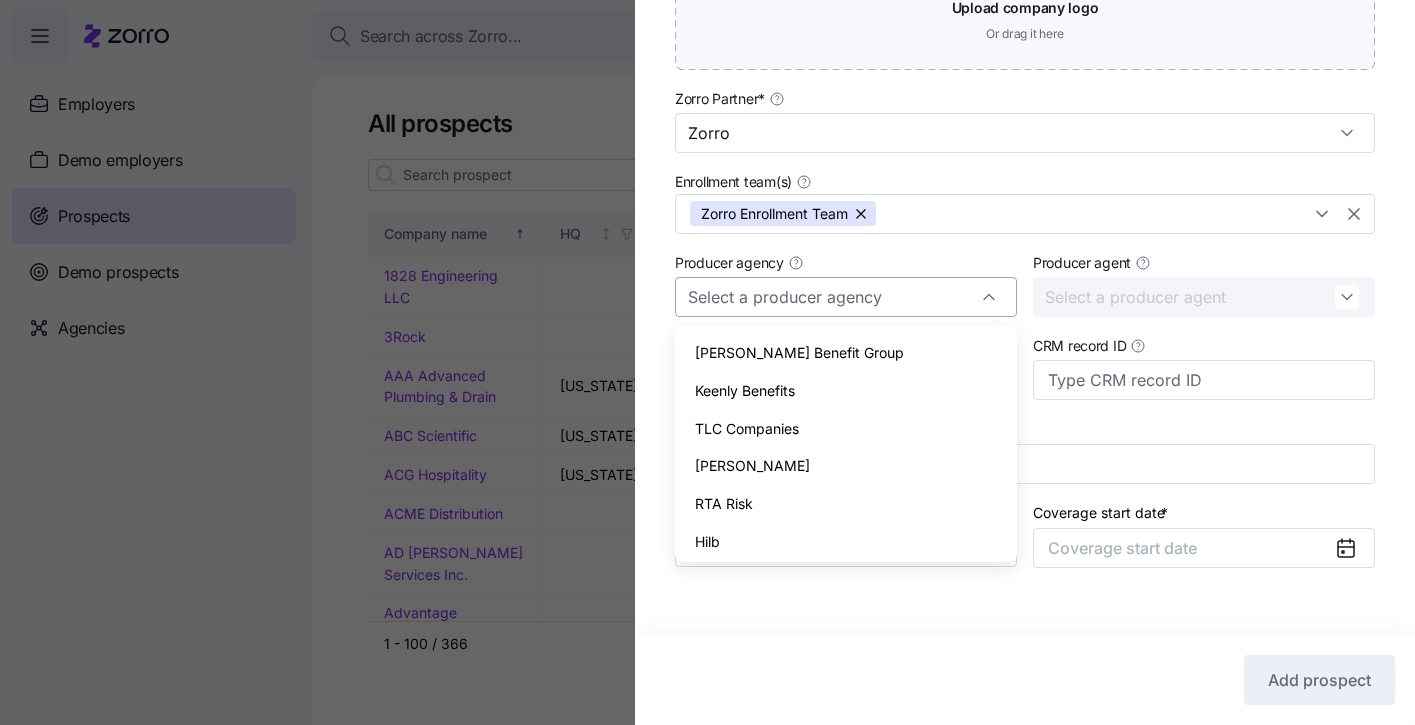 click on "Producer agency" at bounding box center (846, 297) 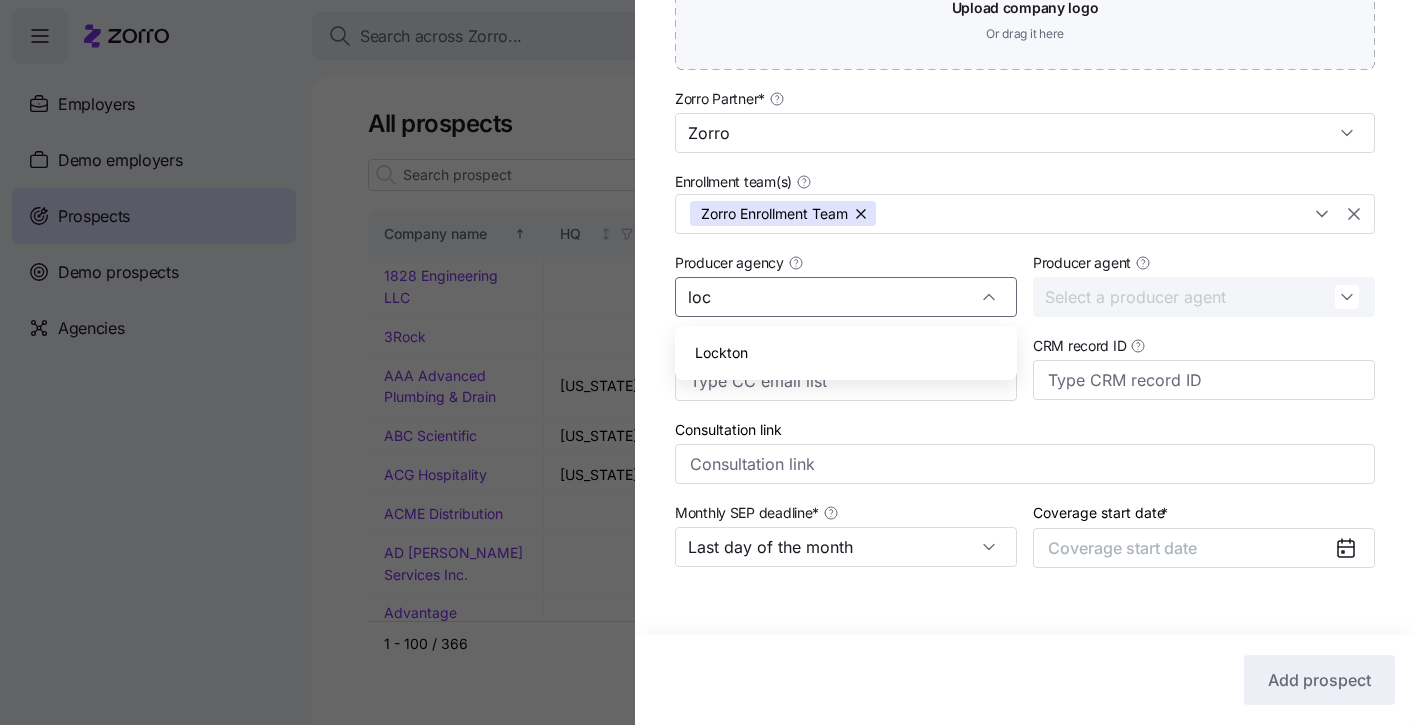 click on "Lockton" at bounding box center [846, 353] 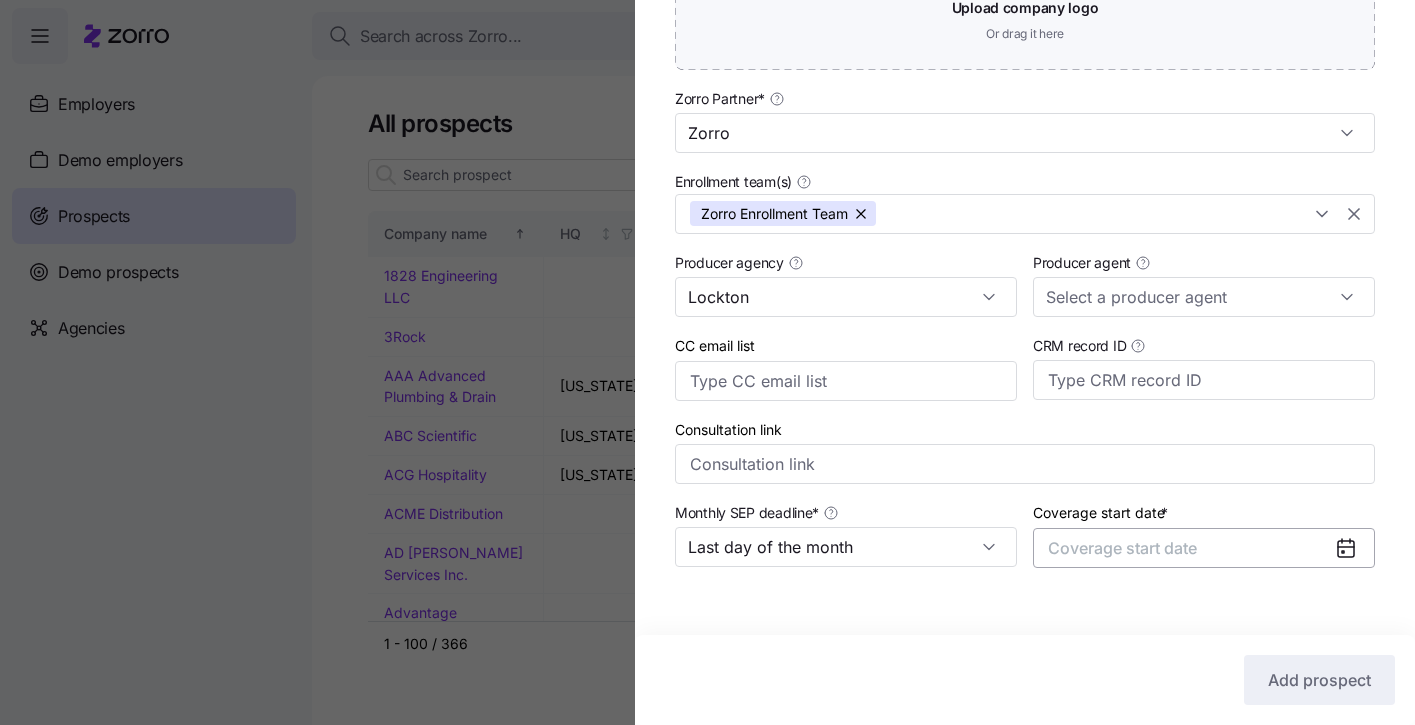 type on "Lockton" 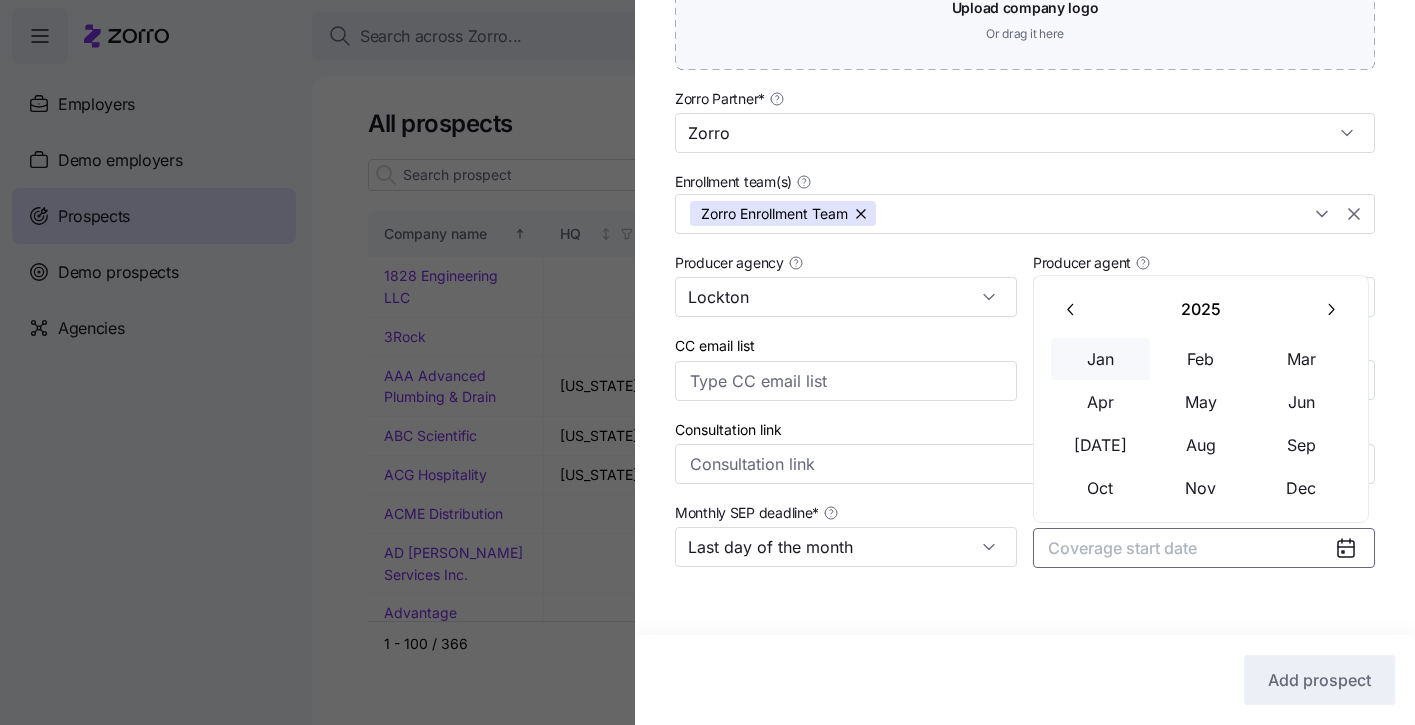 click on "Jan" at bounding box center (1101, 359) 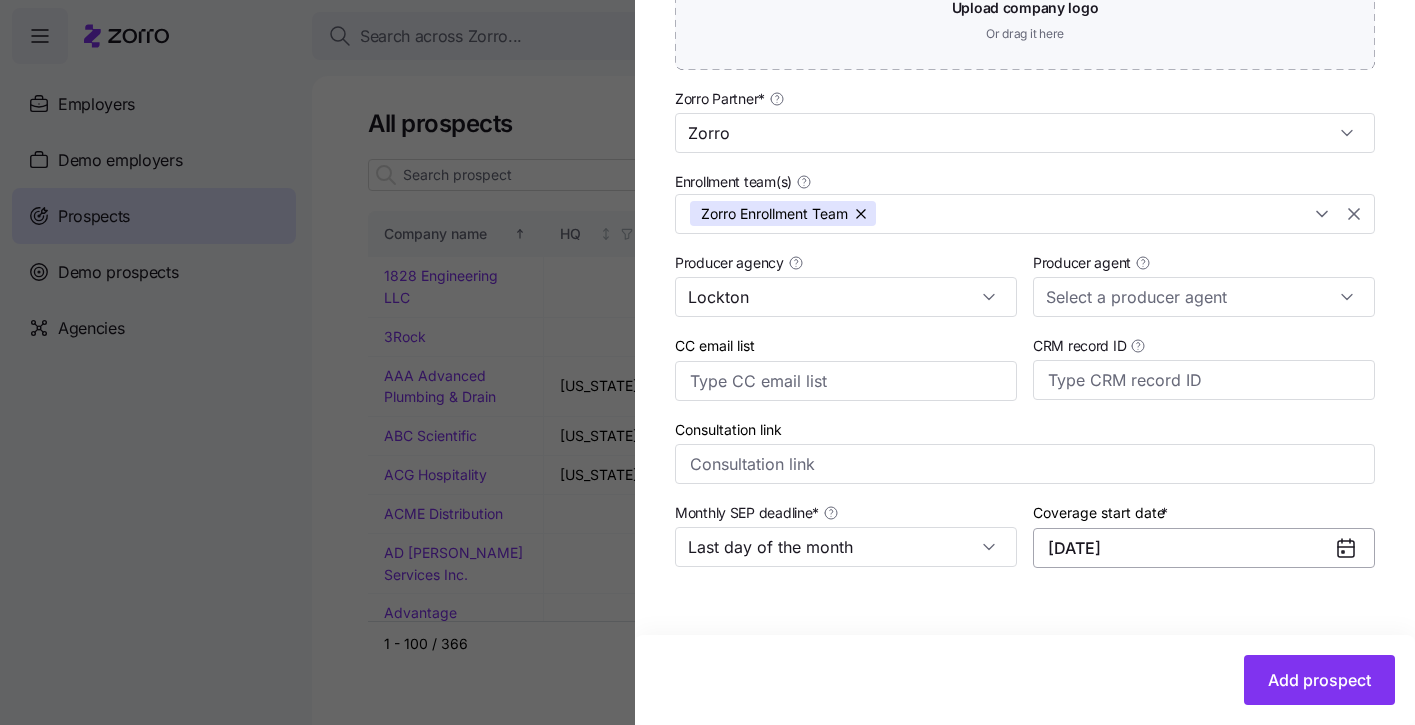 click on "[DATE]" at bounding box center [1204, 548] 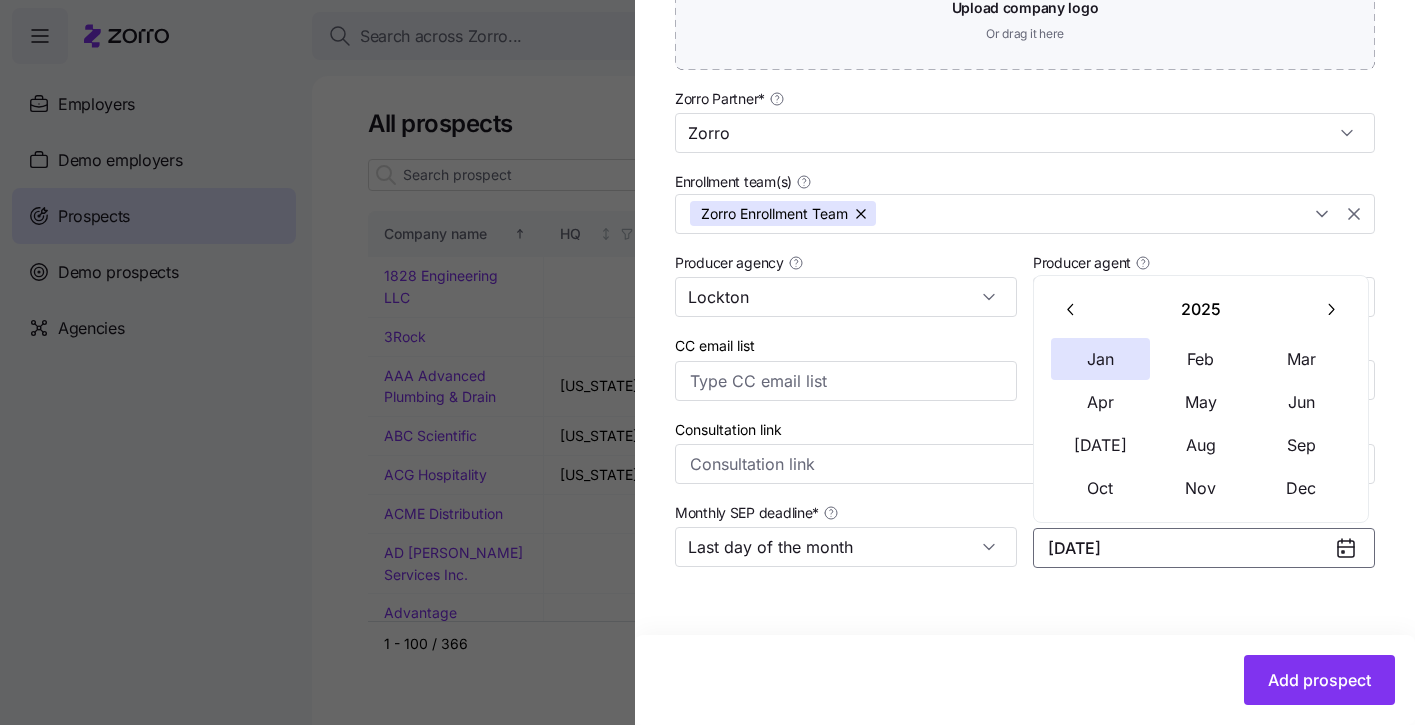 click 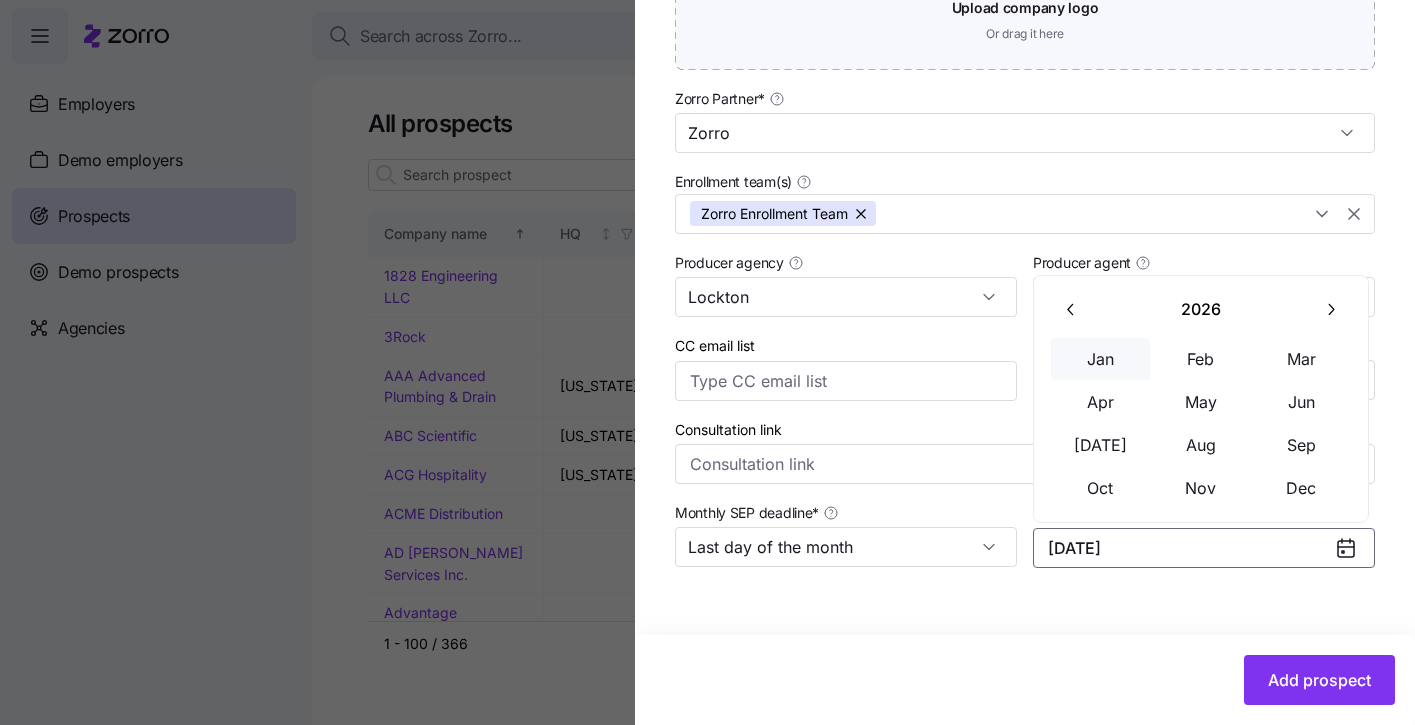 click on "Jan" at bounding box center (1101, 359) 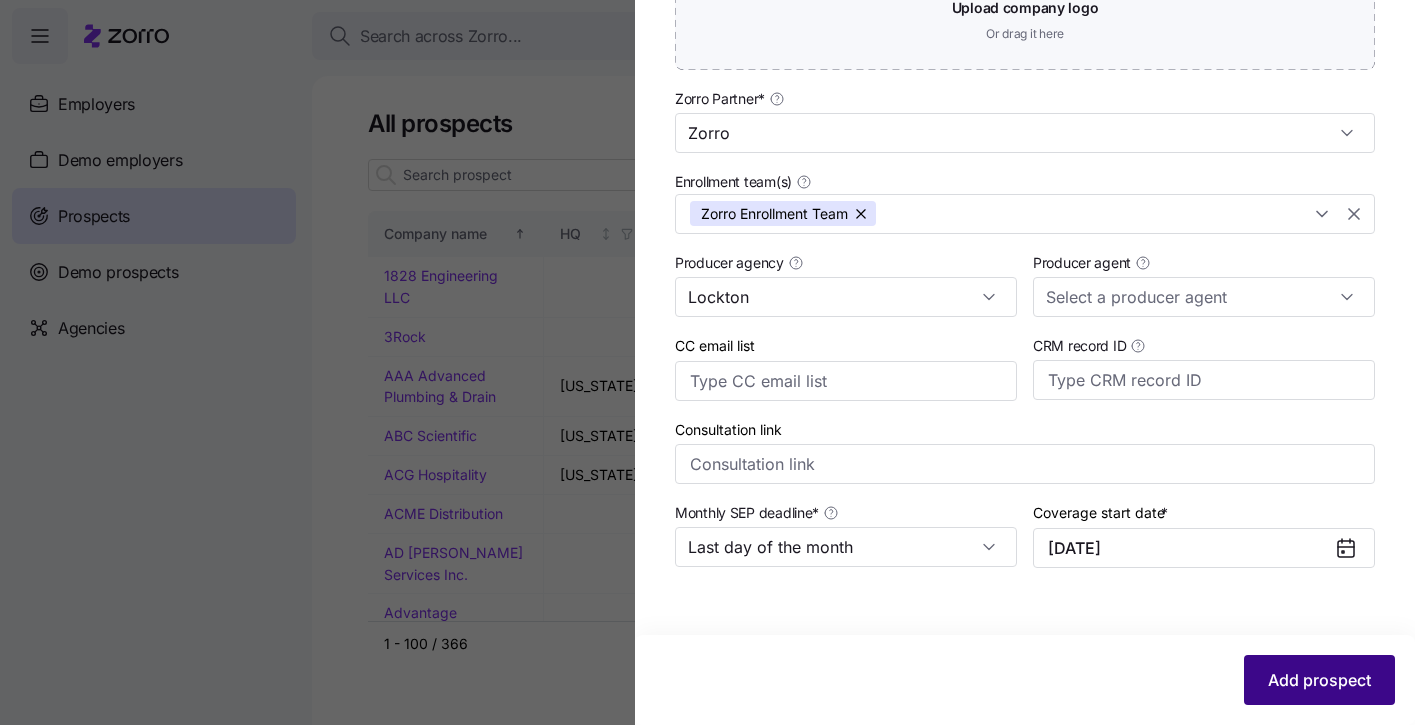 click on "Add prospect" at bounding box center (1319, 680) 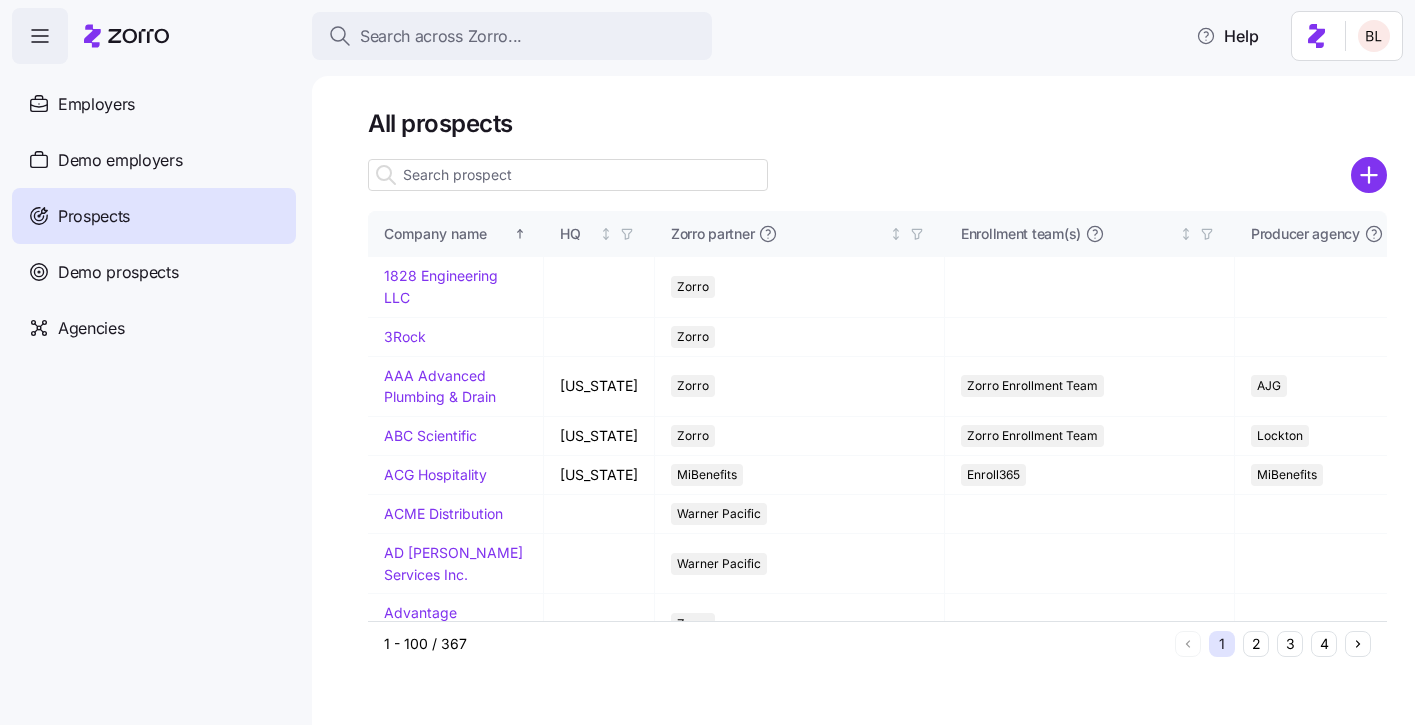 click at bounding box center [568, 175] 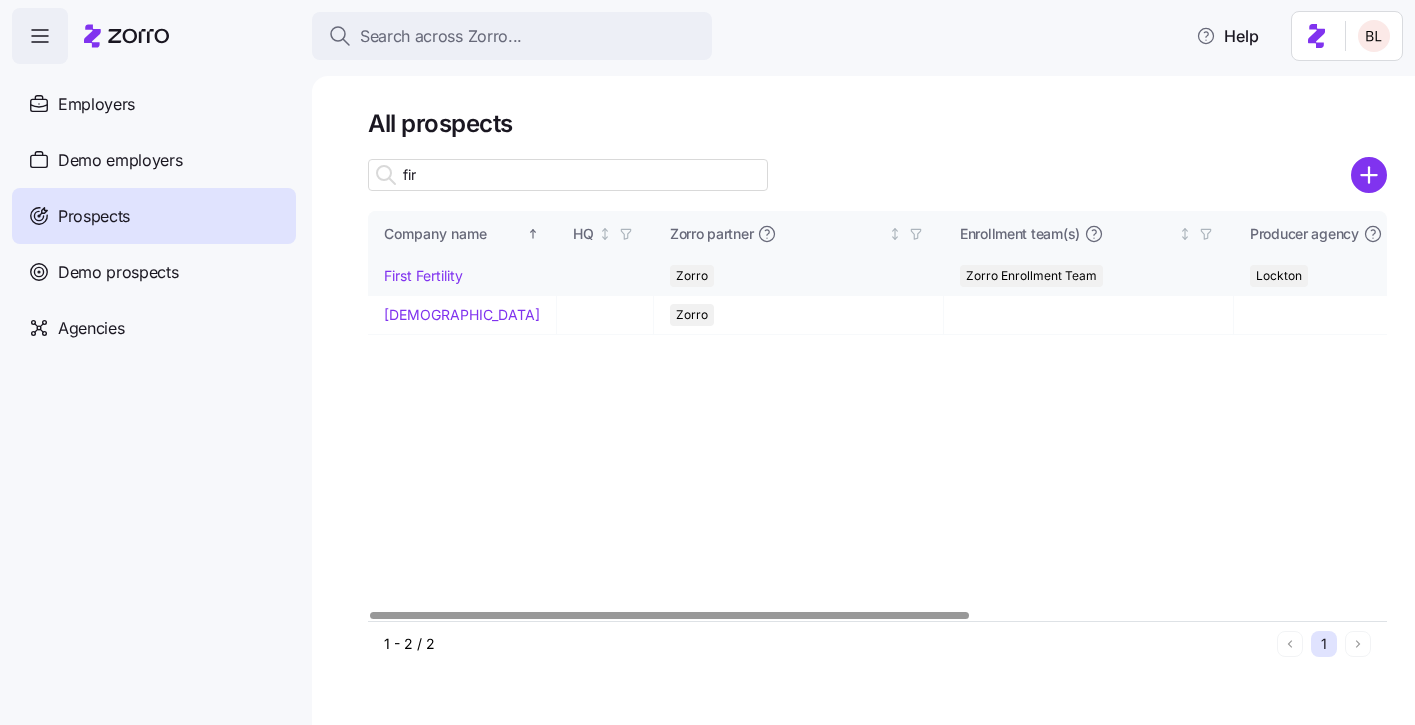 type on "fir" 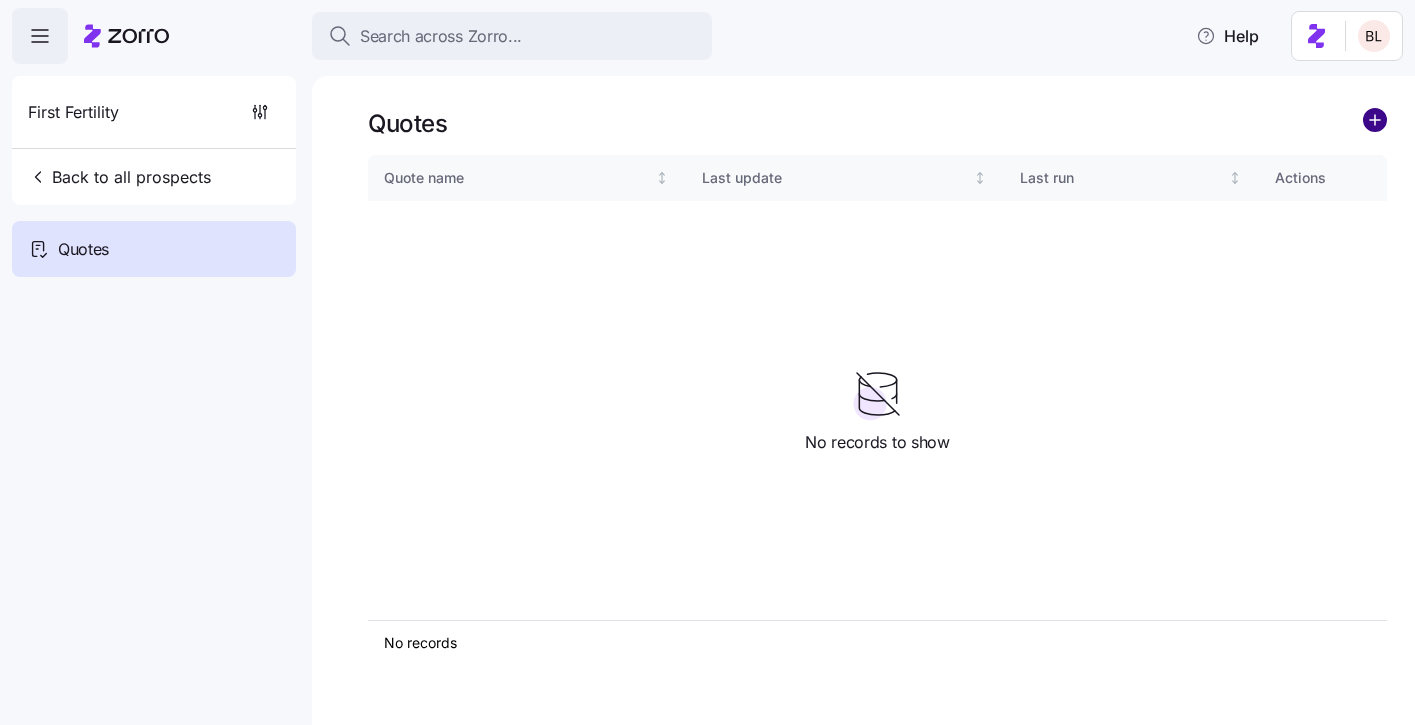 click 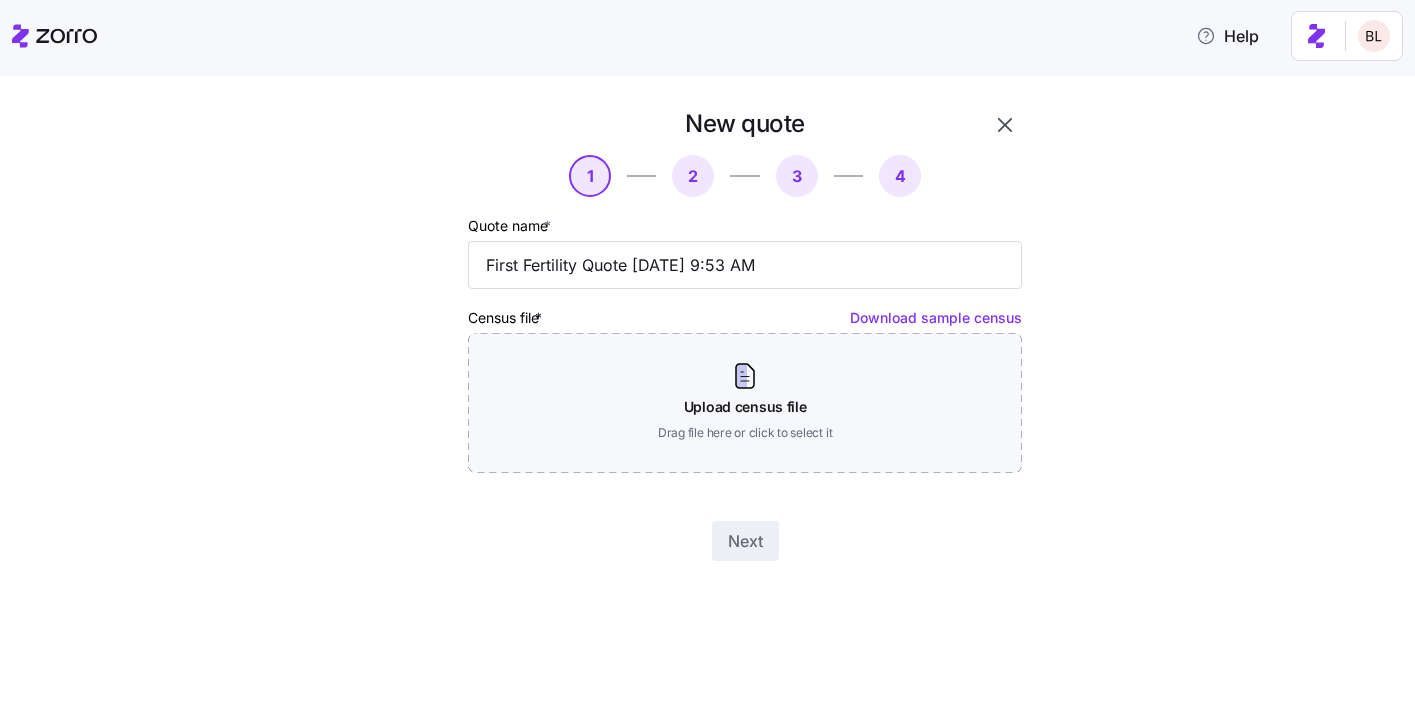 click on "Download sample census" at bounding box center [936, 317] 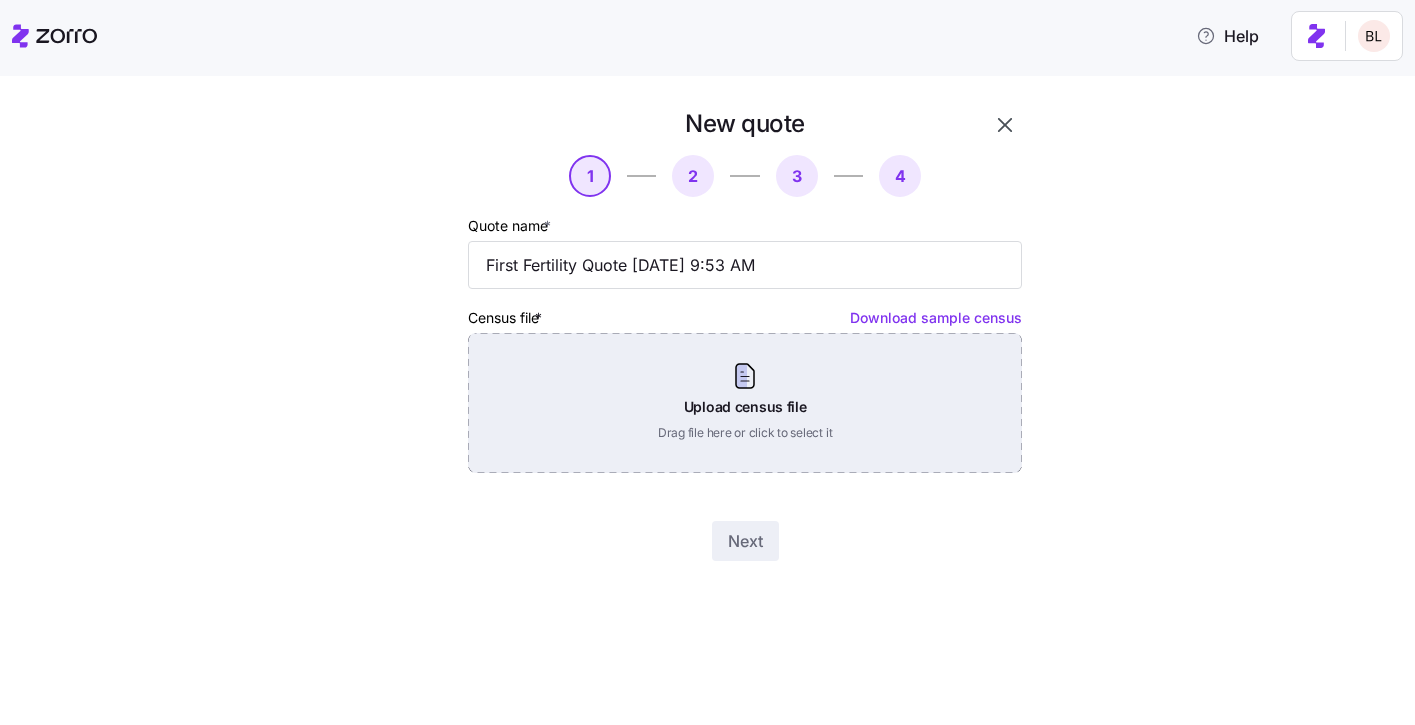 click on "Upload census file Drag file here or click to select it" at bounding box center [745, 403] 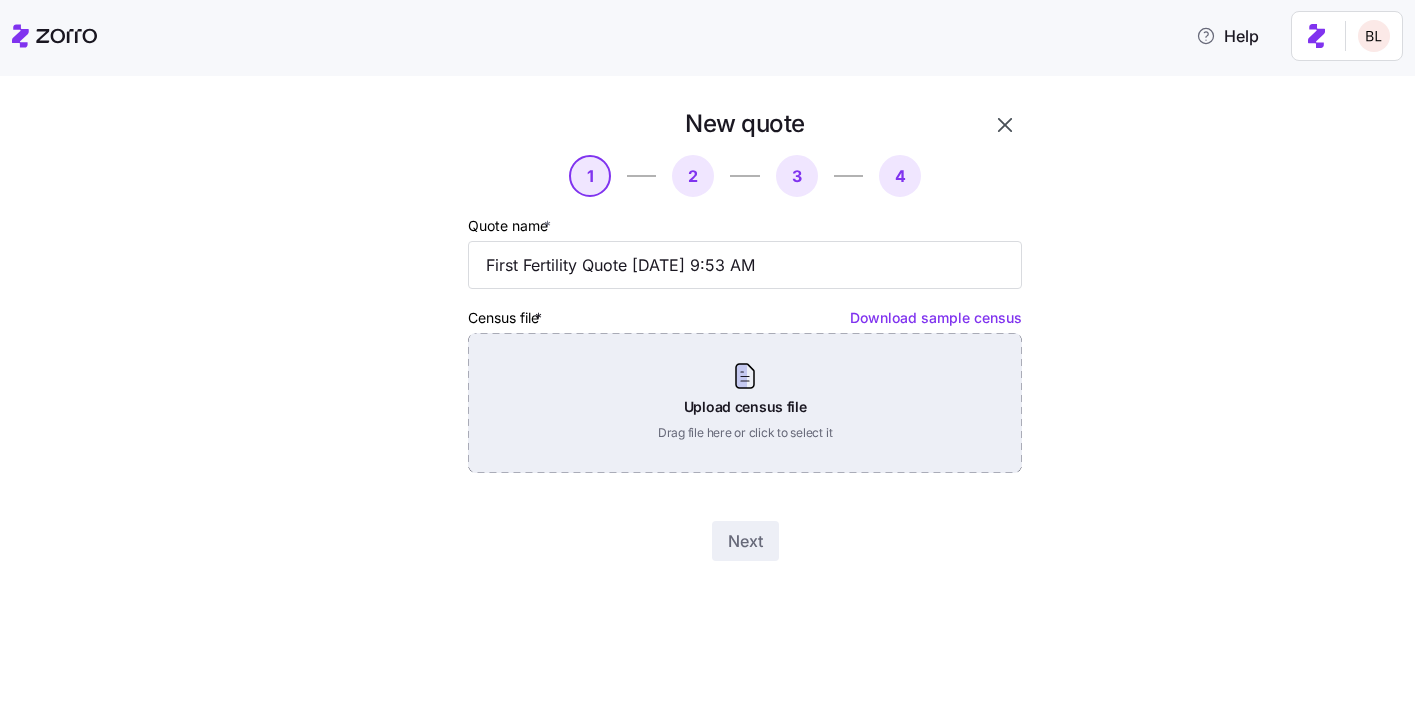 click on "Upload census file Drag file here or click to select it" at bounding box center (745, 403) 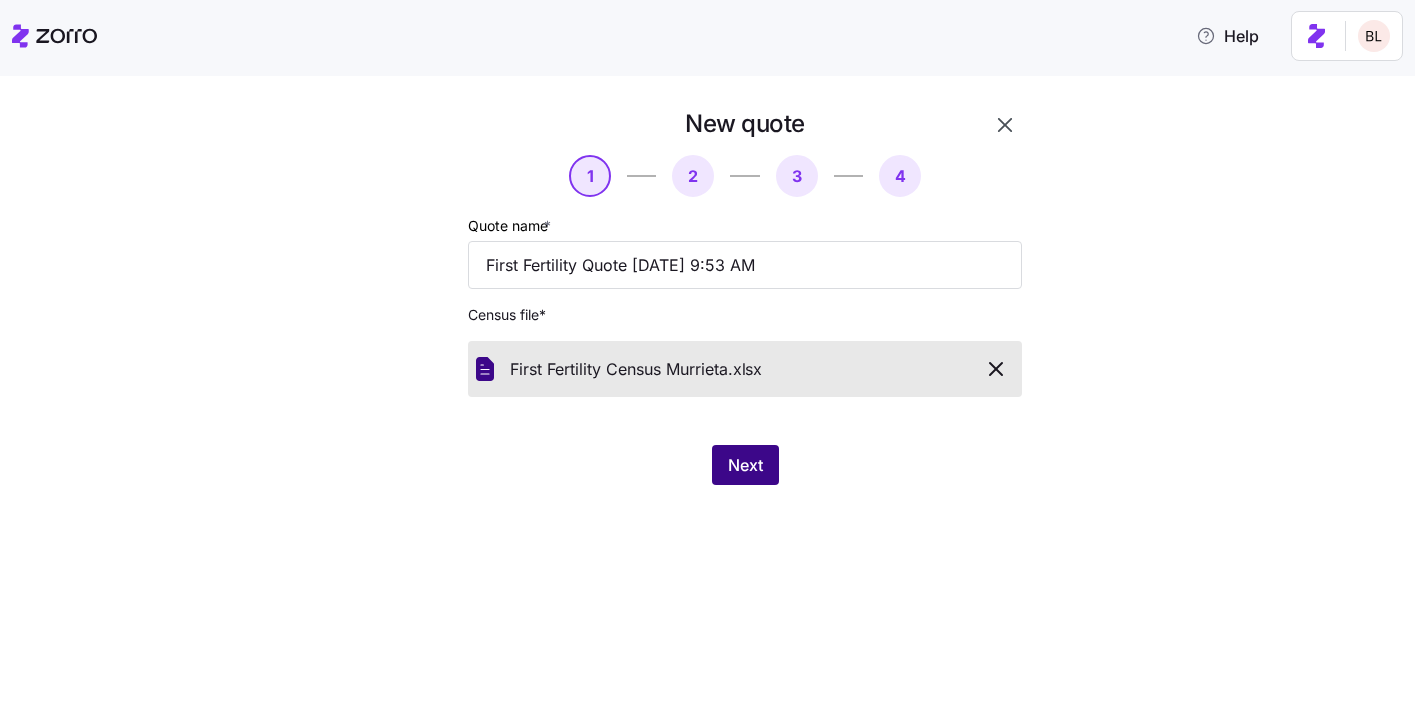 click on "Next" at bounding box center [745, 465] 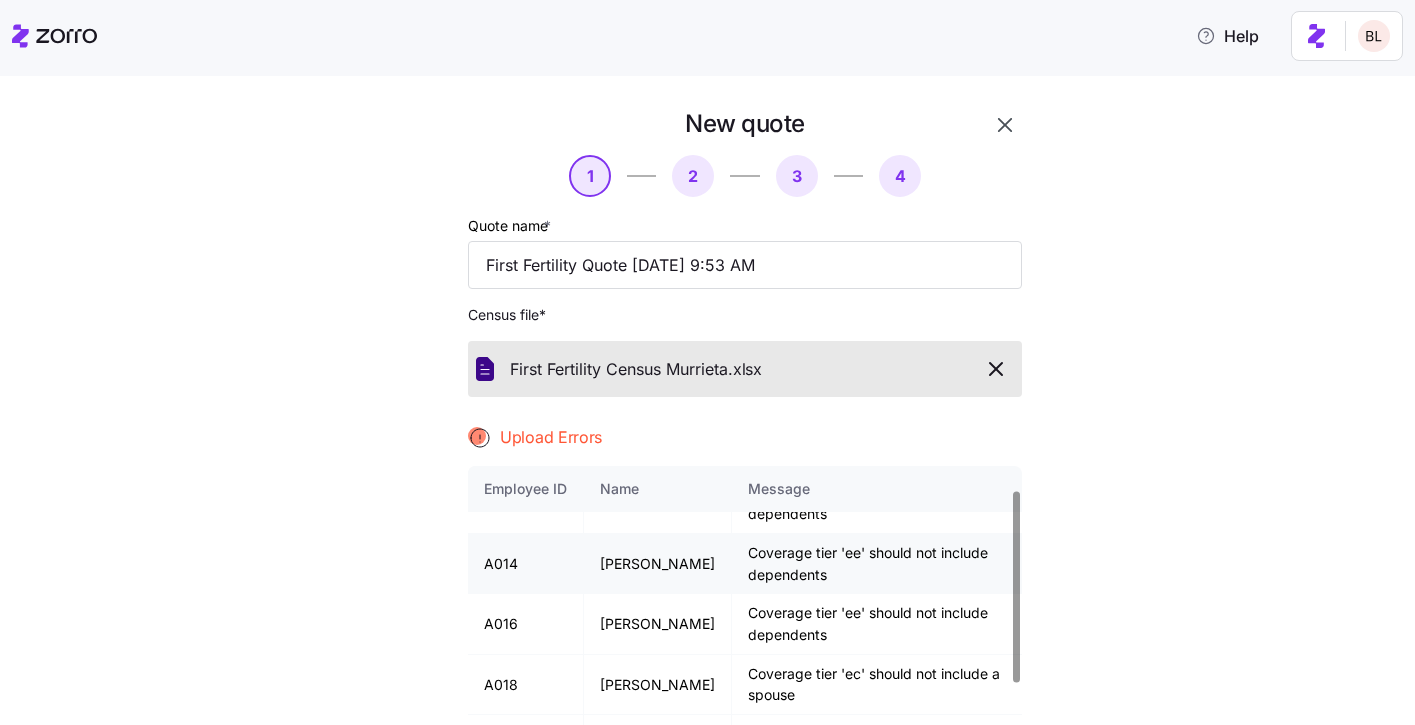 scroll, scrollTop: 167, scrollLeft: 0, axis: vertical 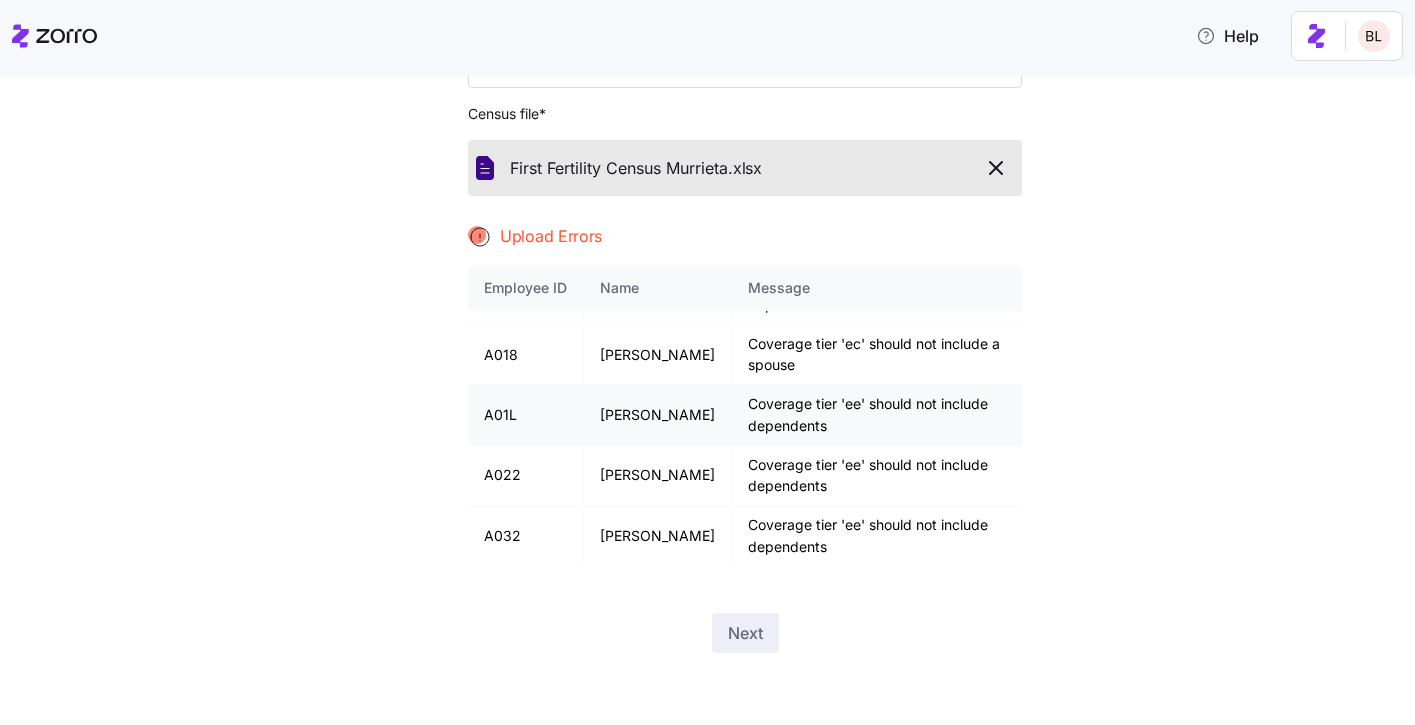 click on "A01L" at bounding box center (526, 415) 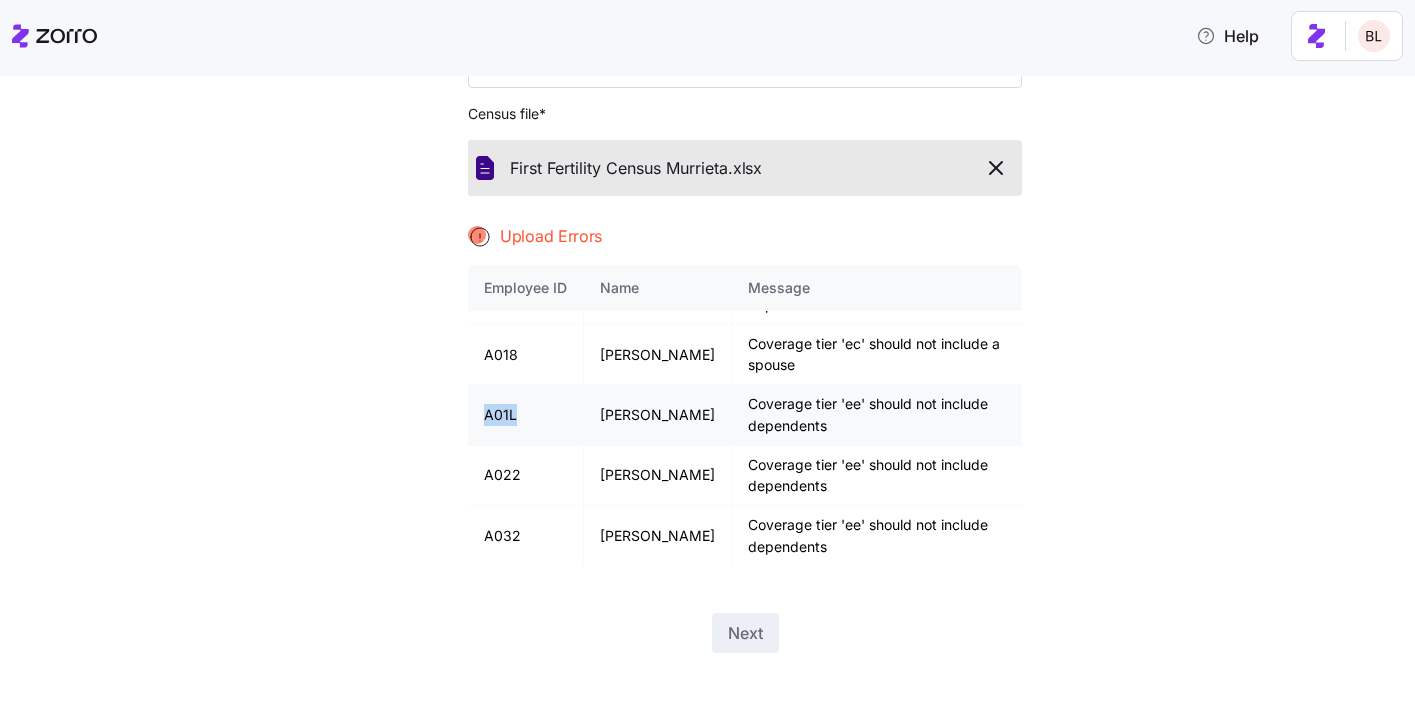 click on "A01L" at bounding box center [526, 415] 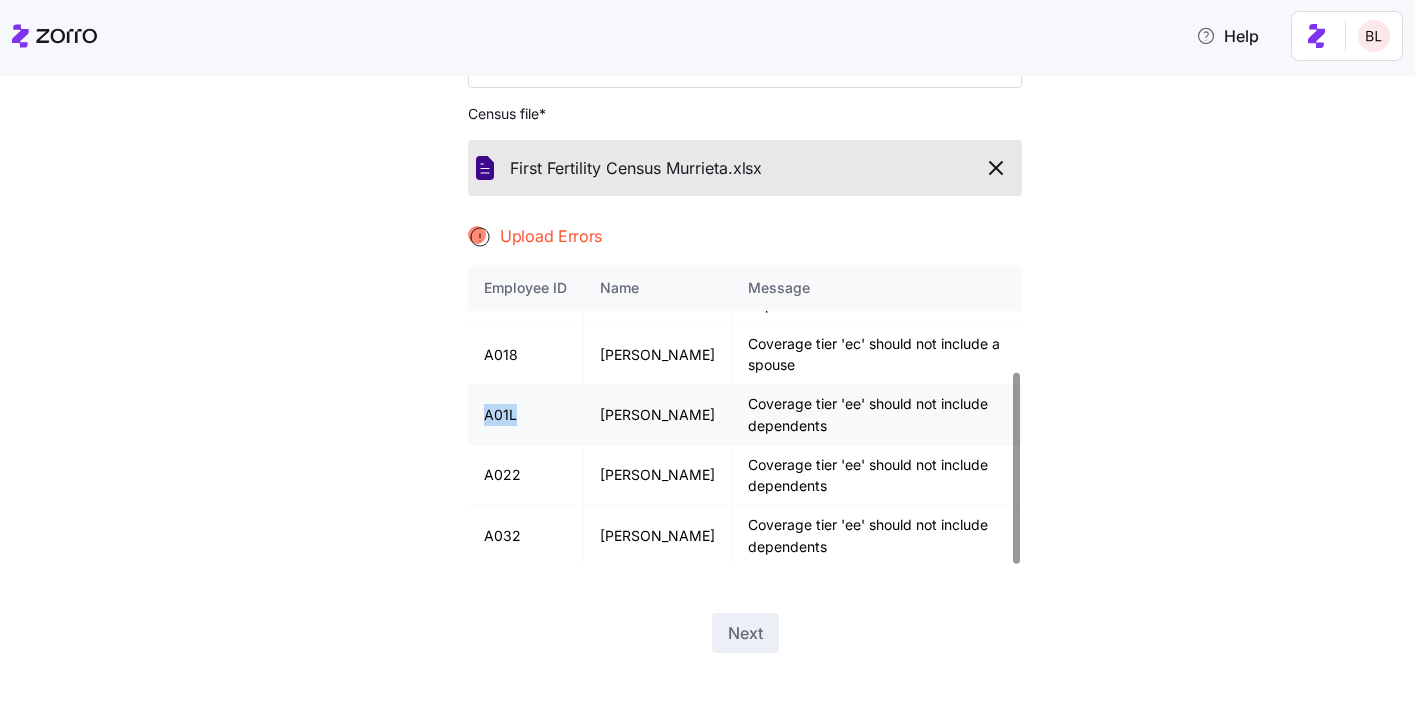 copy on "A01L" 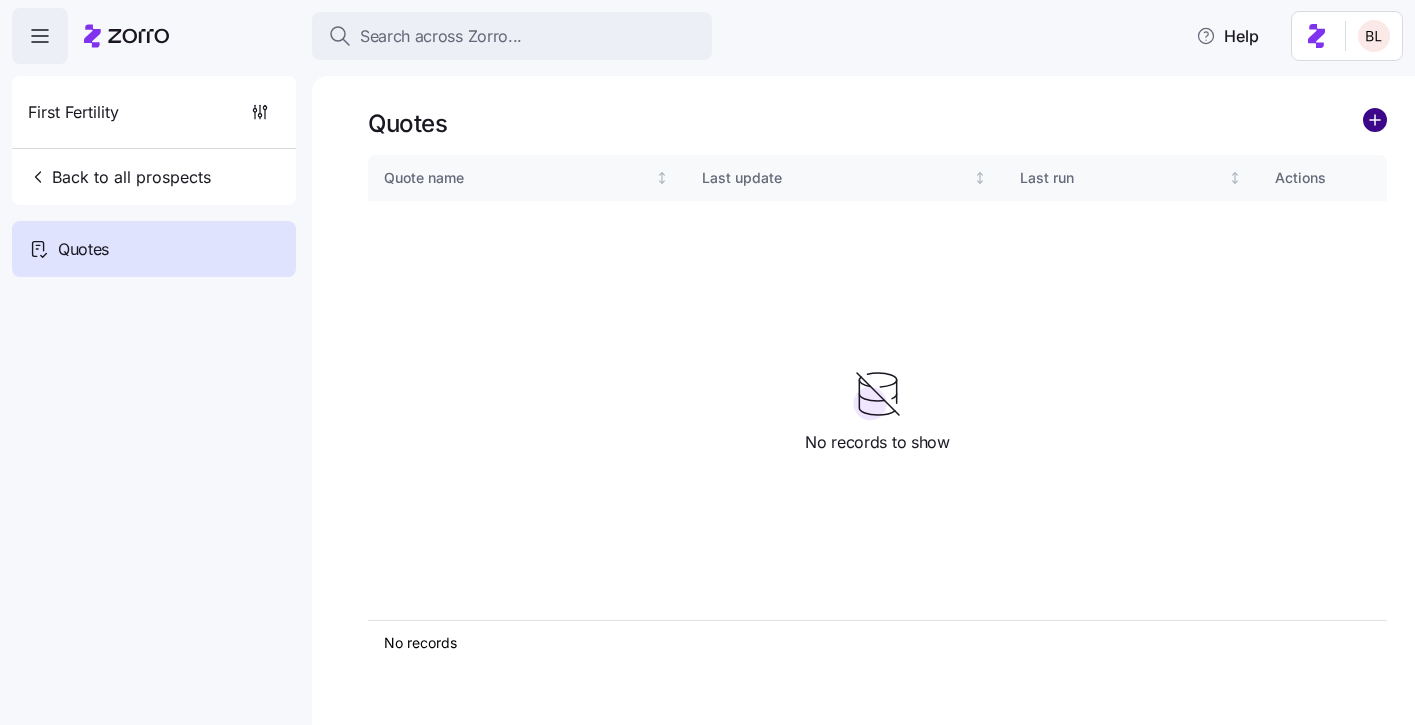 click 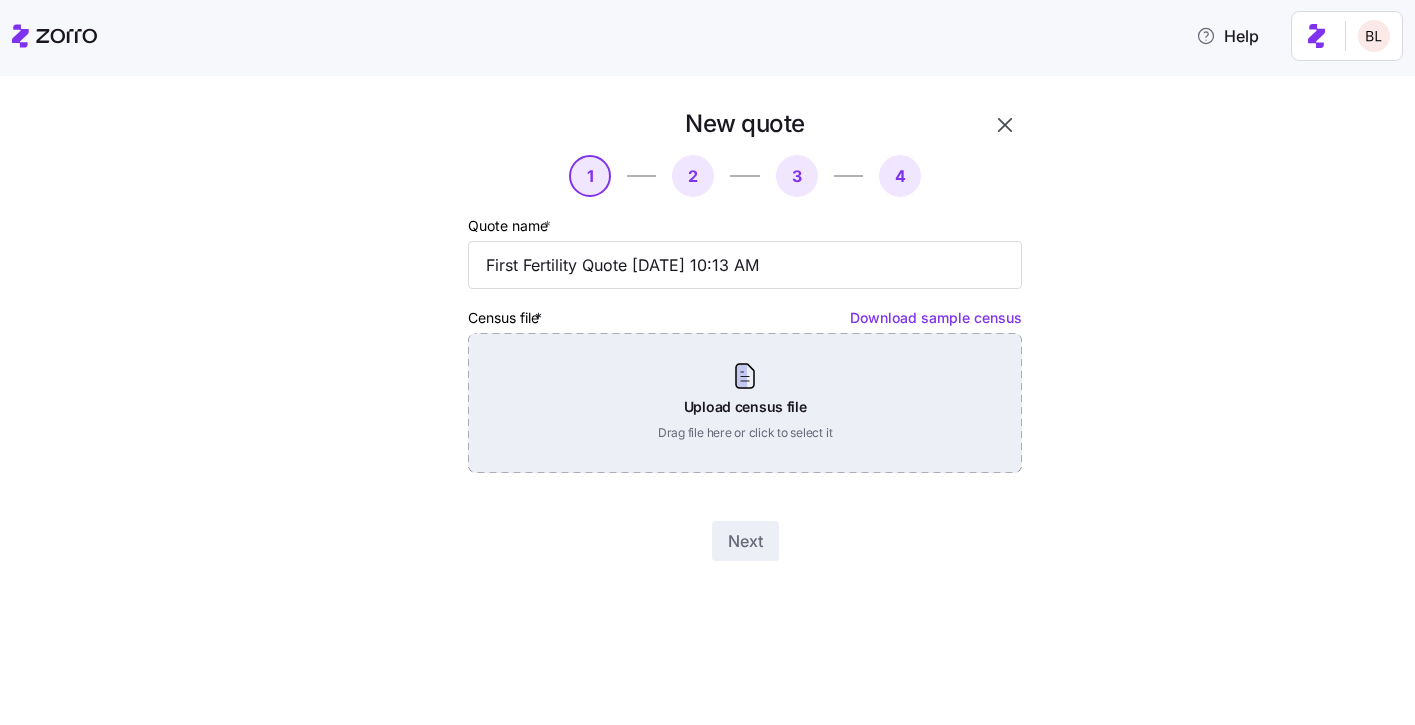 click on "Upload census file Drag file here or click to select it" at bounding box center (745, 403) 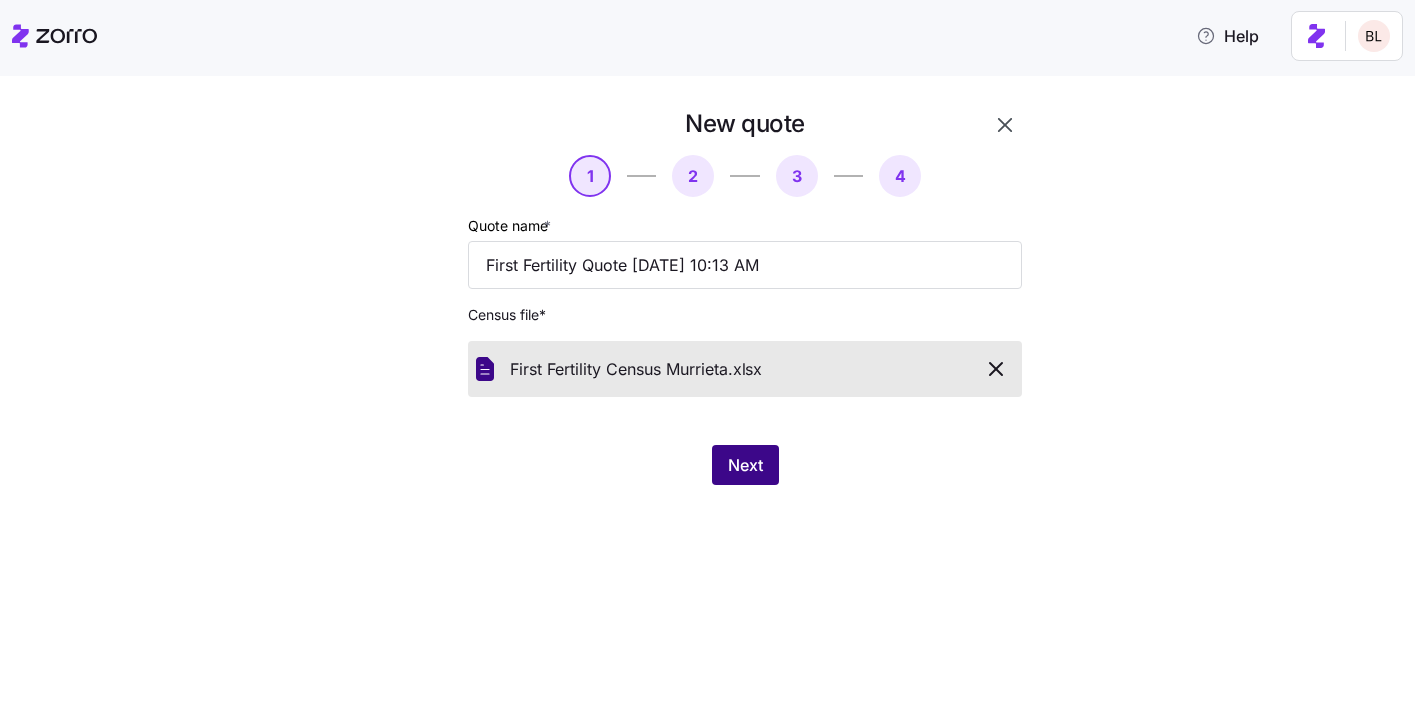 click on "Next" at bounding box center (745, 465) 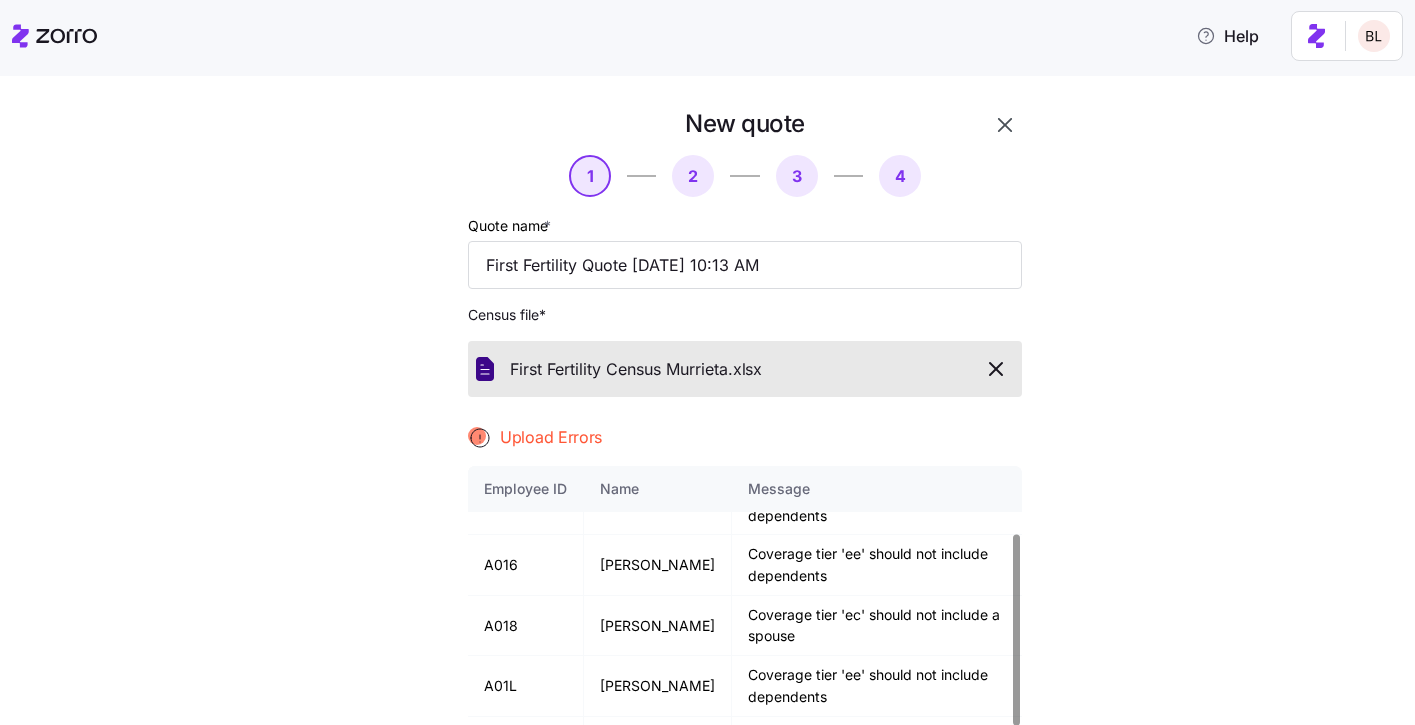 scroll, scrollTop: 109, scrollLeft: 0, axis: vertical 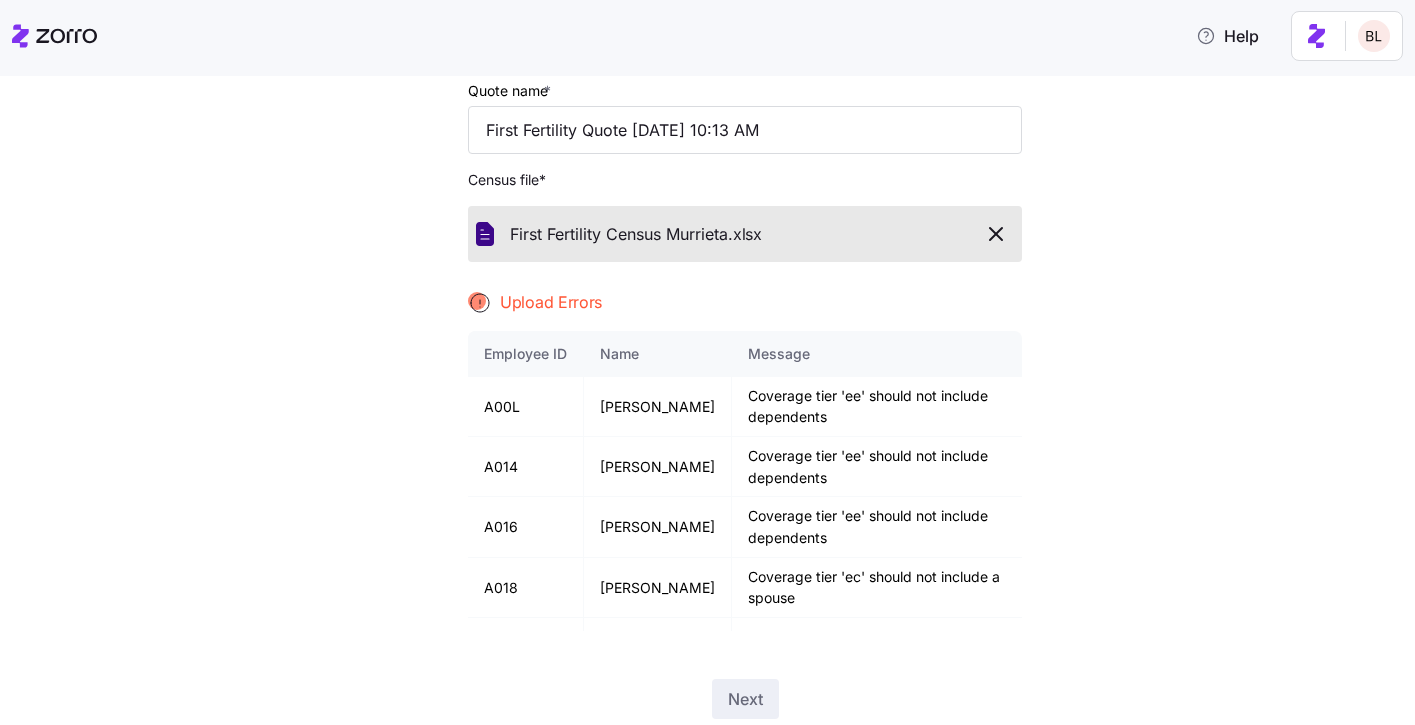 click 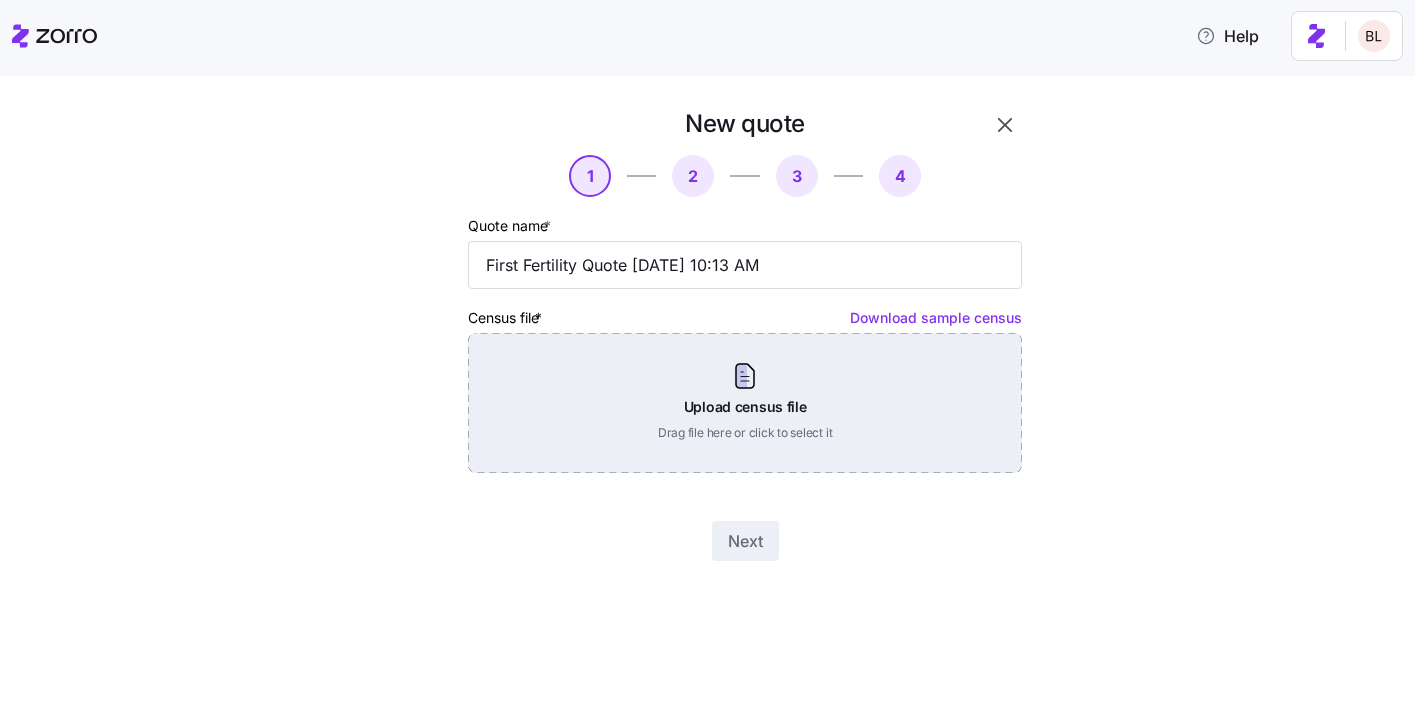 click on "Upload census file Drag file here or click to select it" at bounding box center (745, 403) 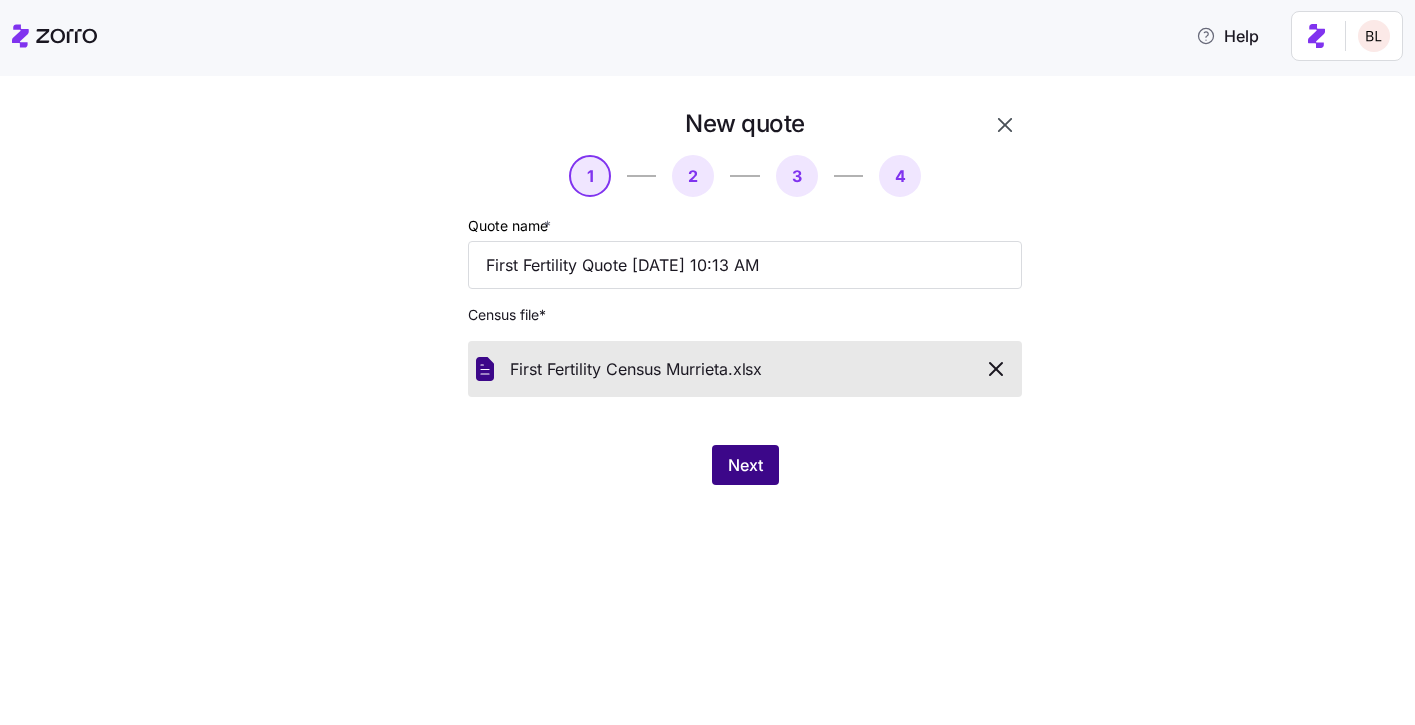 click on "Next" at bounding box center (745, 465) 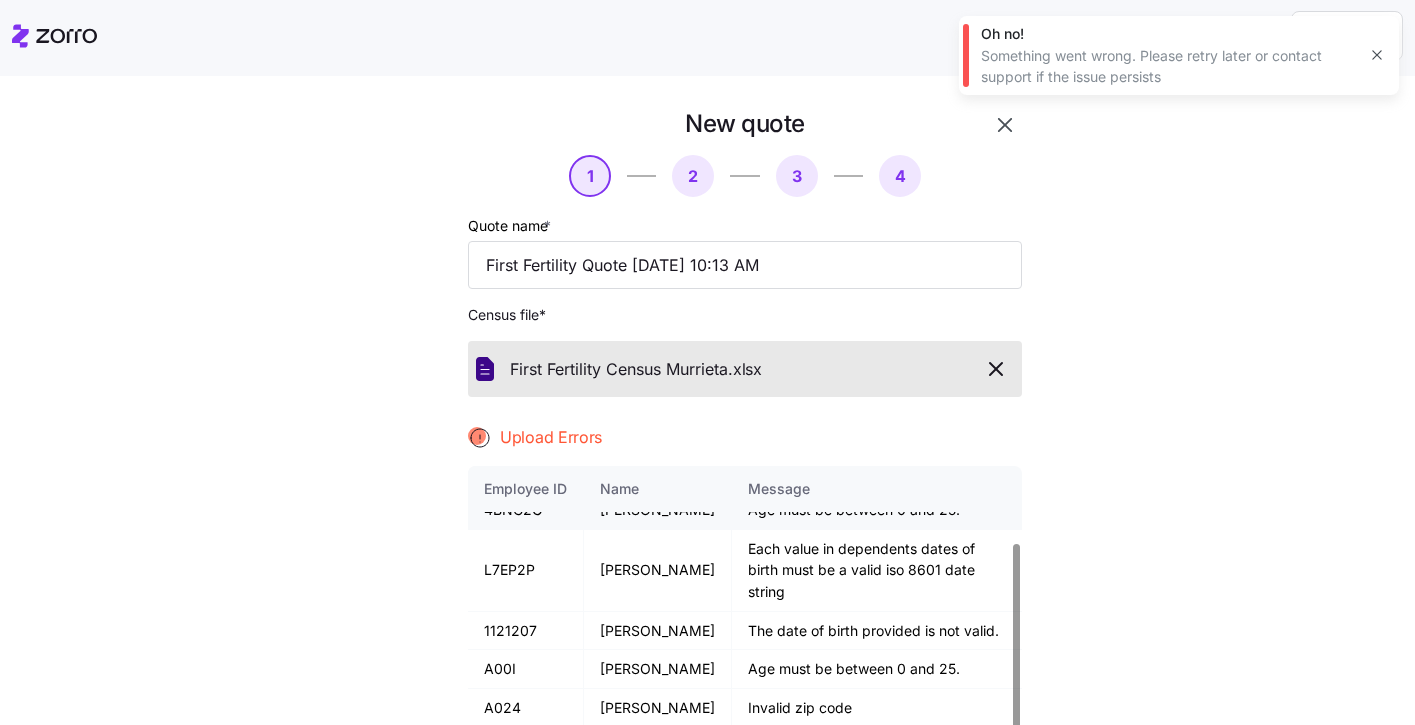 scroll, scrollTop: 124, scrollLeft: 0, axis: vertical 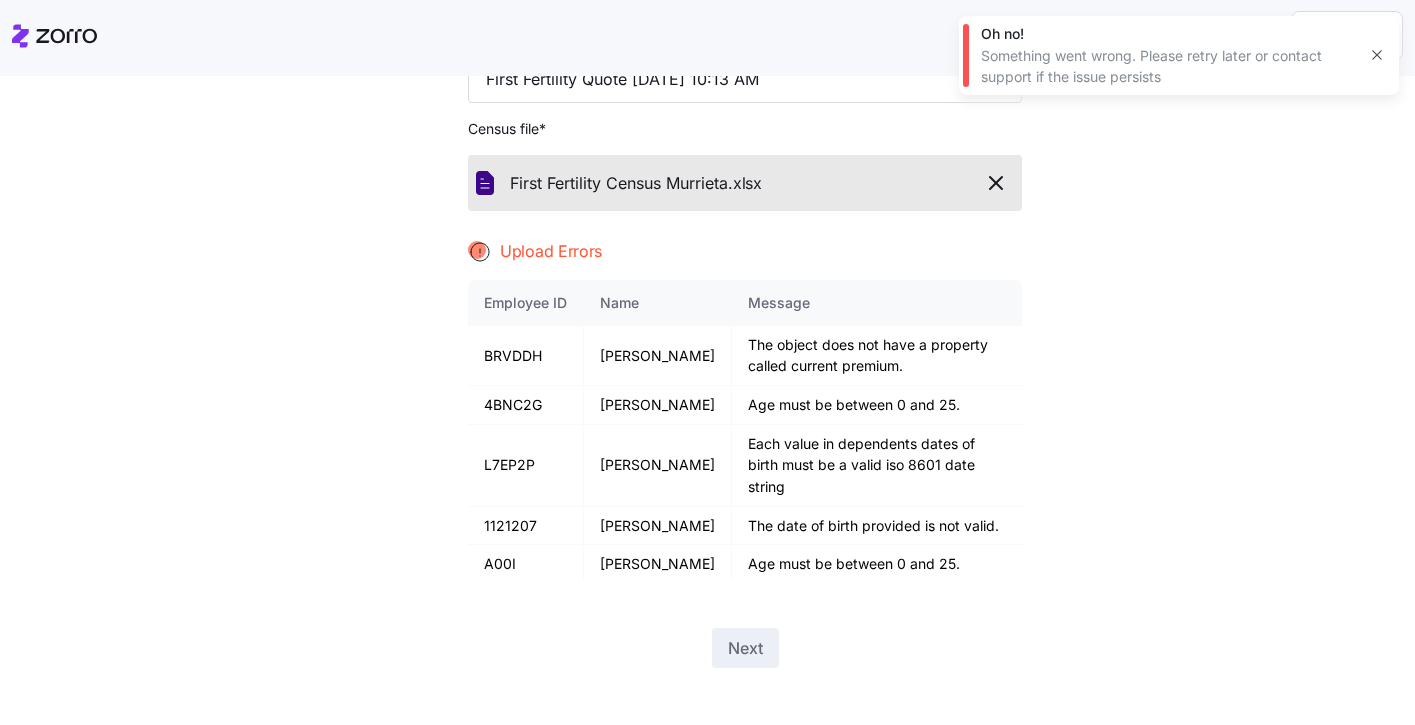 click 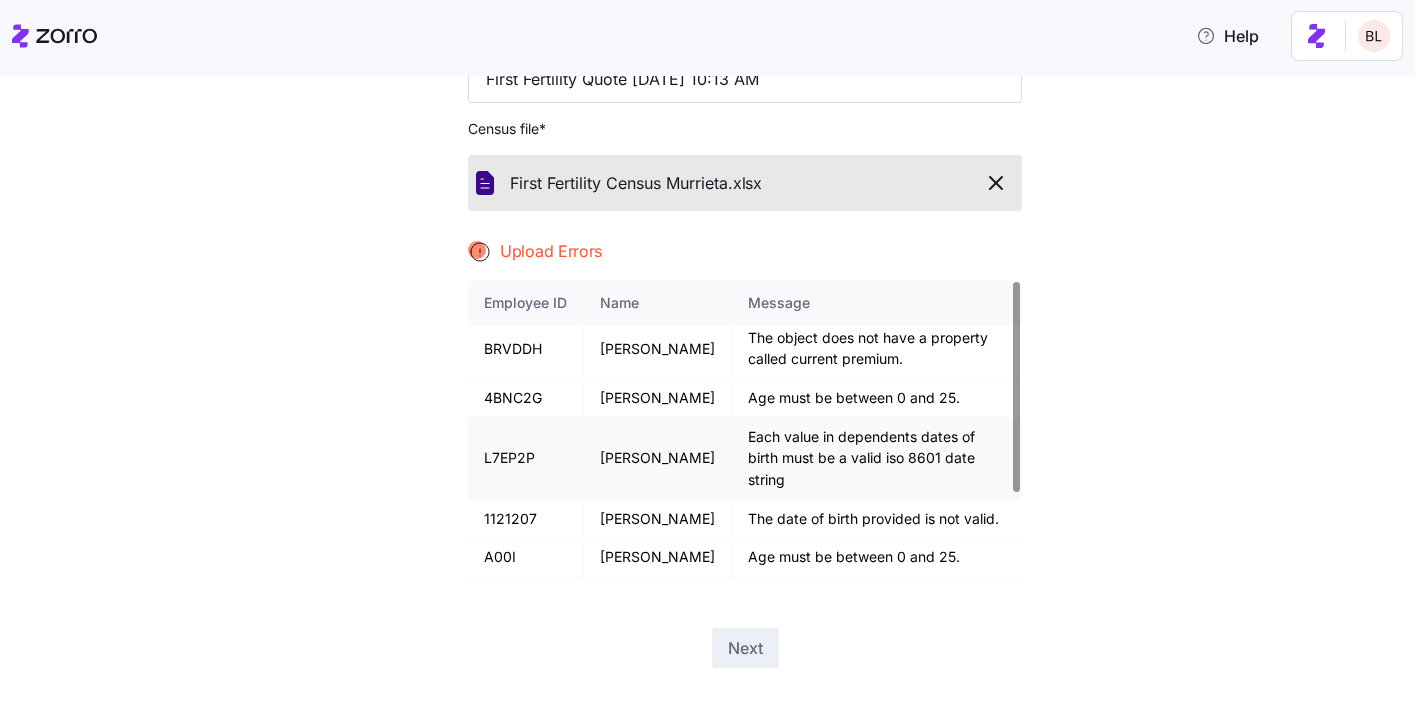 scroll, scrollTop: 0, scrollLeft: 0, axis: both 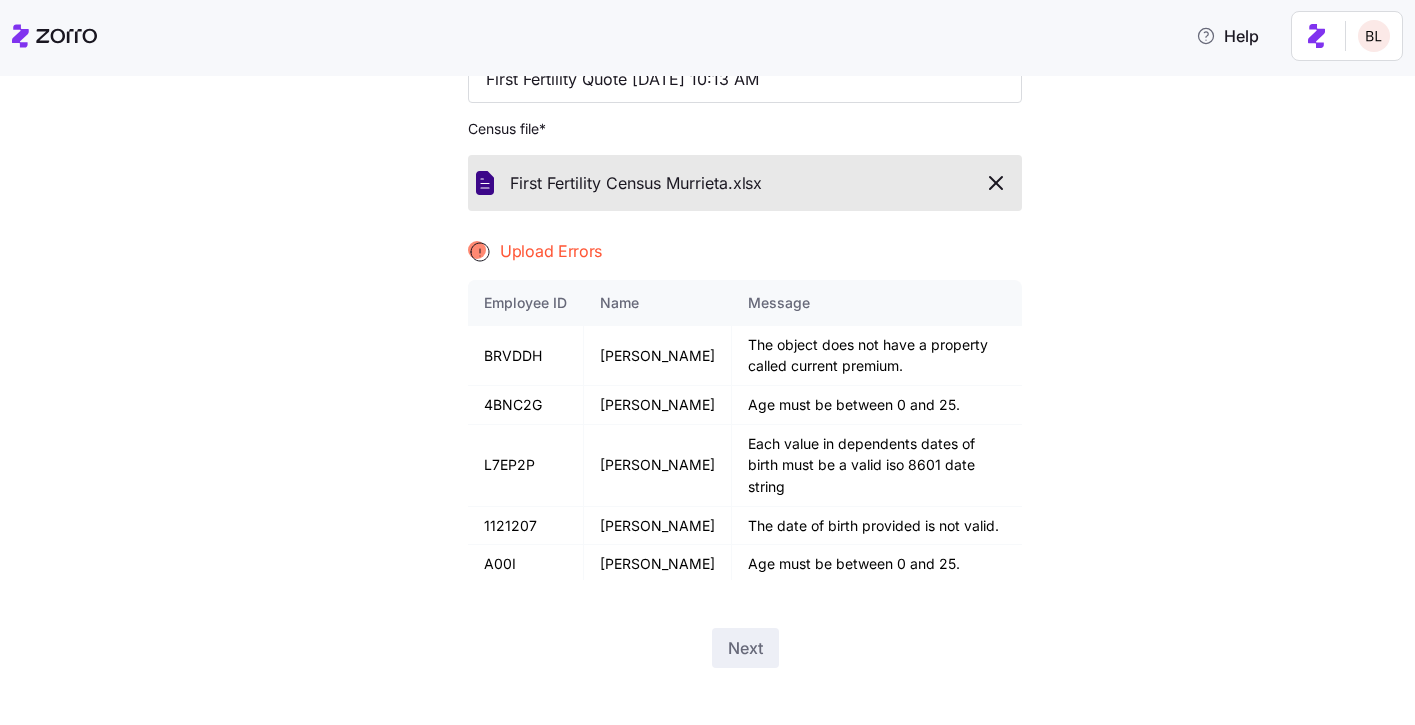 click 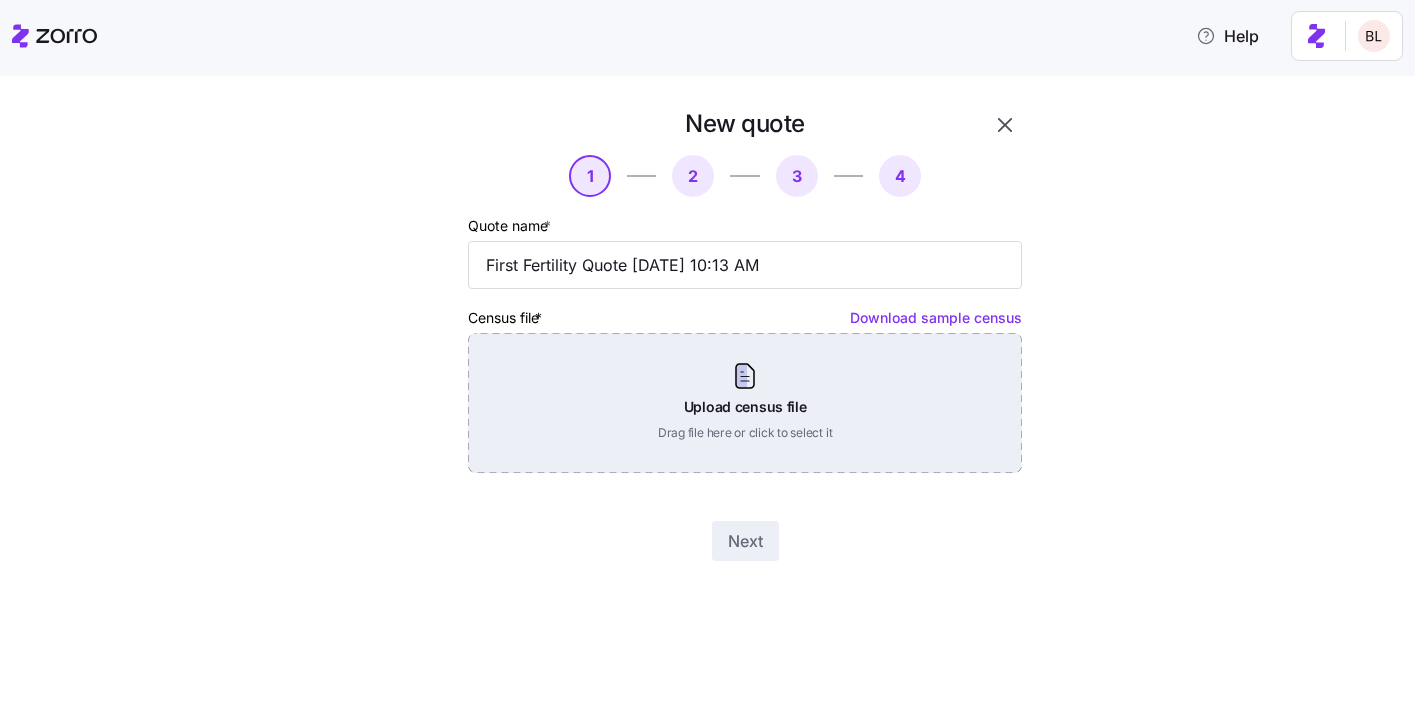 click on "Upload census file Drag file here or click to select it" at bounding box center [745, 403] 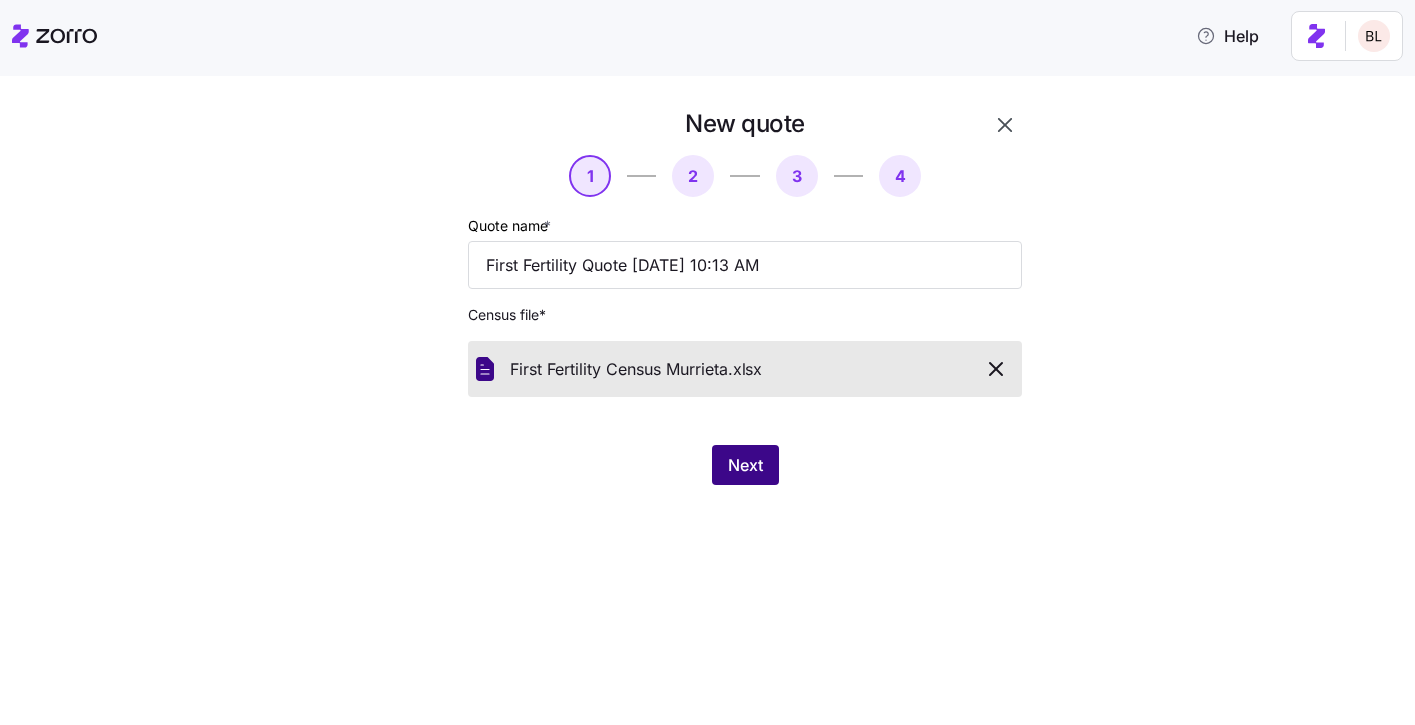 click on "Next" at bounding box center (745, 465) 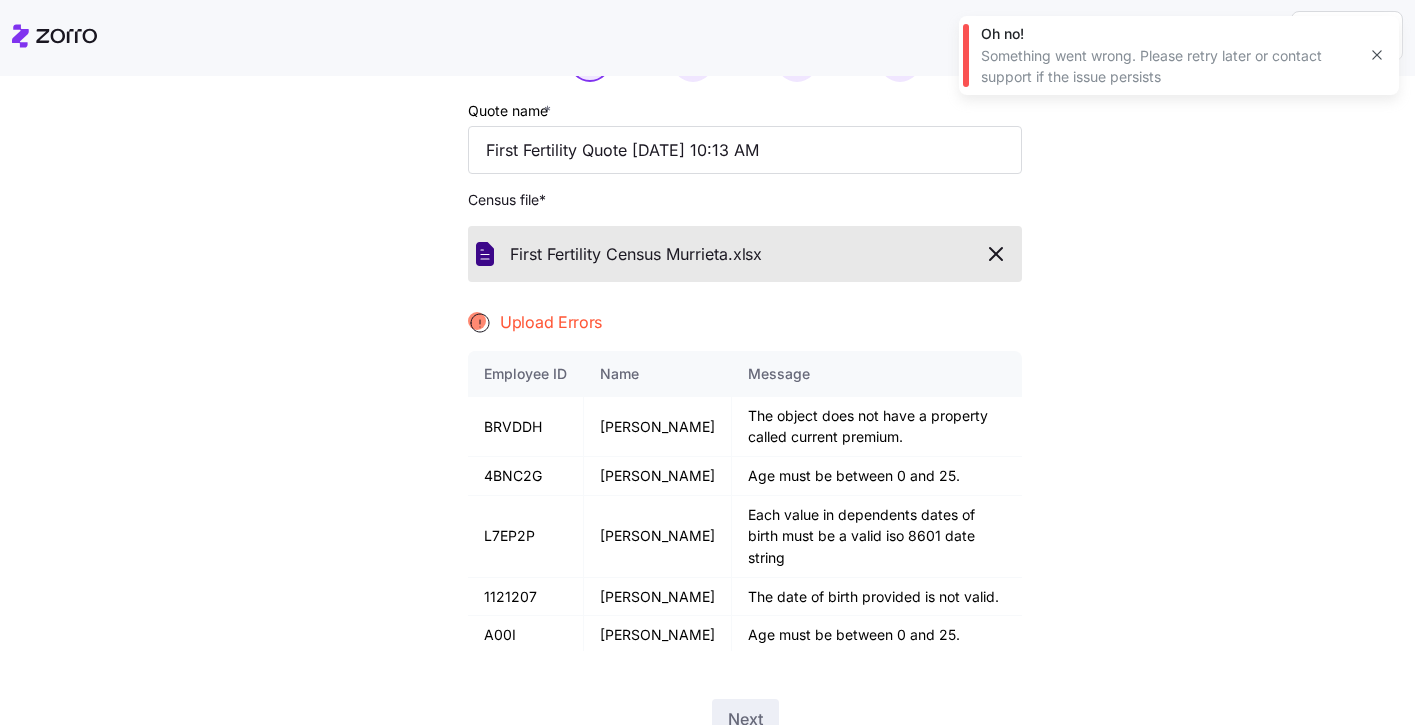 scroll, scrollTop: 118, scrollLeft: 0, axis: vertical 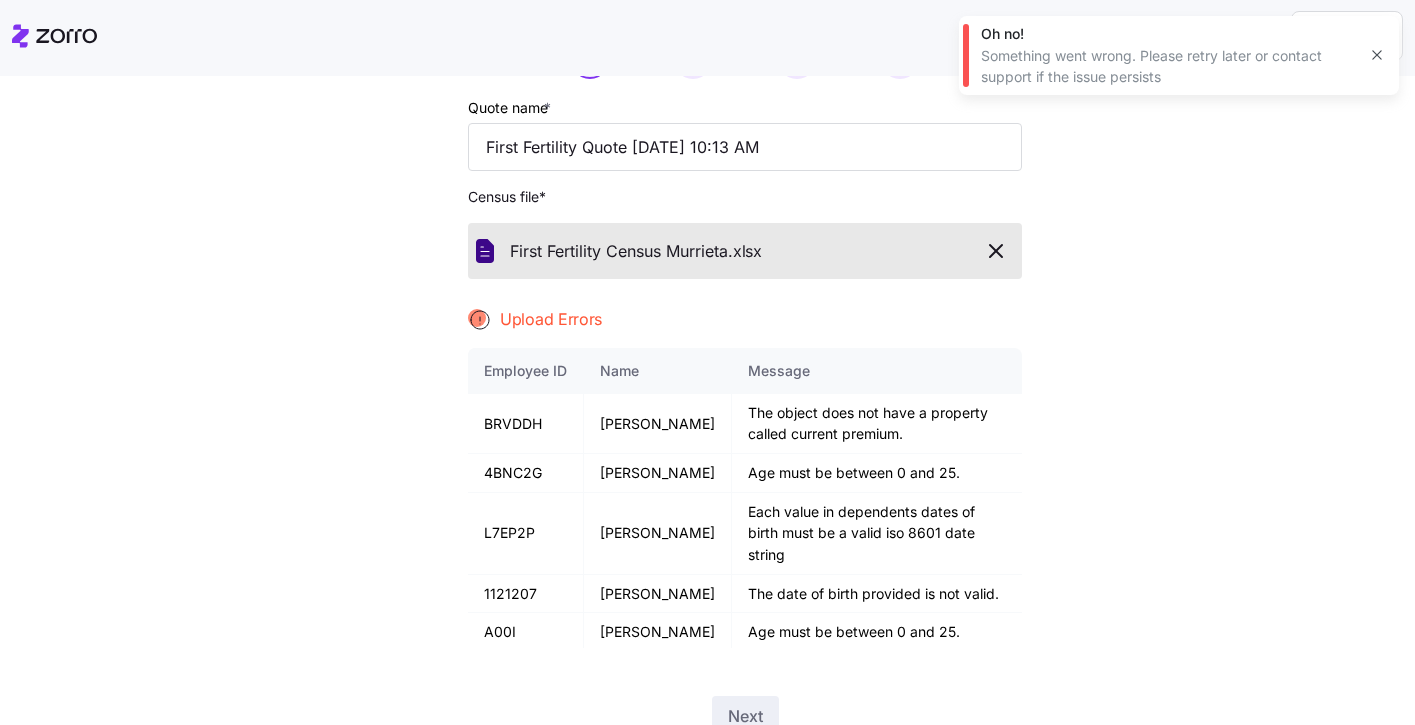 click 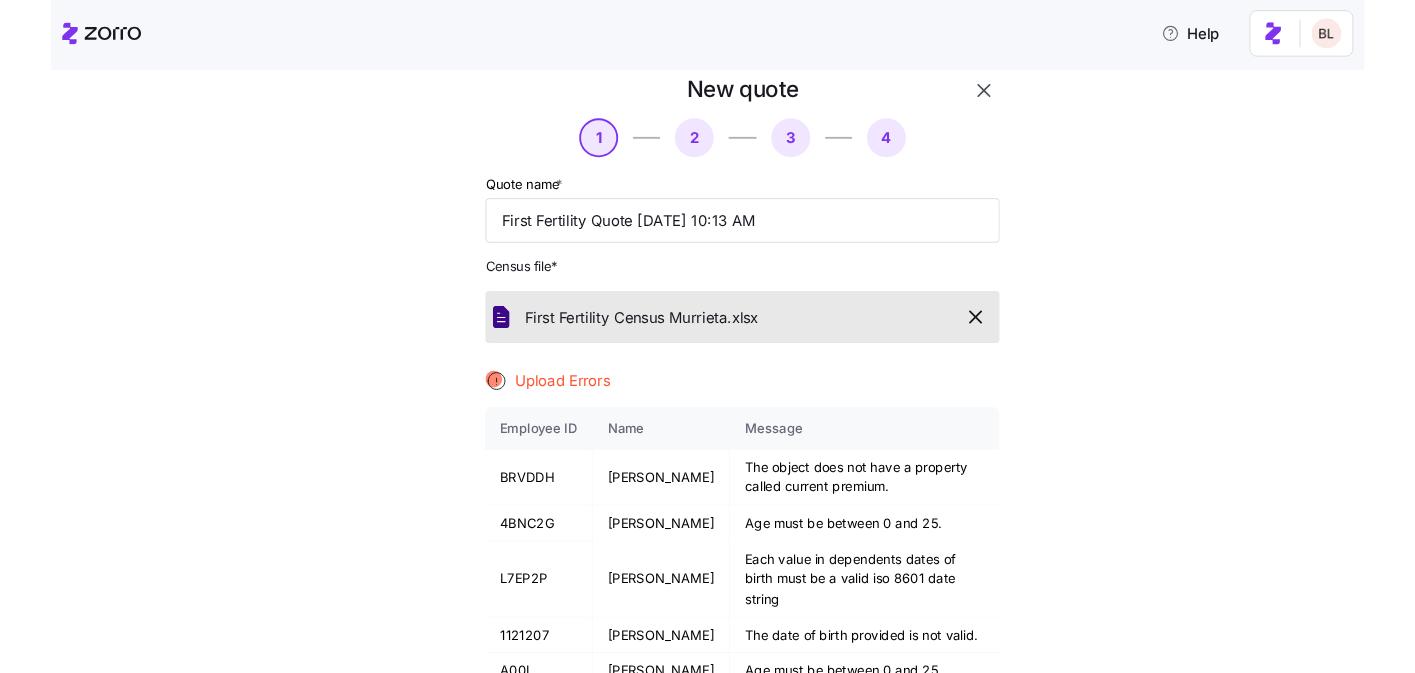 scroll, scrollTop: 0, scrollLeft: 0, axis: both 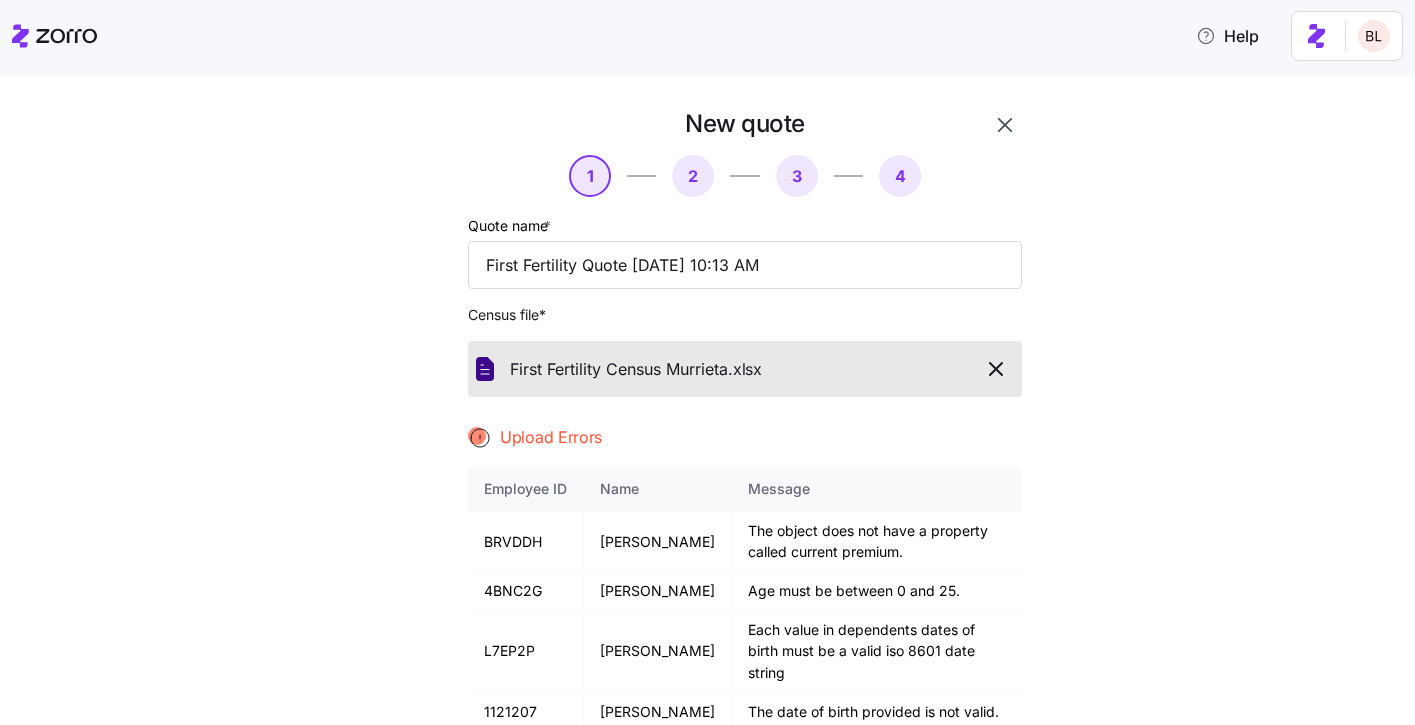 click 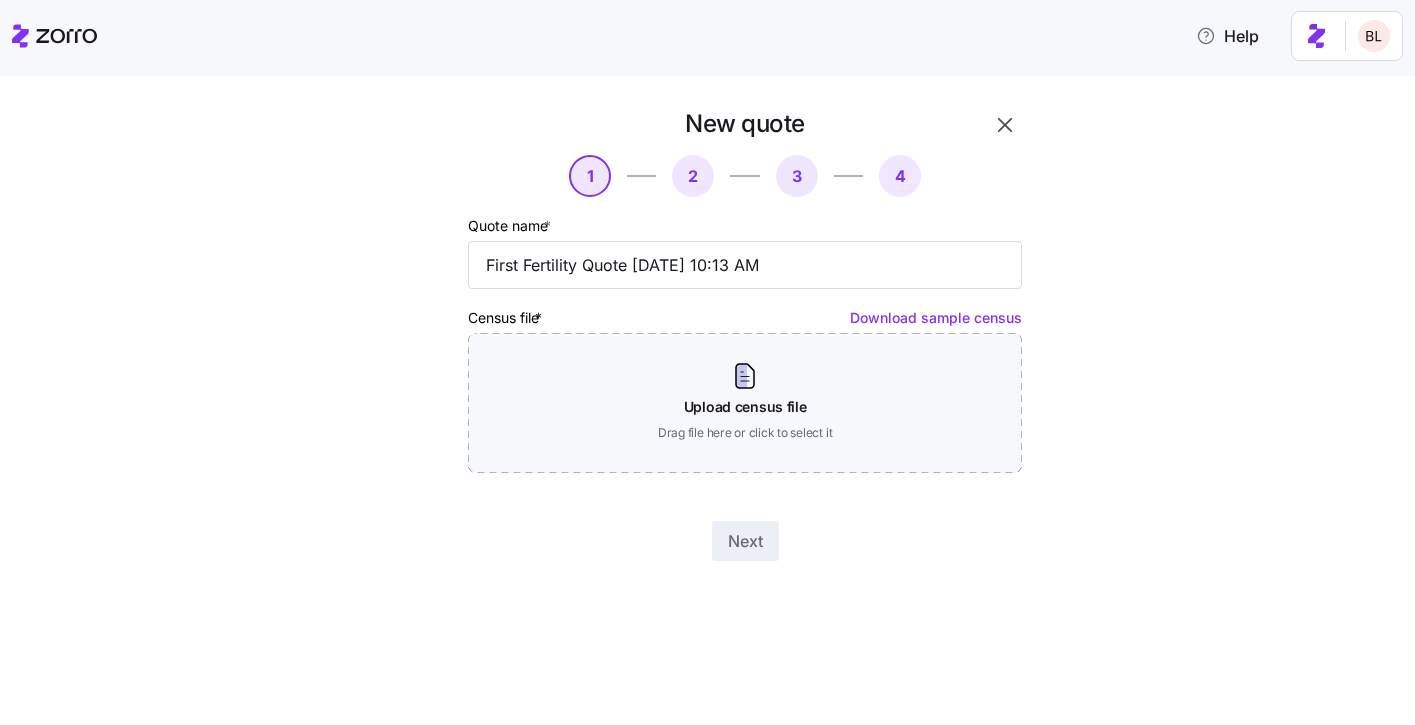 click 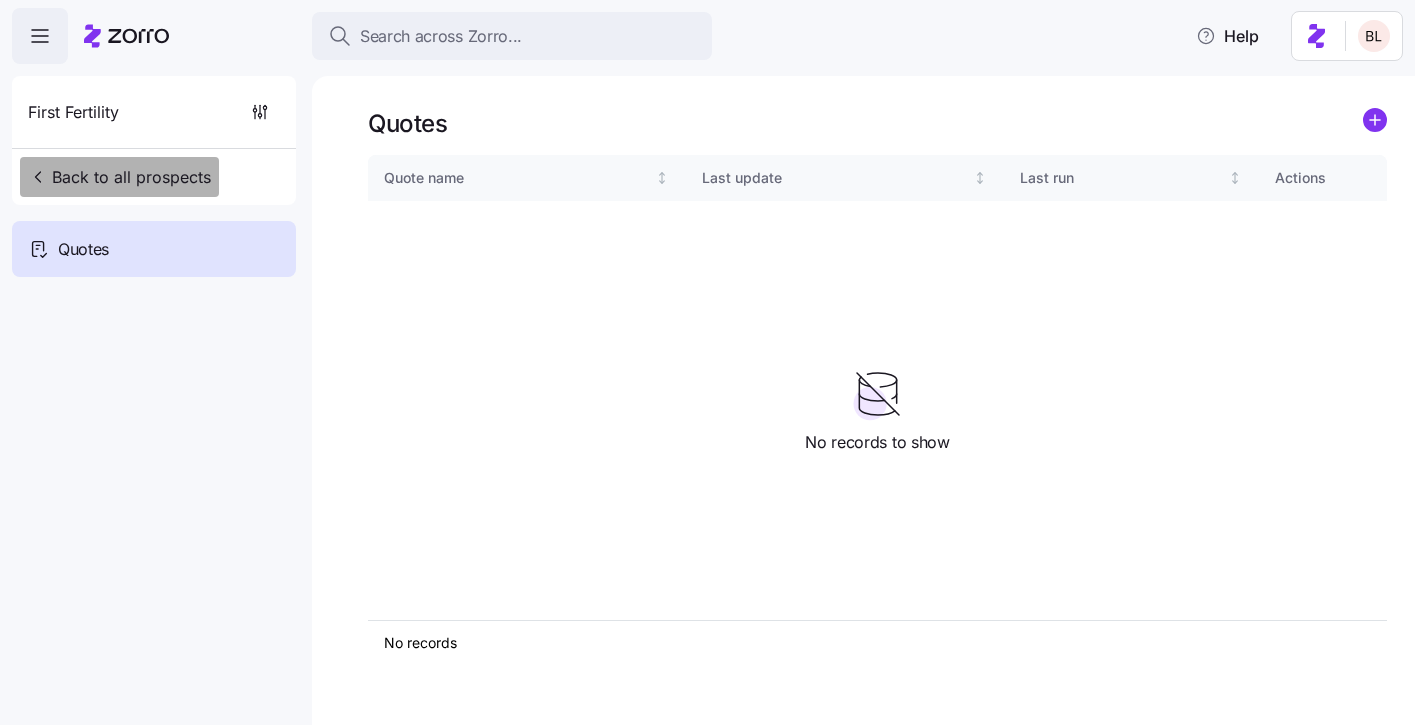 click on "Back to all prospects" at bounding box center [119, 177] 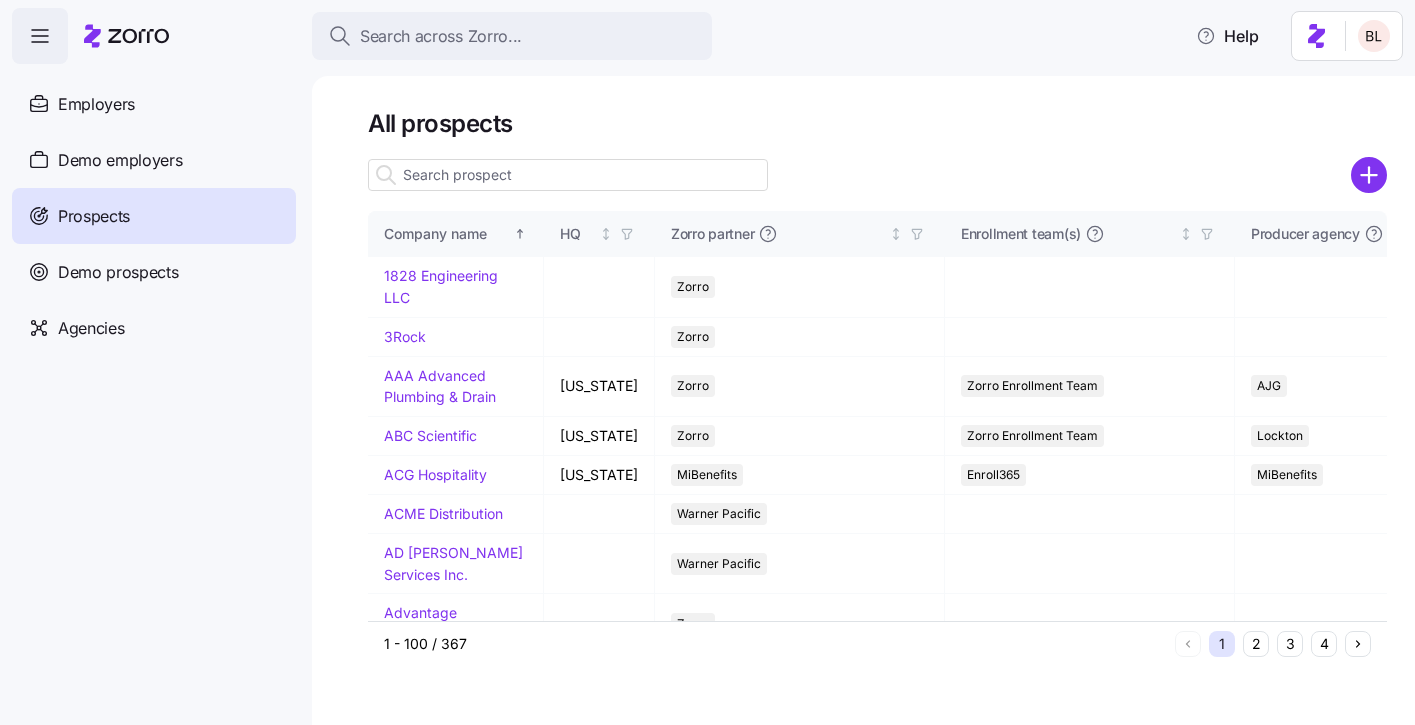 click at bounding box center [568, 175] 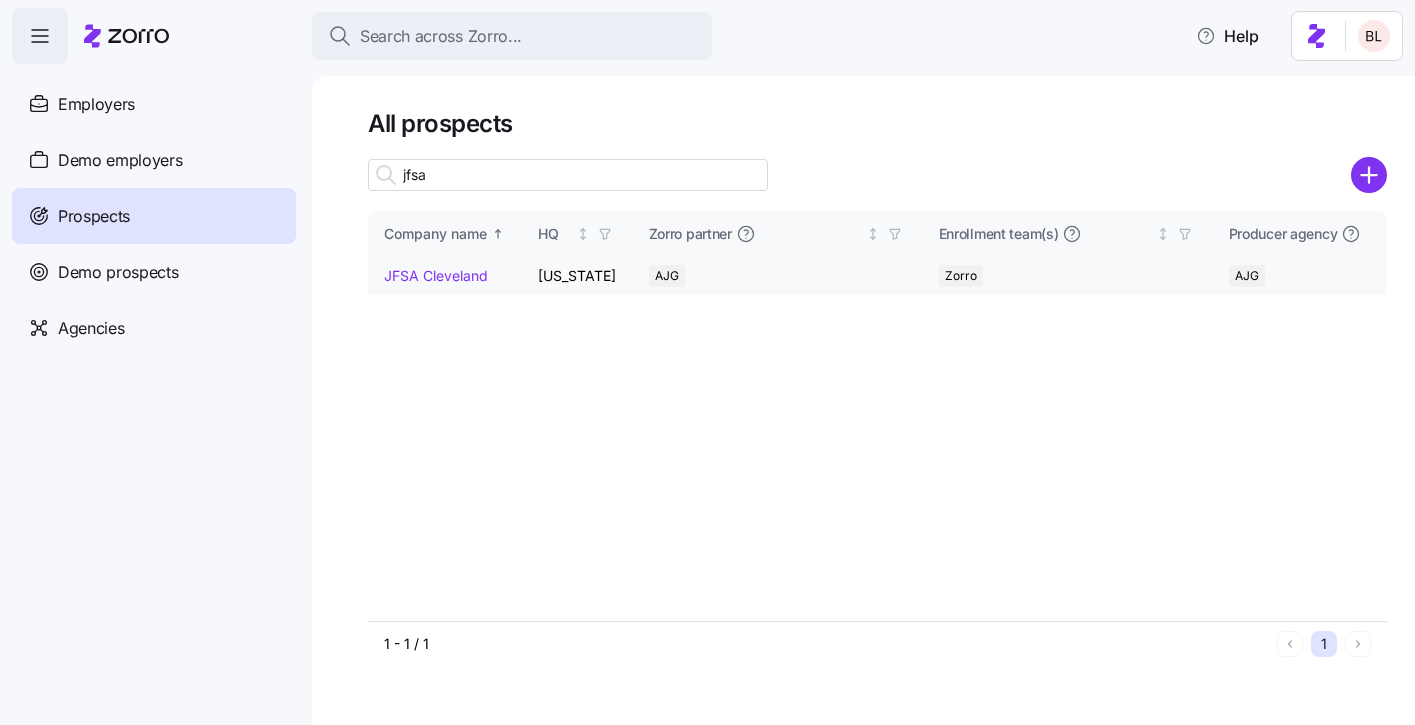 type on "jfsa" 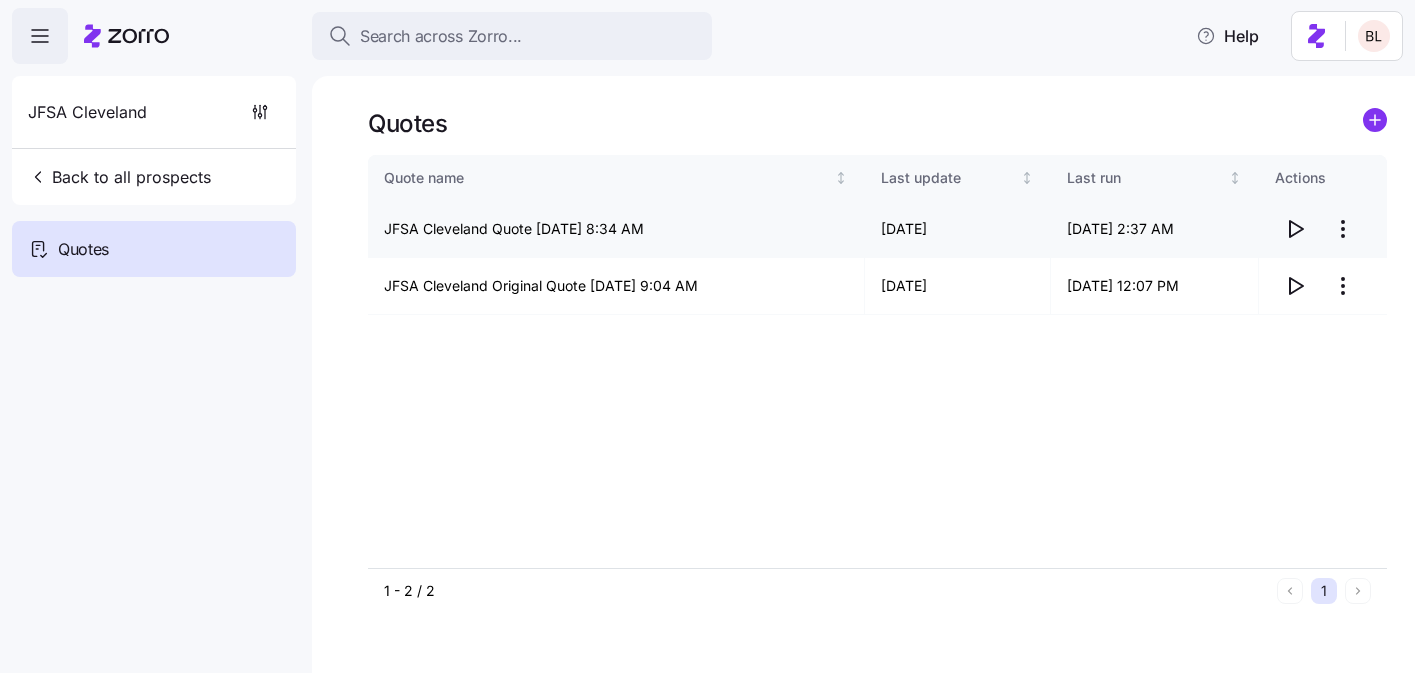 click on "Search across Zorro... Help JFSA Cleveland Back to all prospects Quotes Quotes Quote name Last update Last run Actions JFSA Cleveland Quote [DATE] 8:34 AM 06/27/2025 [DATE] 2:37 AM JFSA Cleveland Original Quote [DATE] 9:04 AM 05/09/2025 [DATE] 12:07 PM 1 - 2 / 2 1 Quotes" at bounding box center [707, 330] 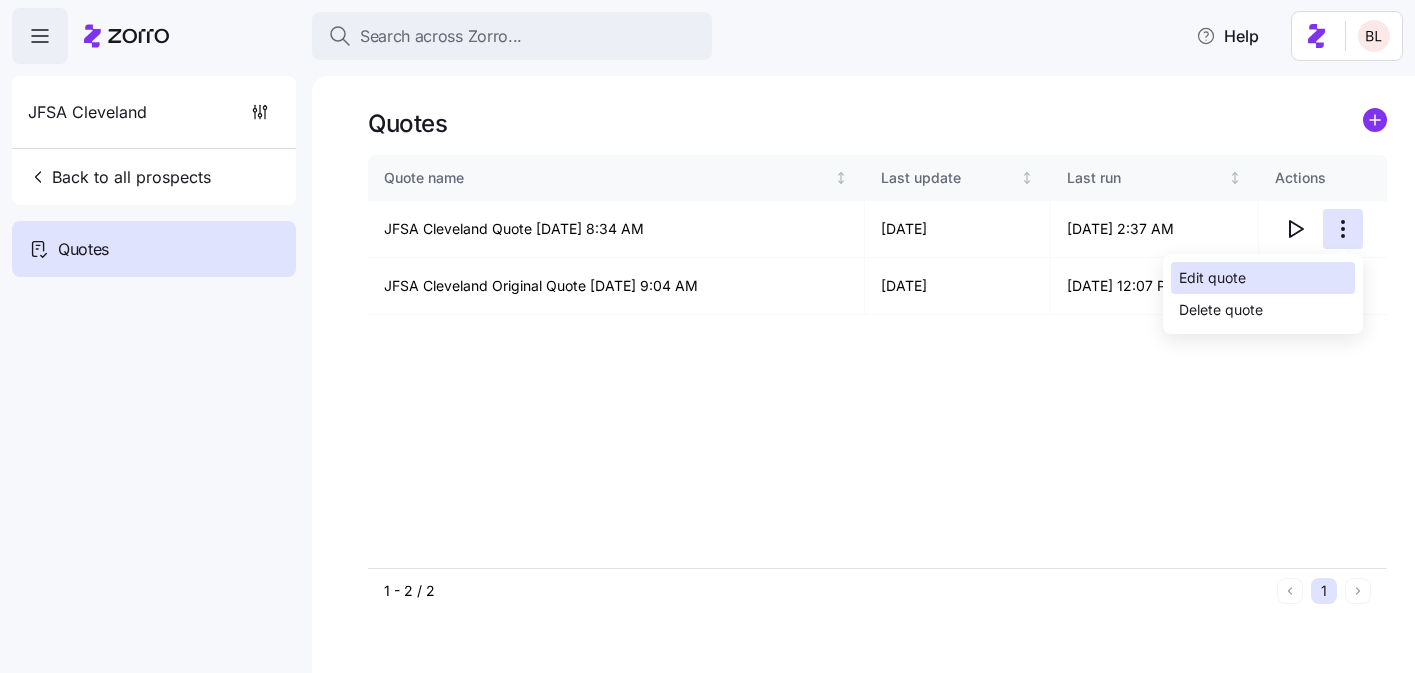 click on "Edit quote" at bounding box center [1263, 278] 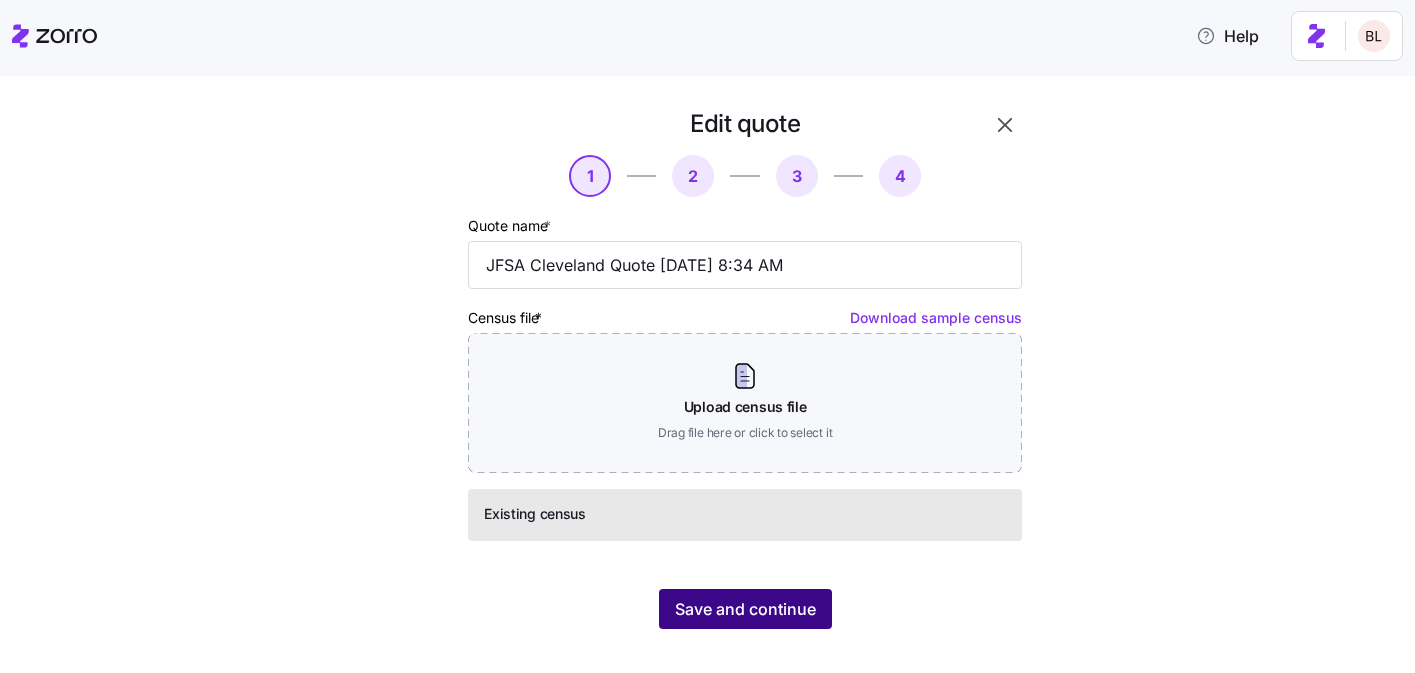 click on "Save and continue" at bounding box center [745, 609] 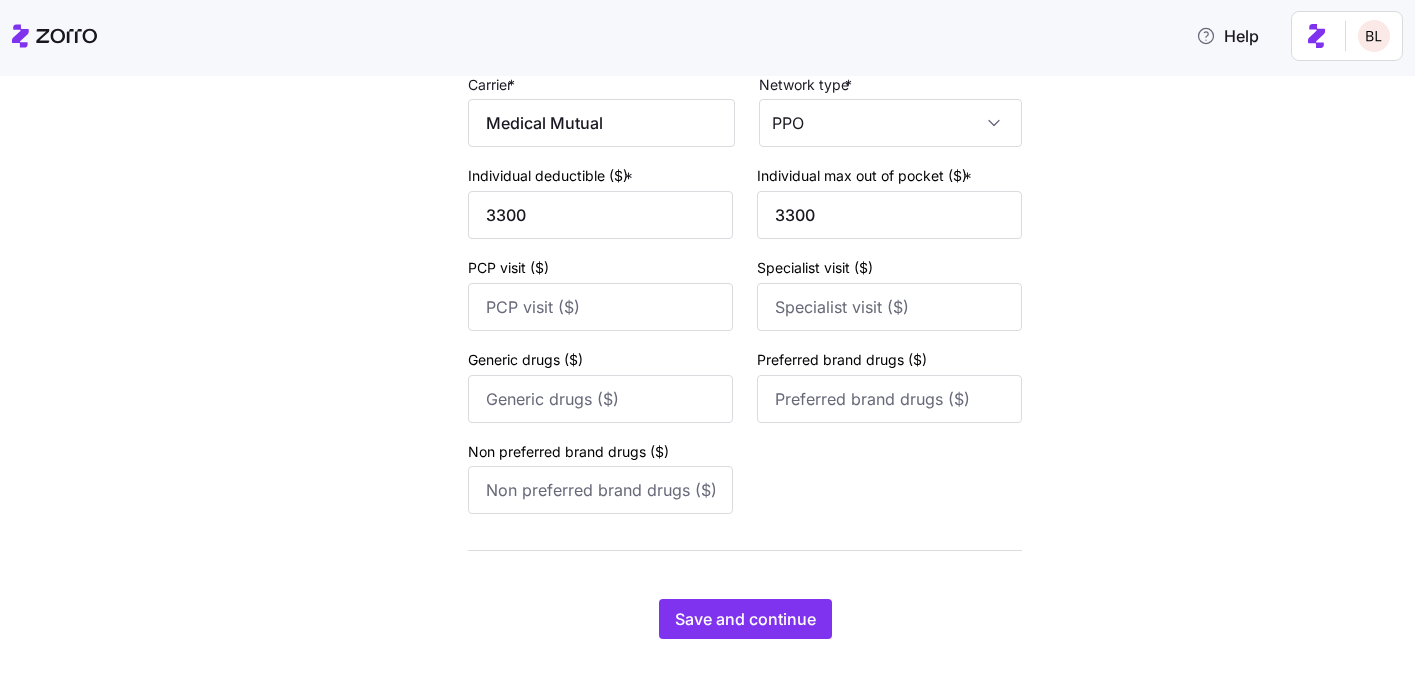 scroll, scrollTop: 10204, scrollLeft: 0, axis: vertical 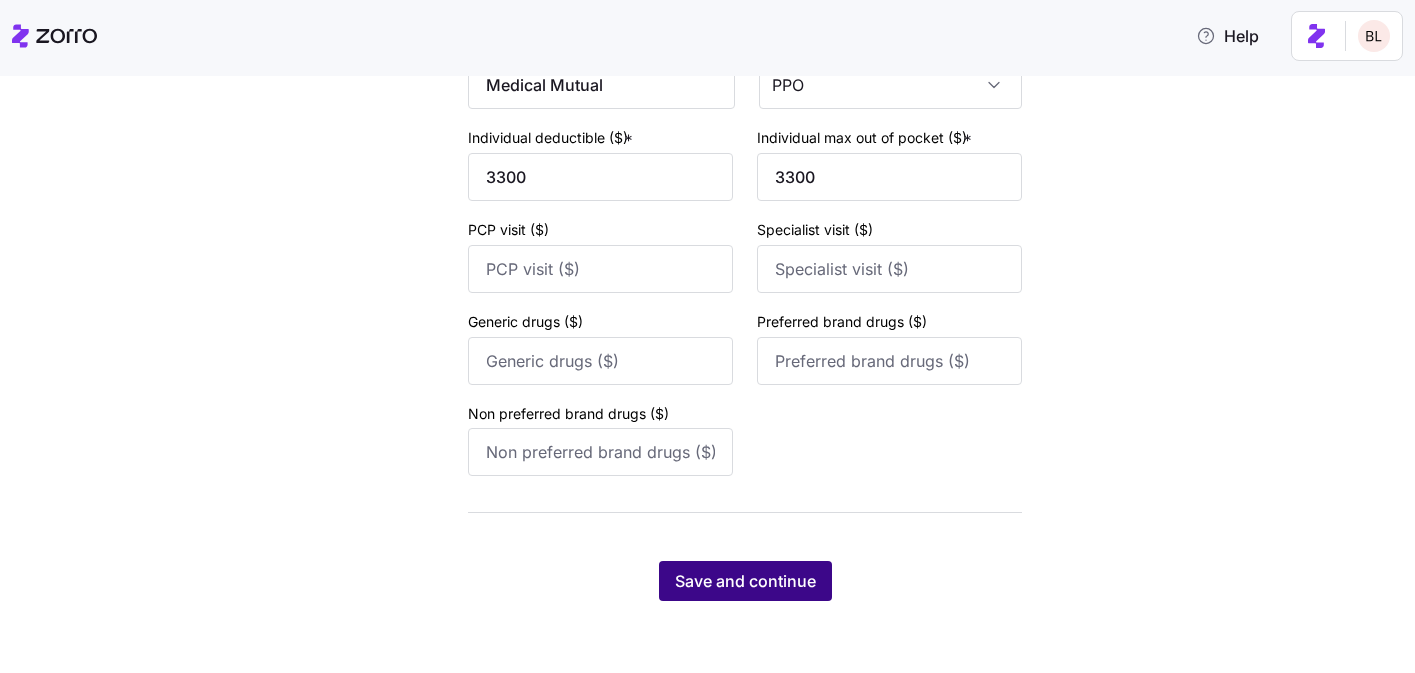 click on "Save and continue" at bounding box center (745, 581) 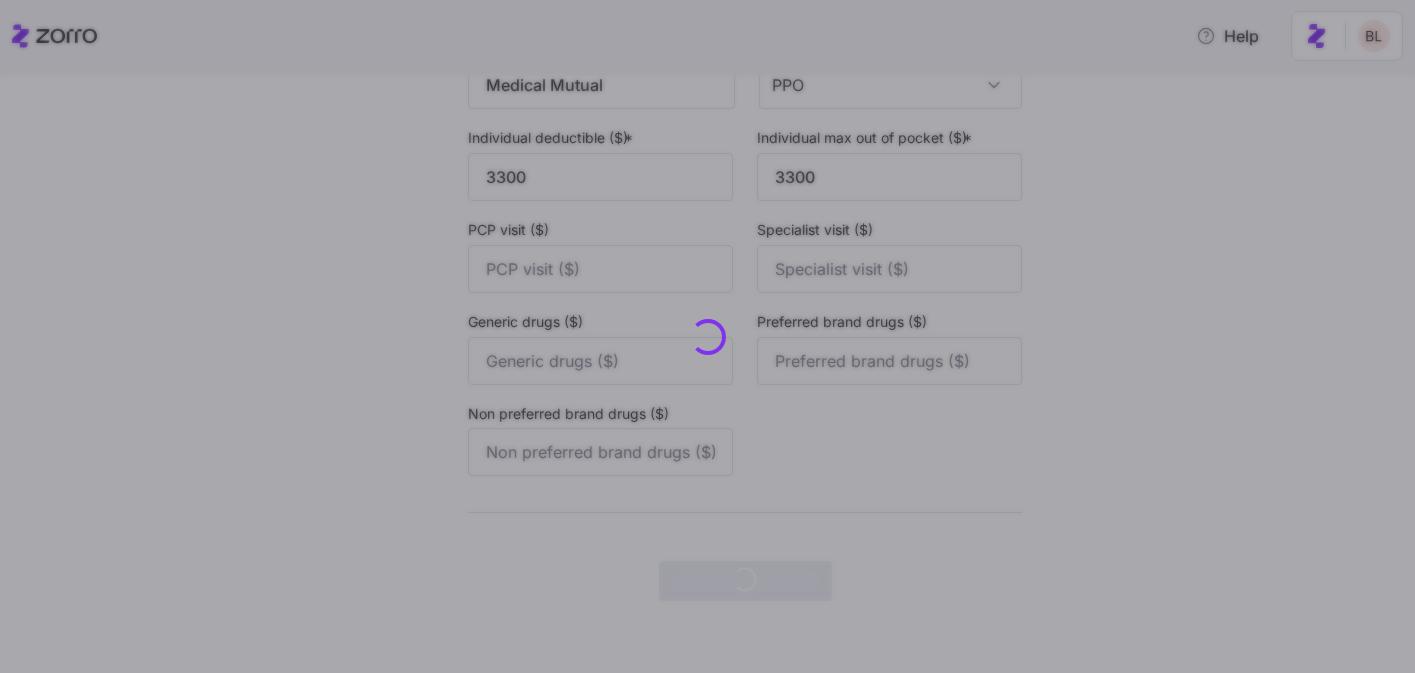 scroll, scrollTop: 0, scrollLeft: 0, axis: both 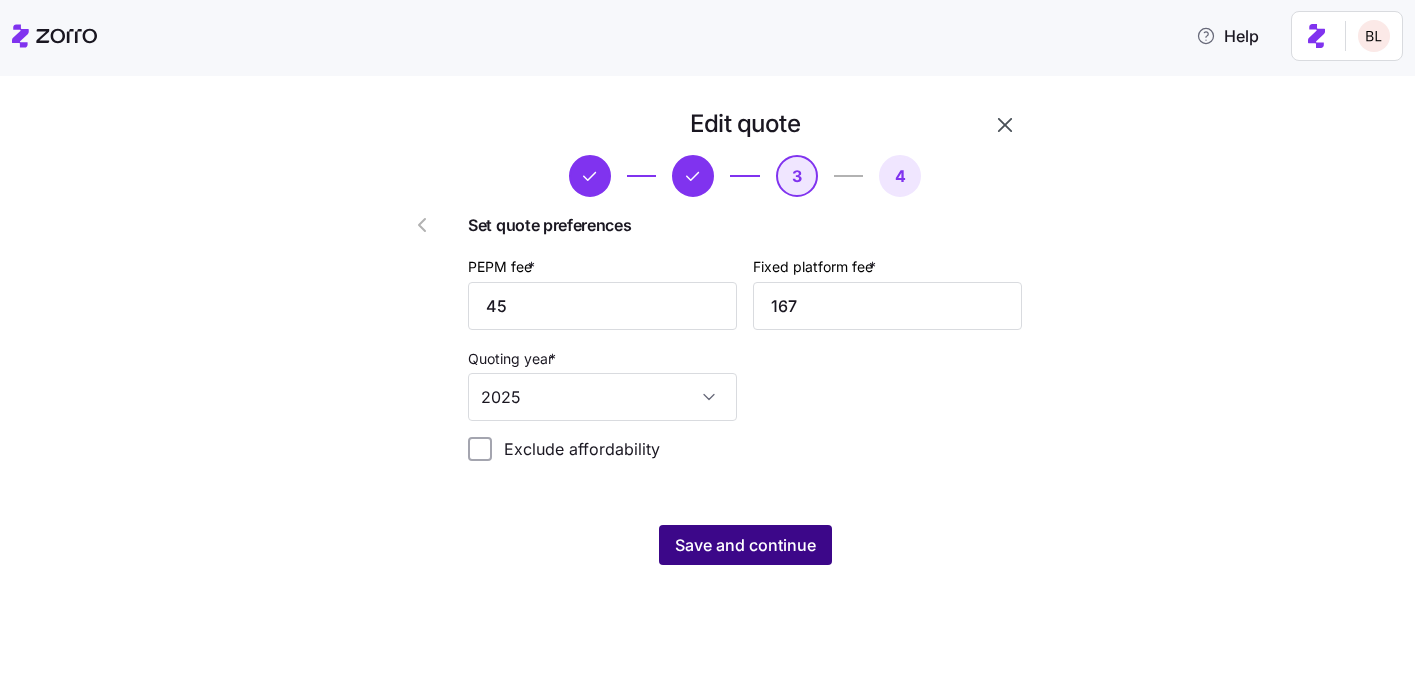 click on "Save and continue" at bounding box center (745, 545) 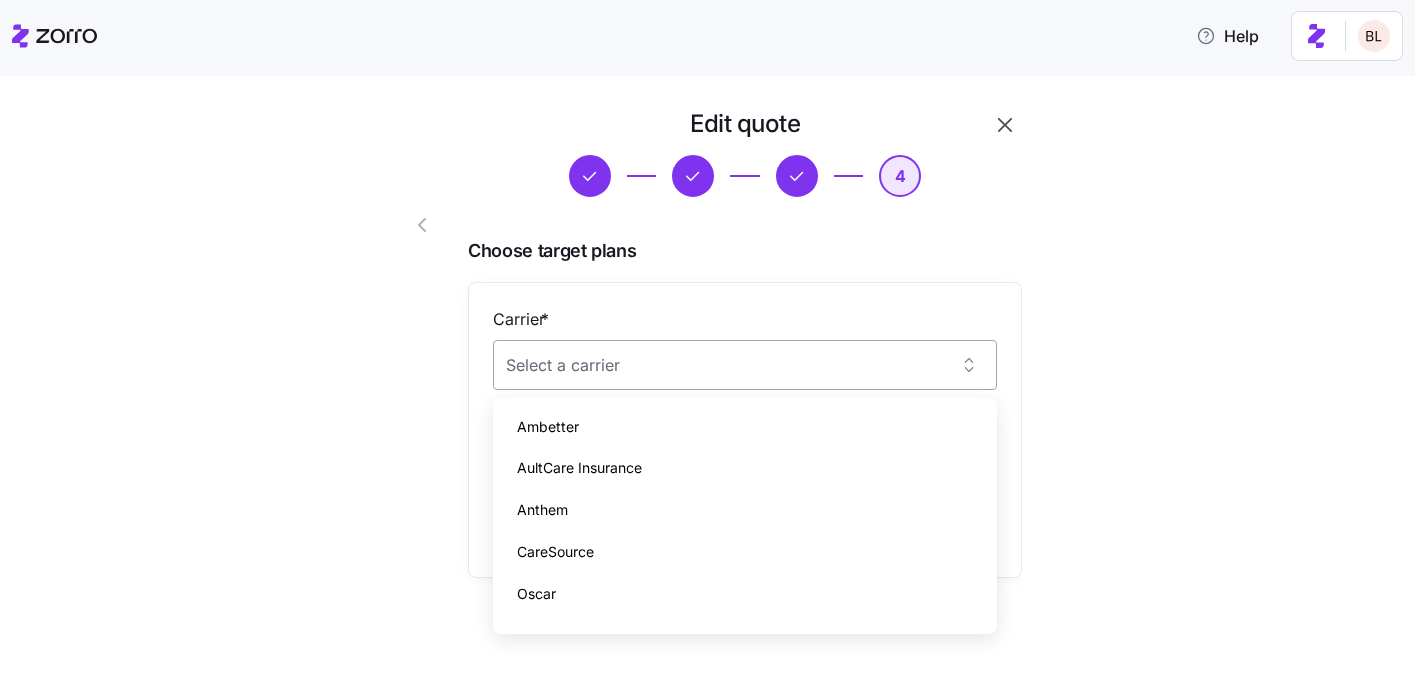 click on "Carrier  *" at bounding box center (745, 365) 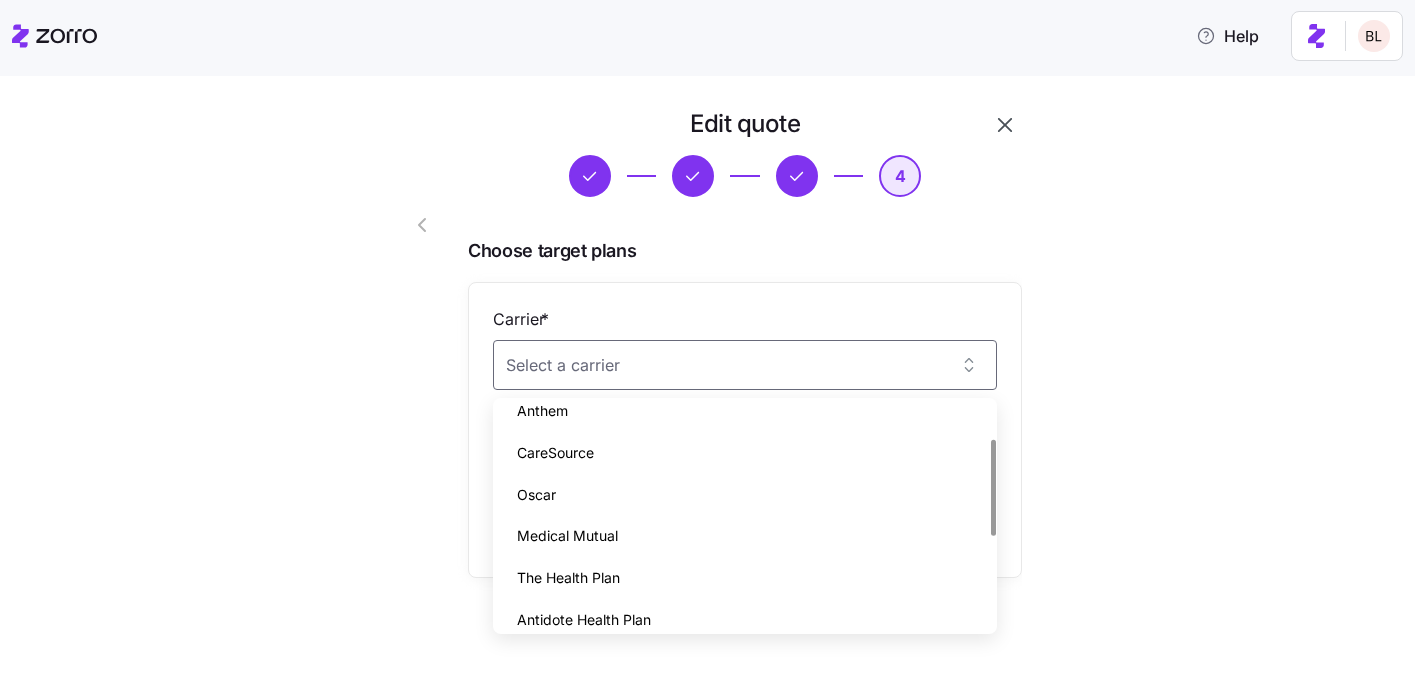 scroll, scrollTop: 109, scrollLeft: 0, axis: vertical 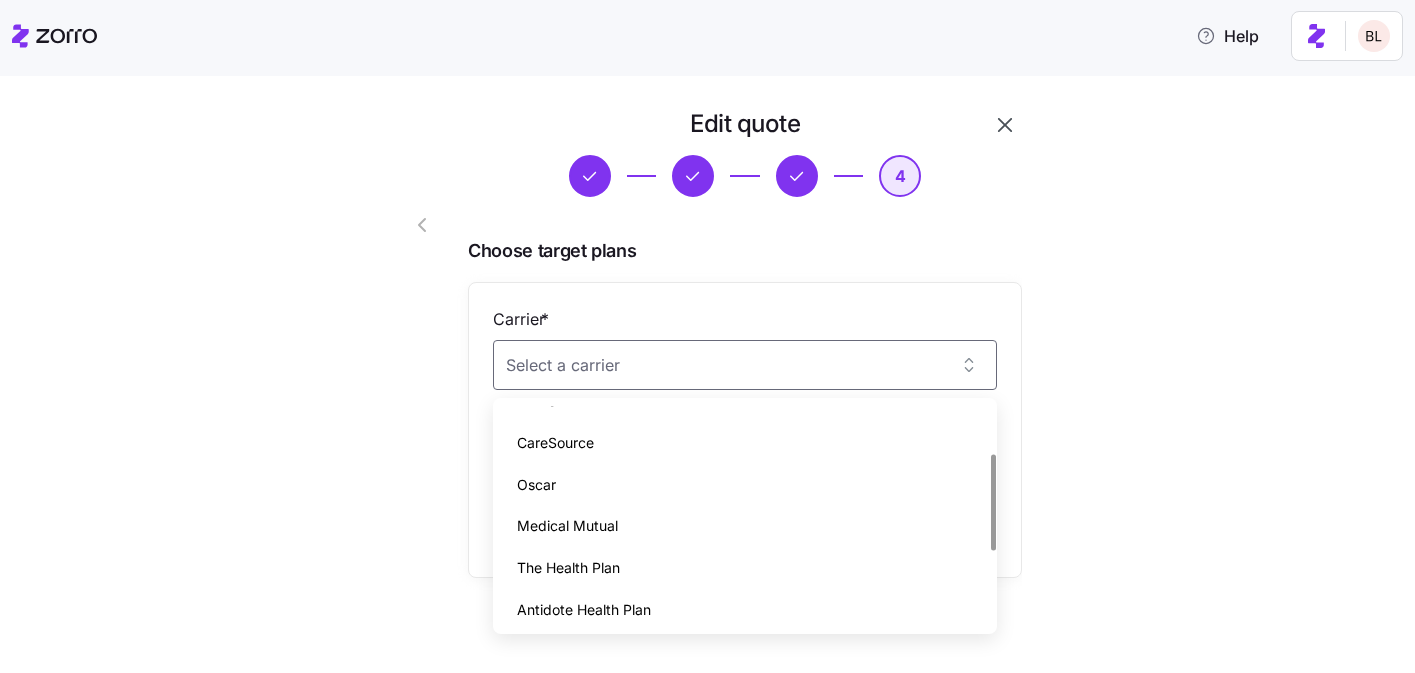click on "Medical Mutual" at bounding box center [745, 526] 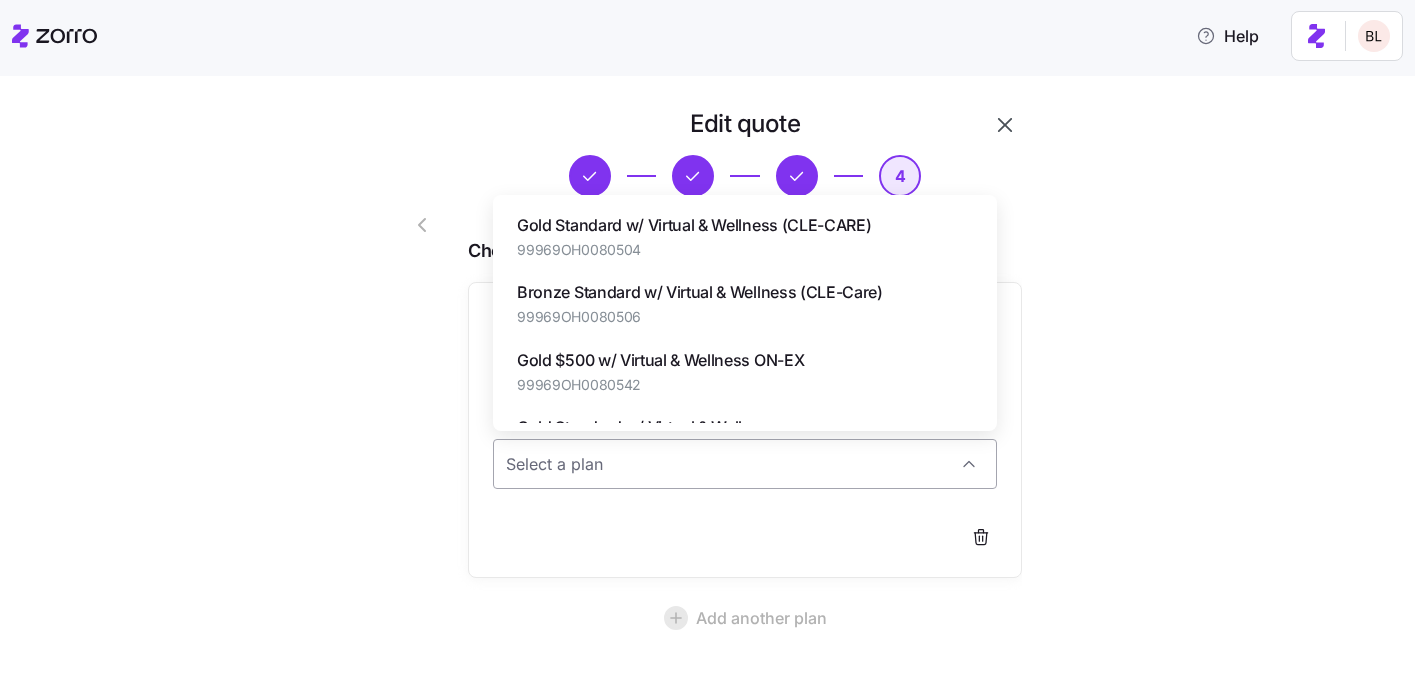 click on "Plan  *" at bounding box center (745, 464) 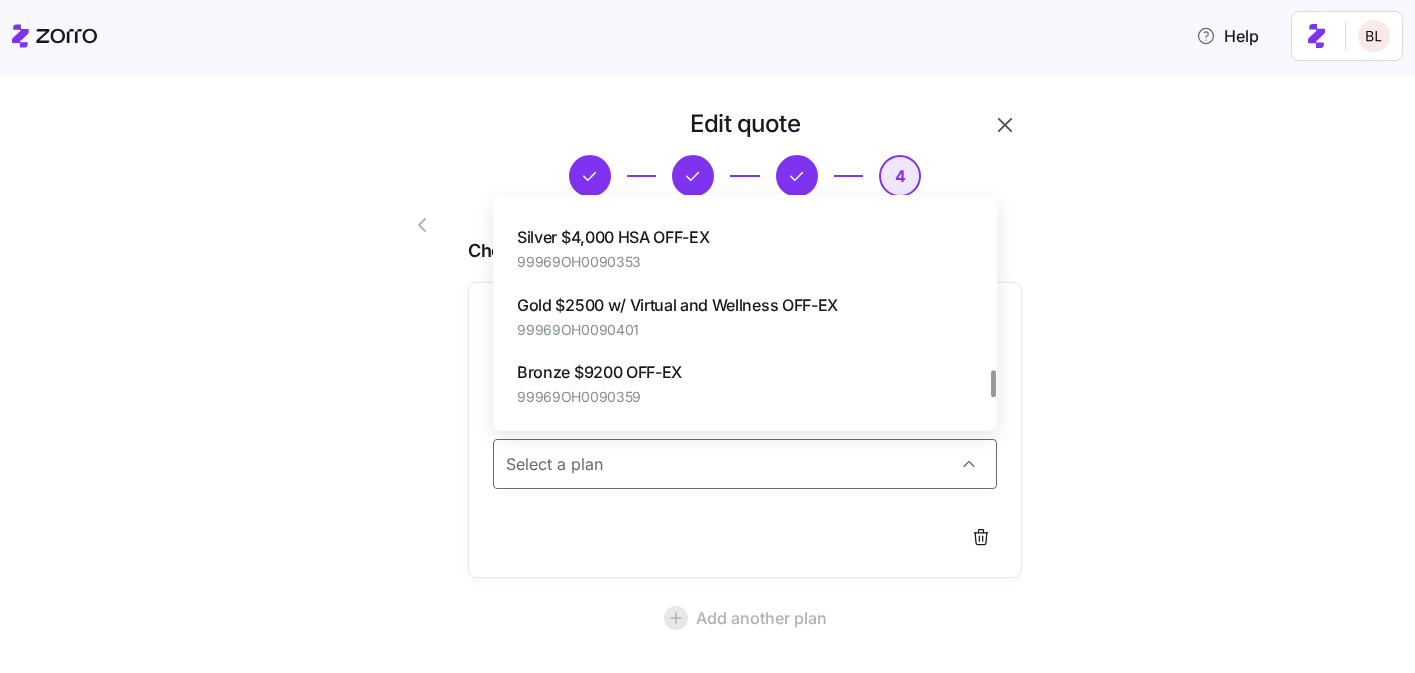 scroll, scrollTop: 1339, scrollLeft: 0, axis: vertical 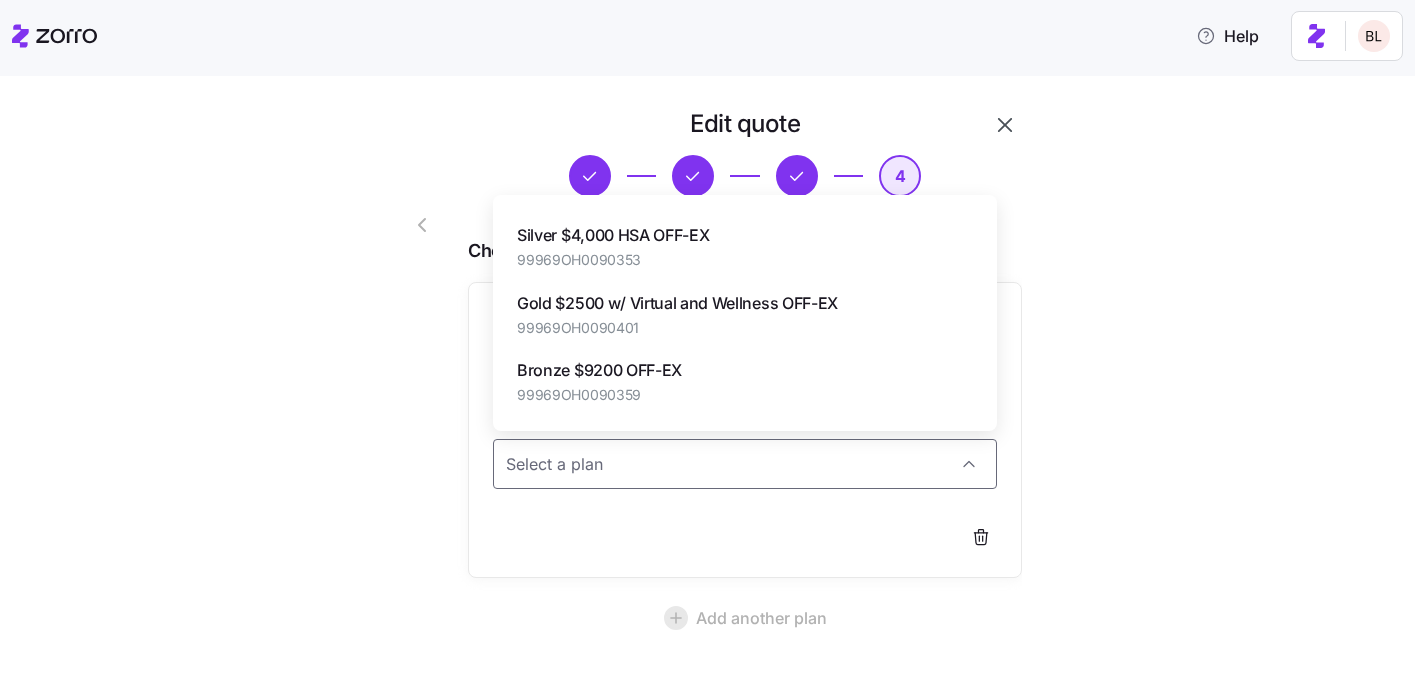 click on "Gold $2500 w/ Virtual and Wellness OFF-EX" at bounding box center [677, 303] 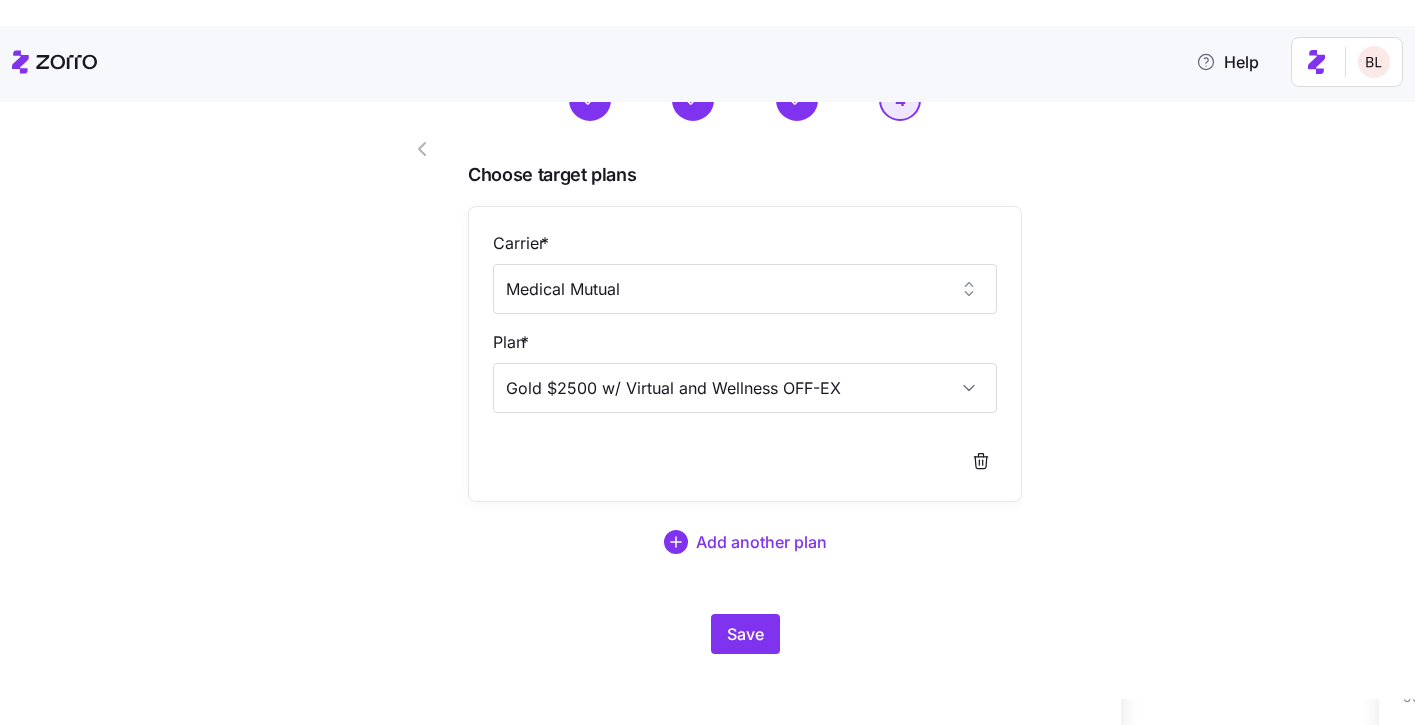 scroll, scrollTop: 128, scrollLeft: 0, axis: vertical 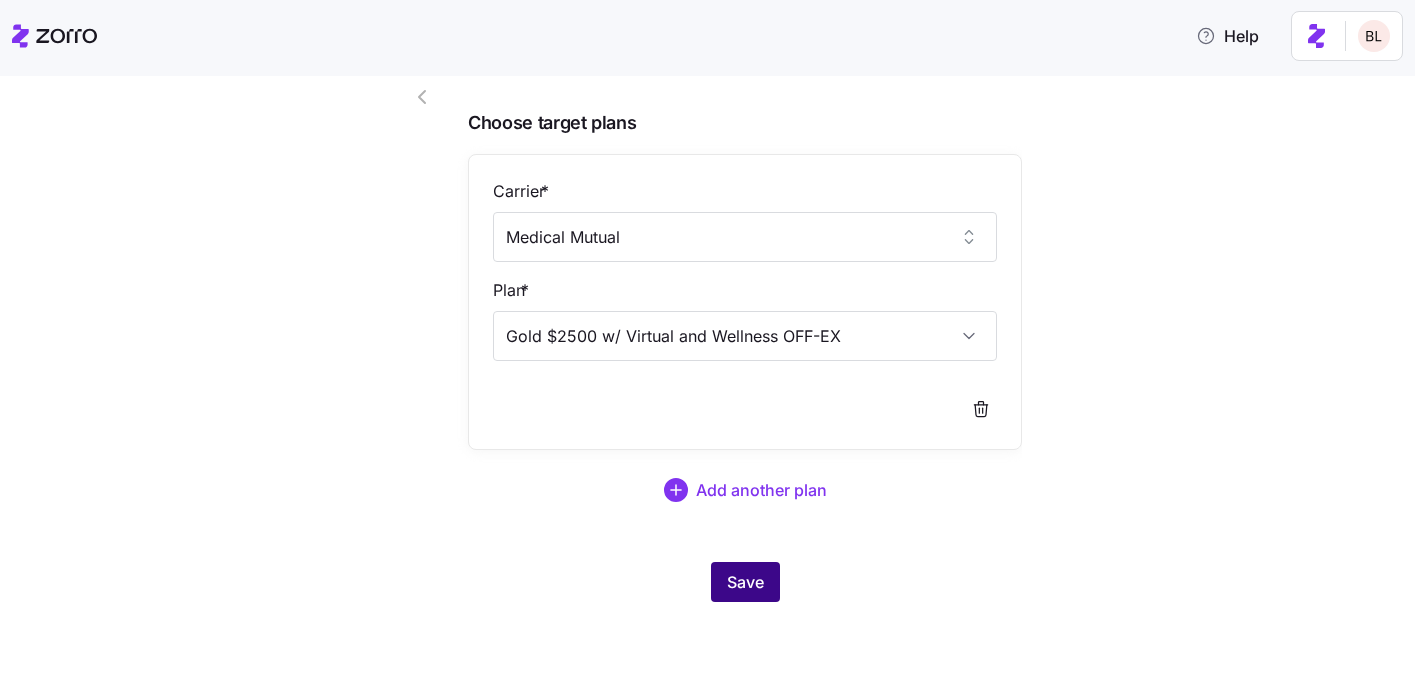 click on "Save" at bounding box center [745, 582] 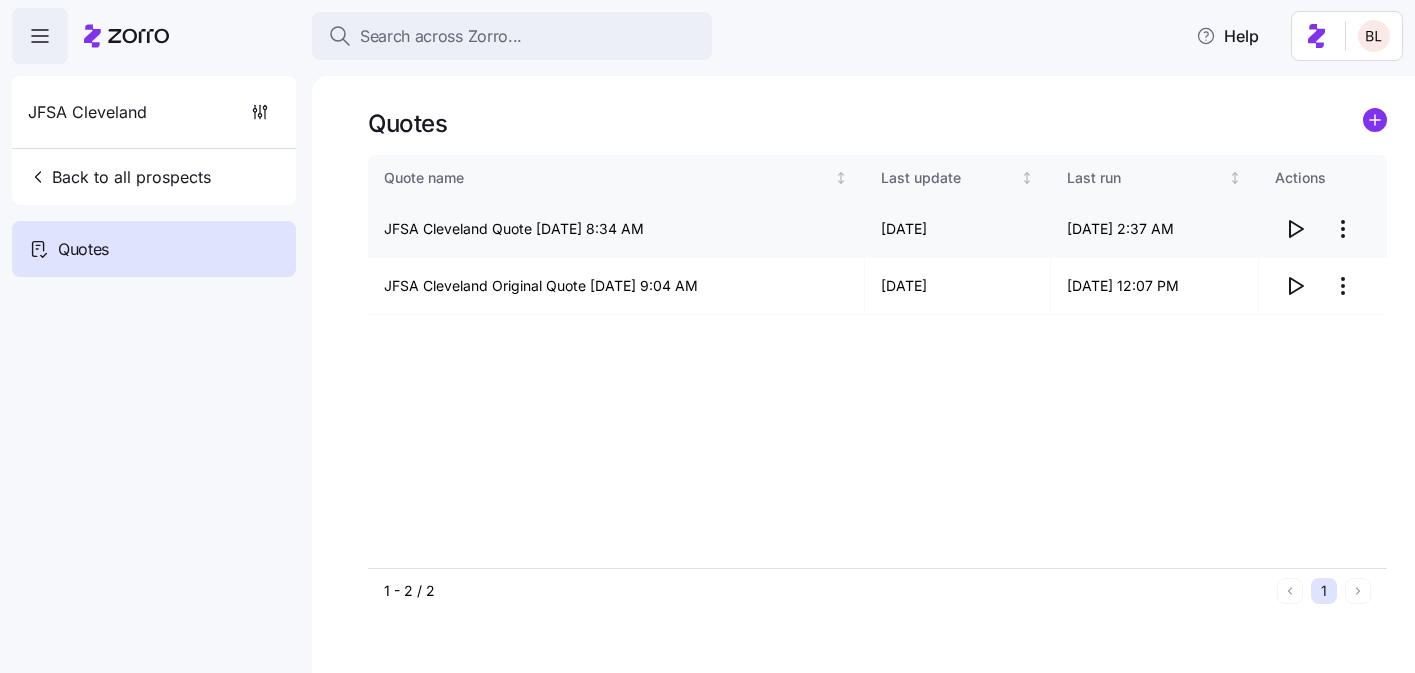 click 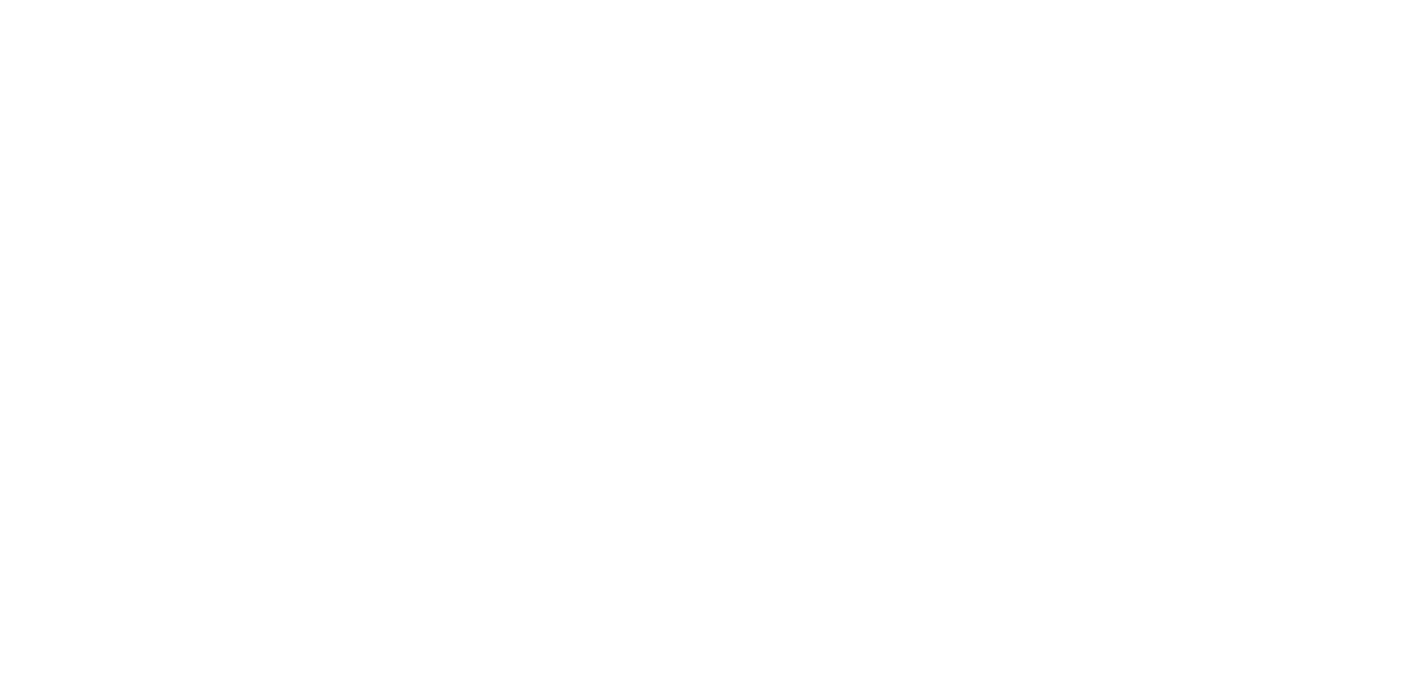 scroll, scrollTop: 0, scrollLeft: 0, axis: both 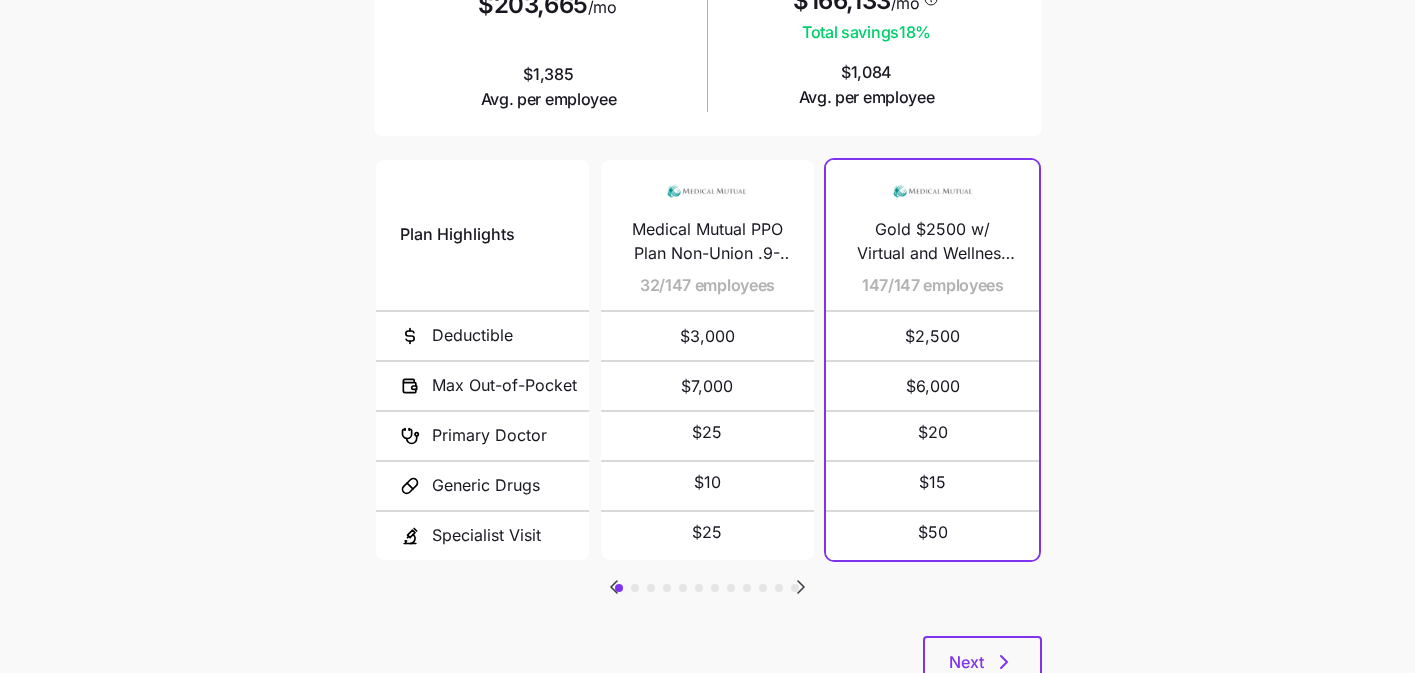 click 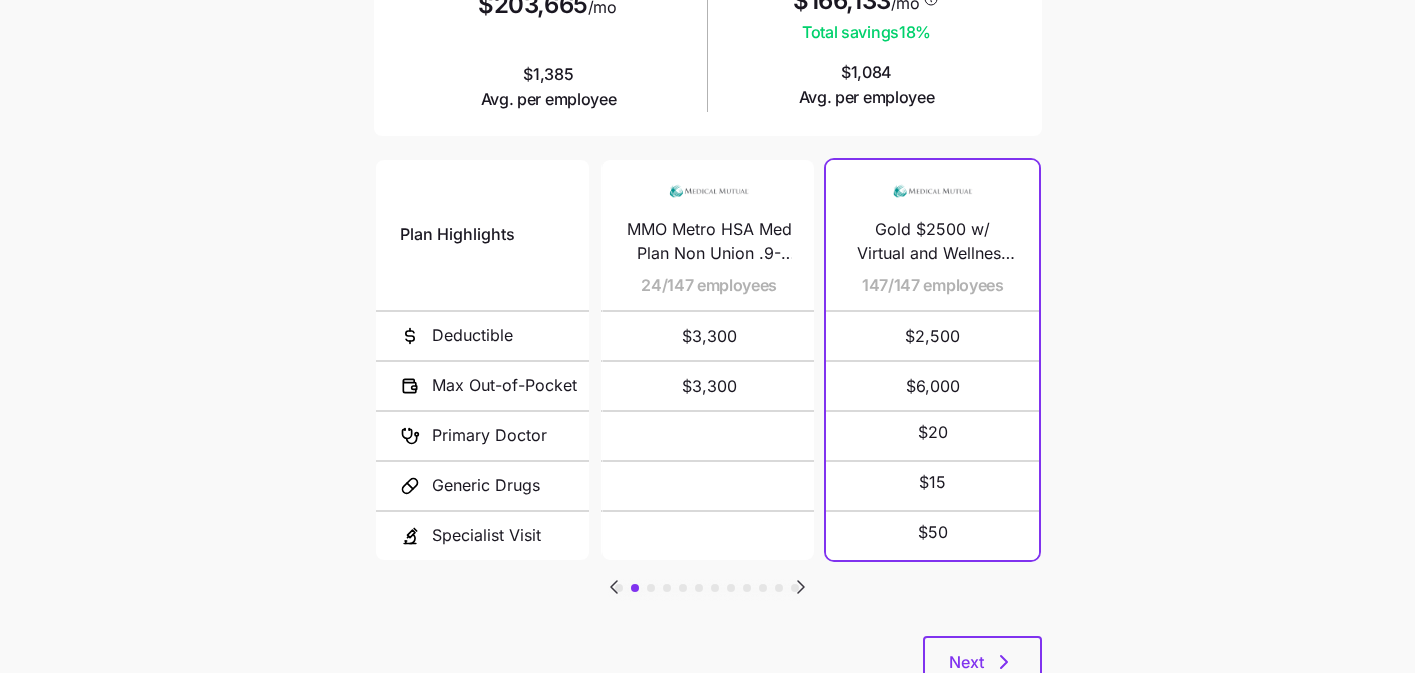 click 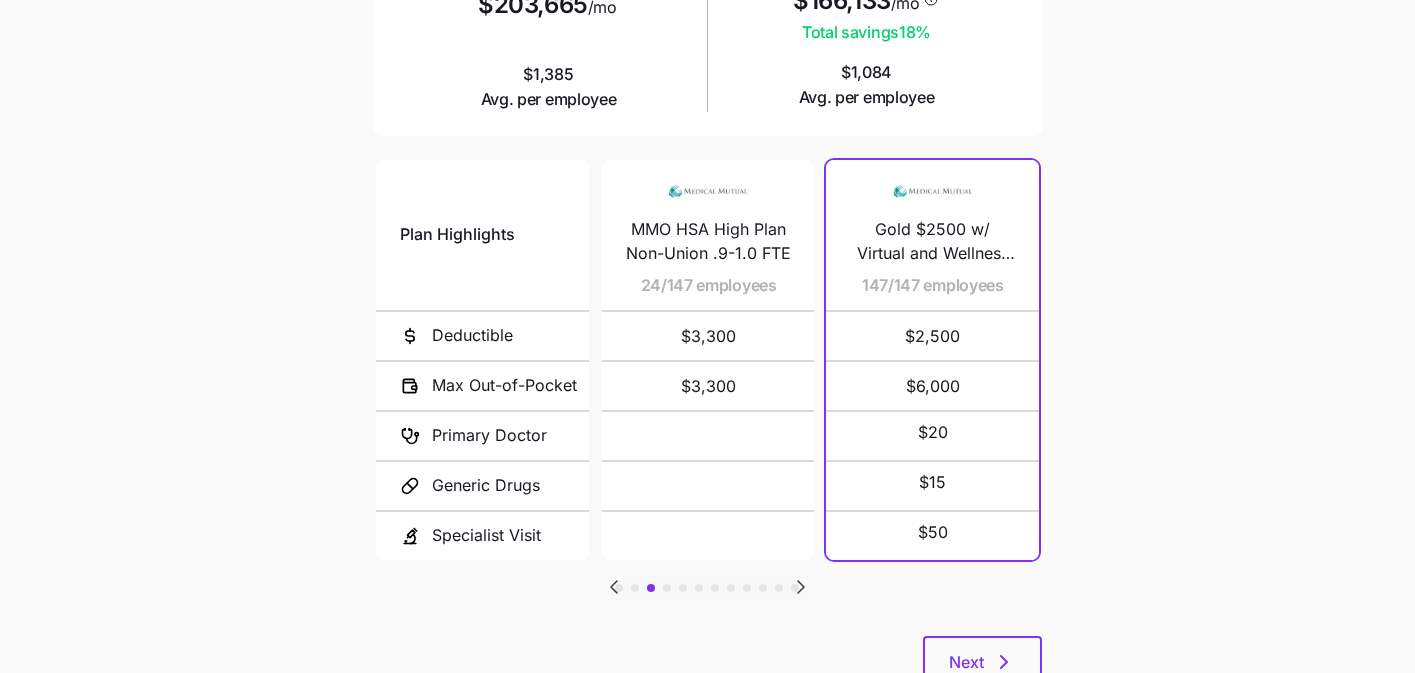 click 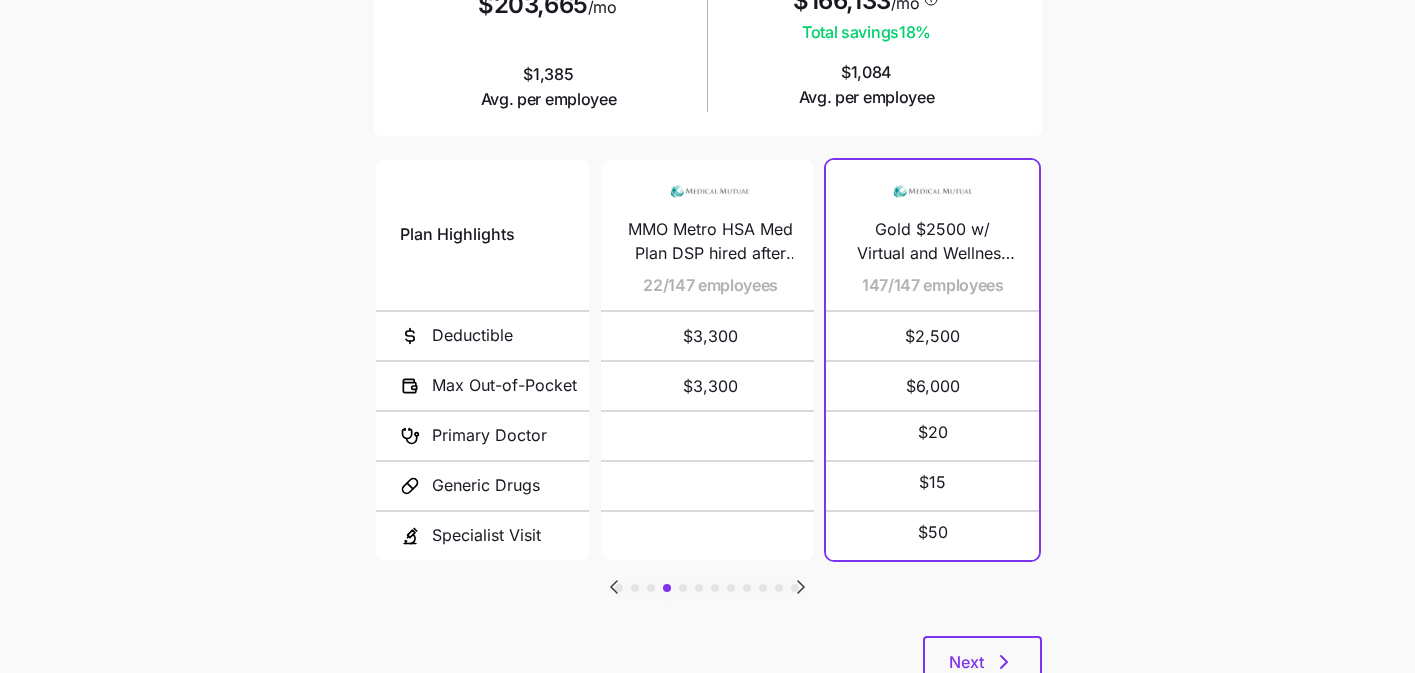 click 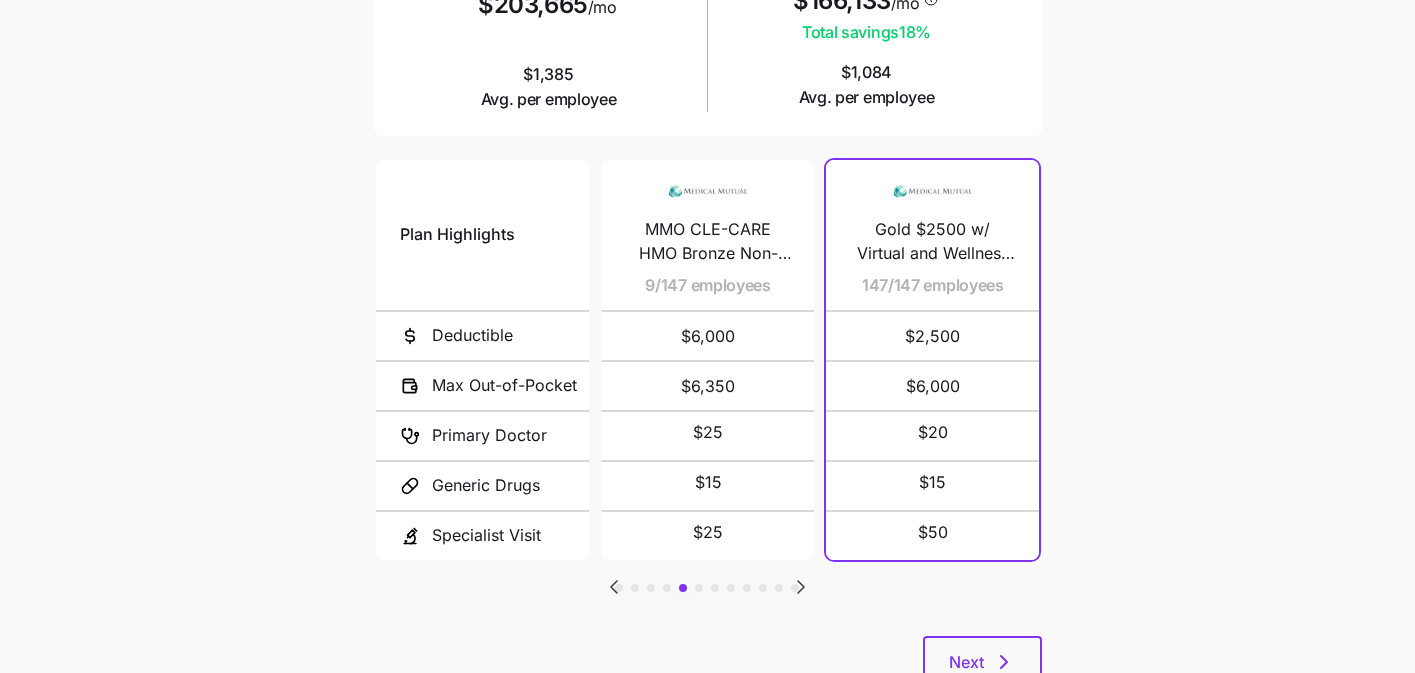 click 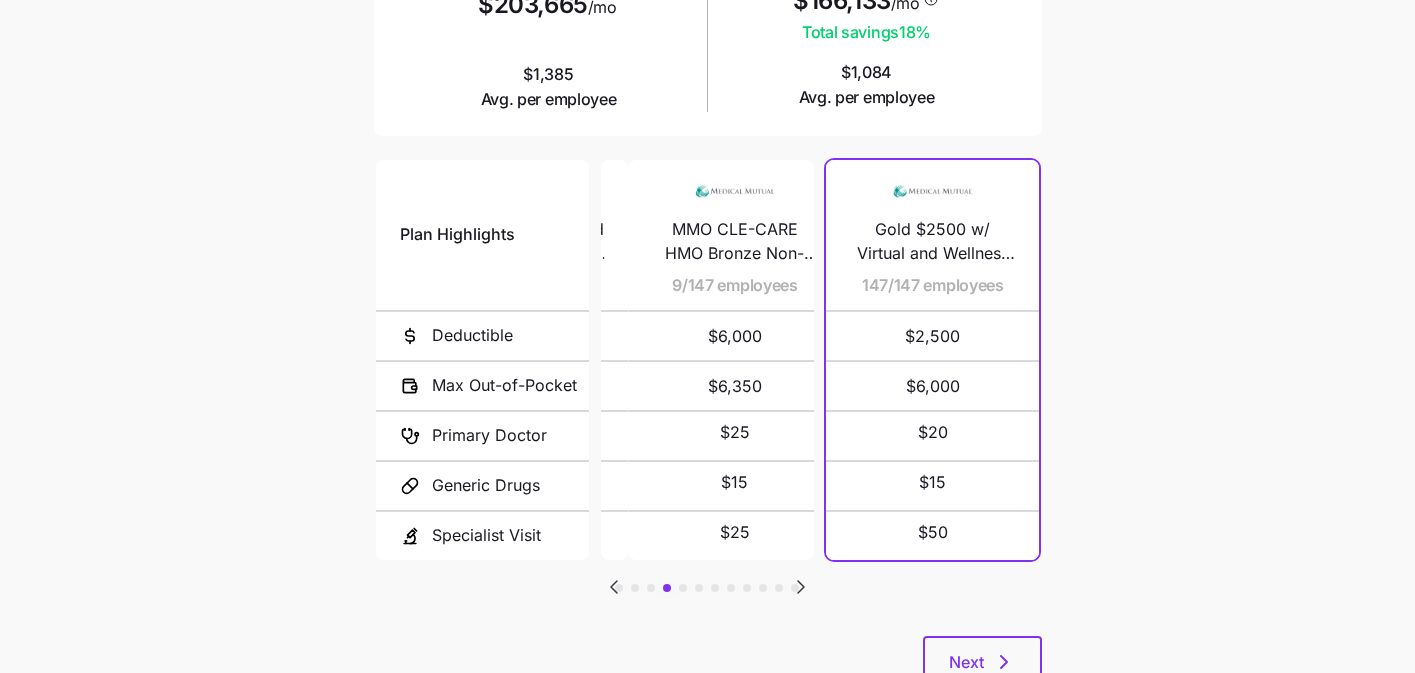 click 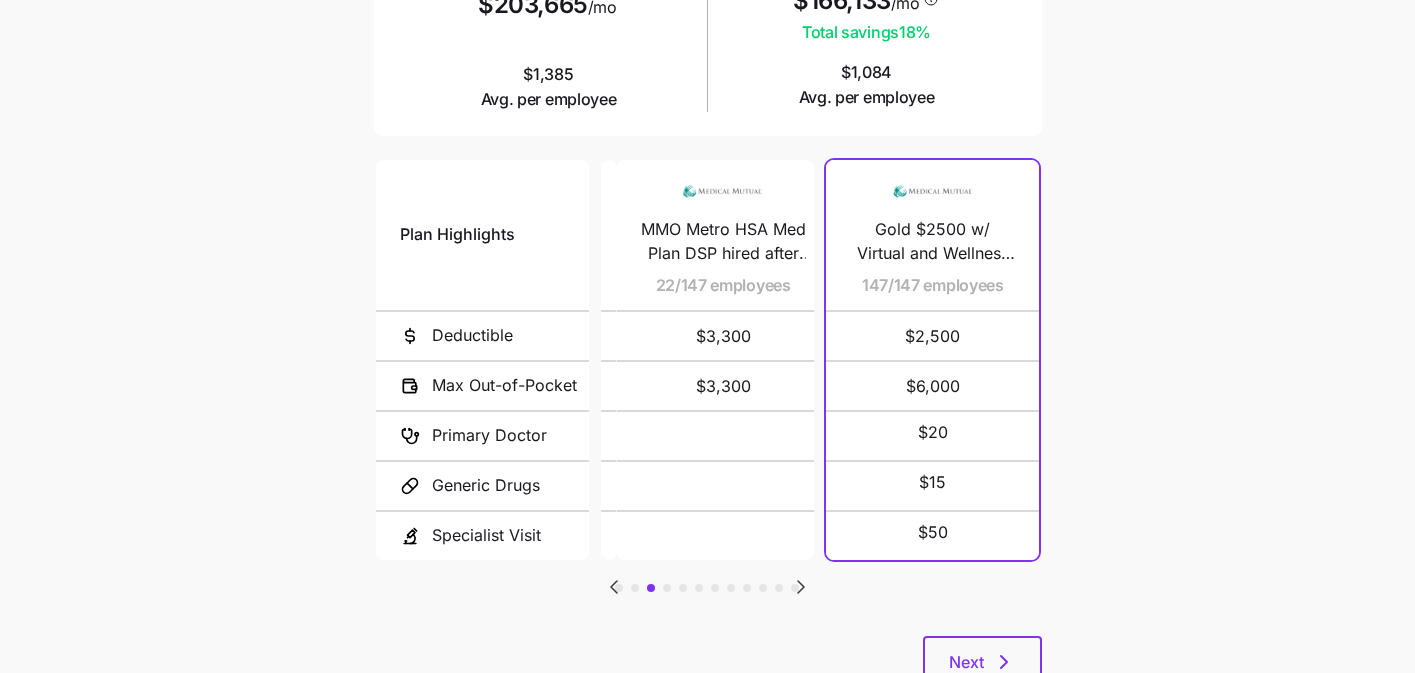 click 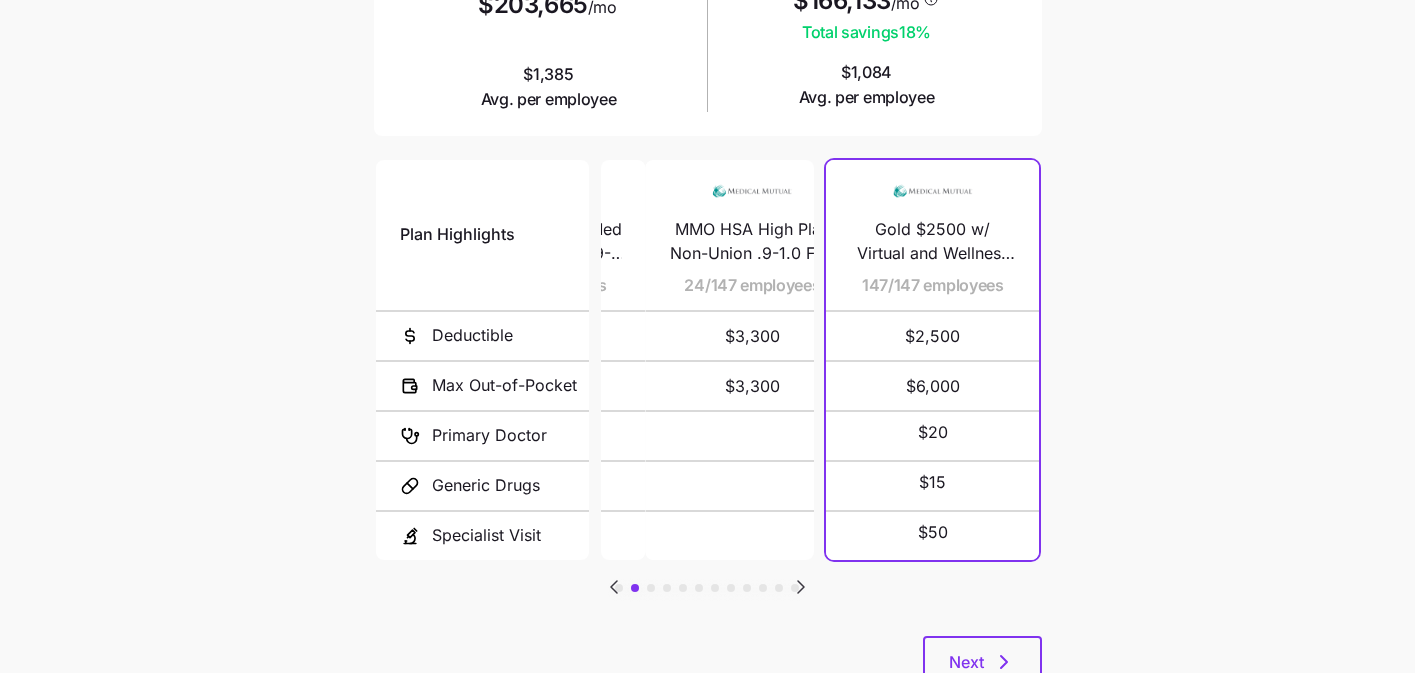 click 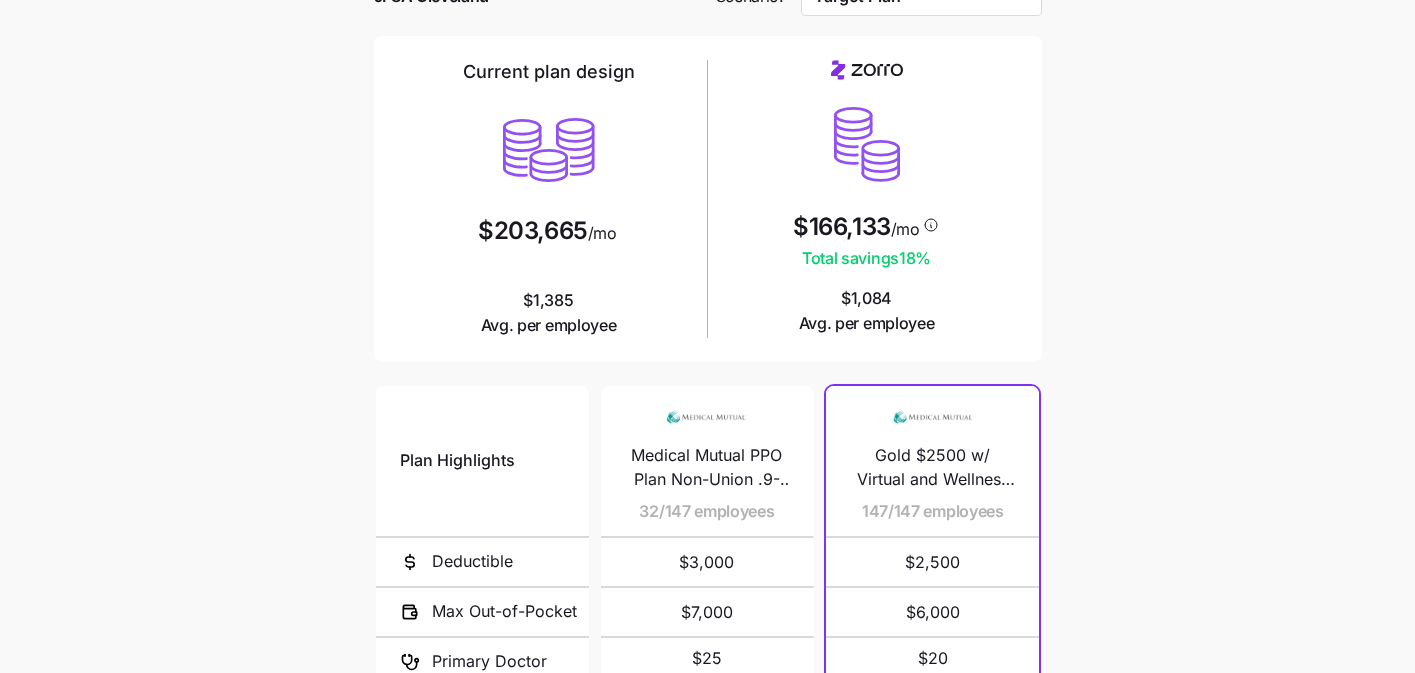 scroll, scrollTop: 0, scrollLeft: 0, axis: both 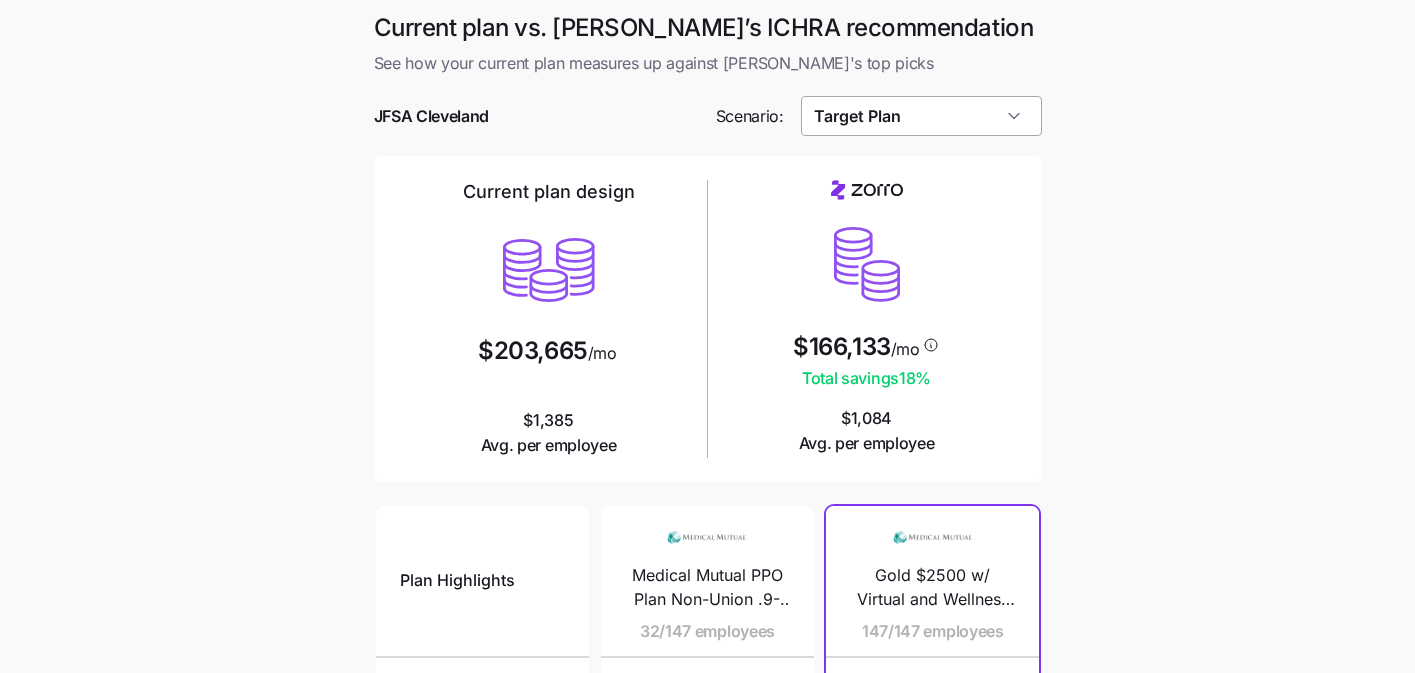 click on "Target Plan" at bounding box center [921, 116] 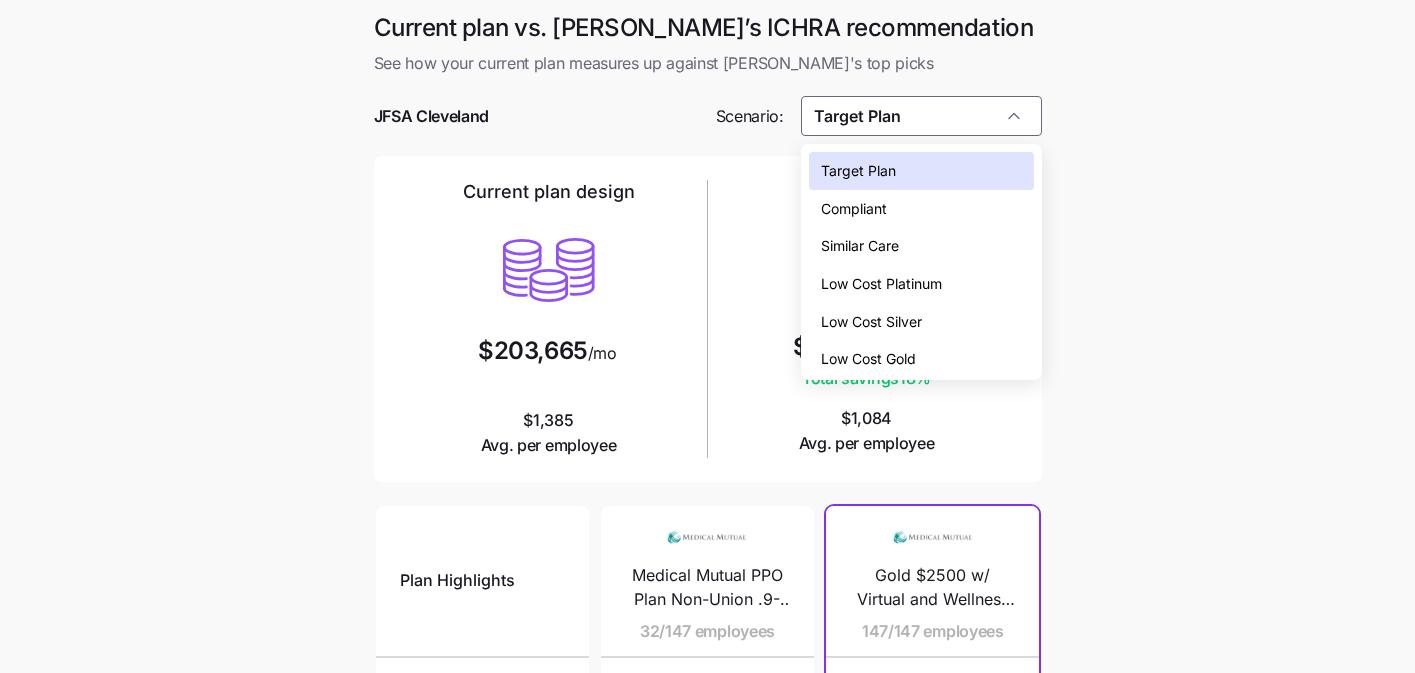 click on "Similar Care" at bounding box center (921, 246) 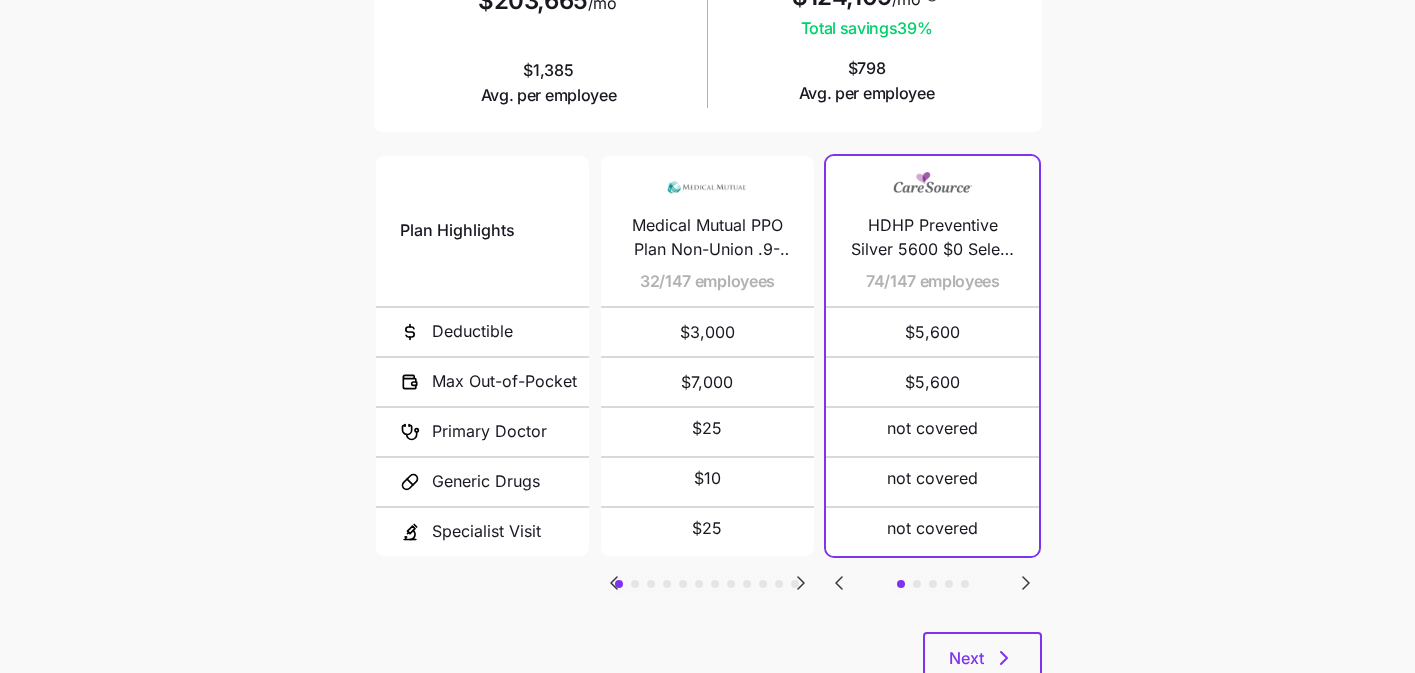 scroll, scrollTop: 353, scrollLeft: 0, axis: vertical 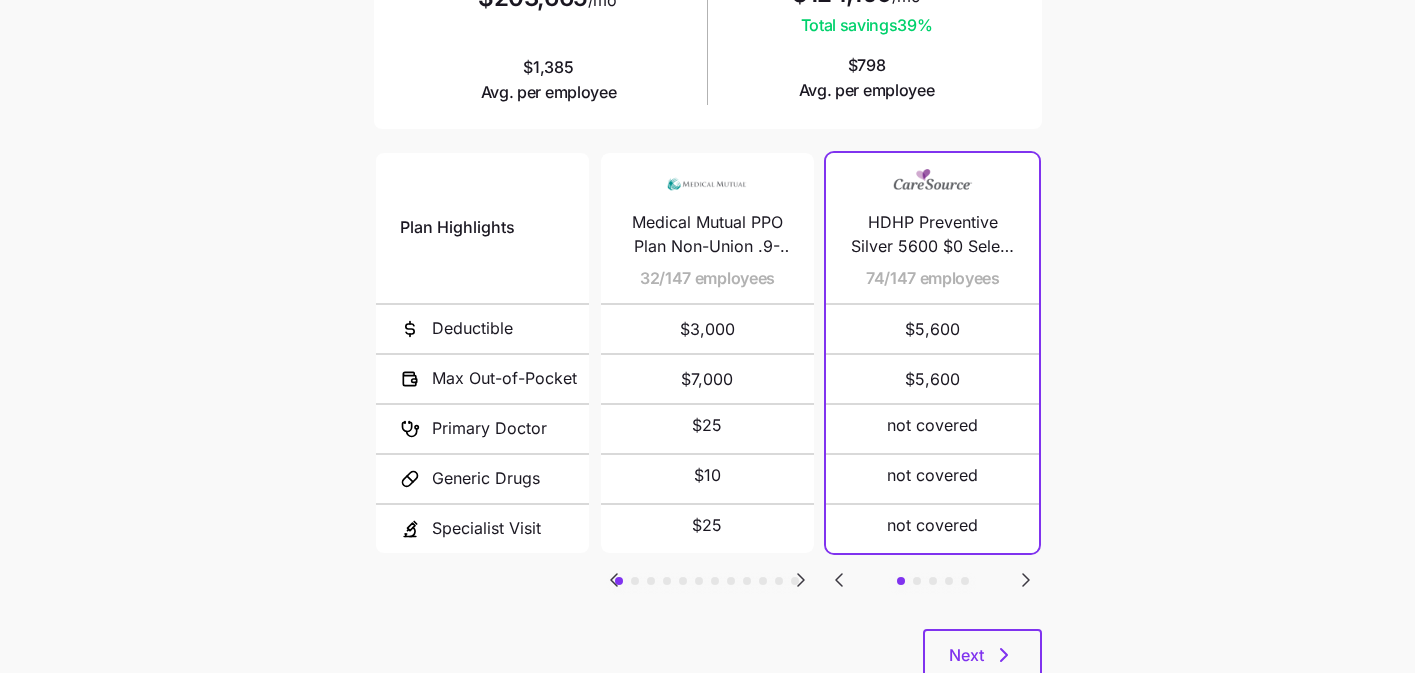 click 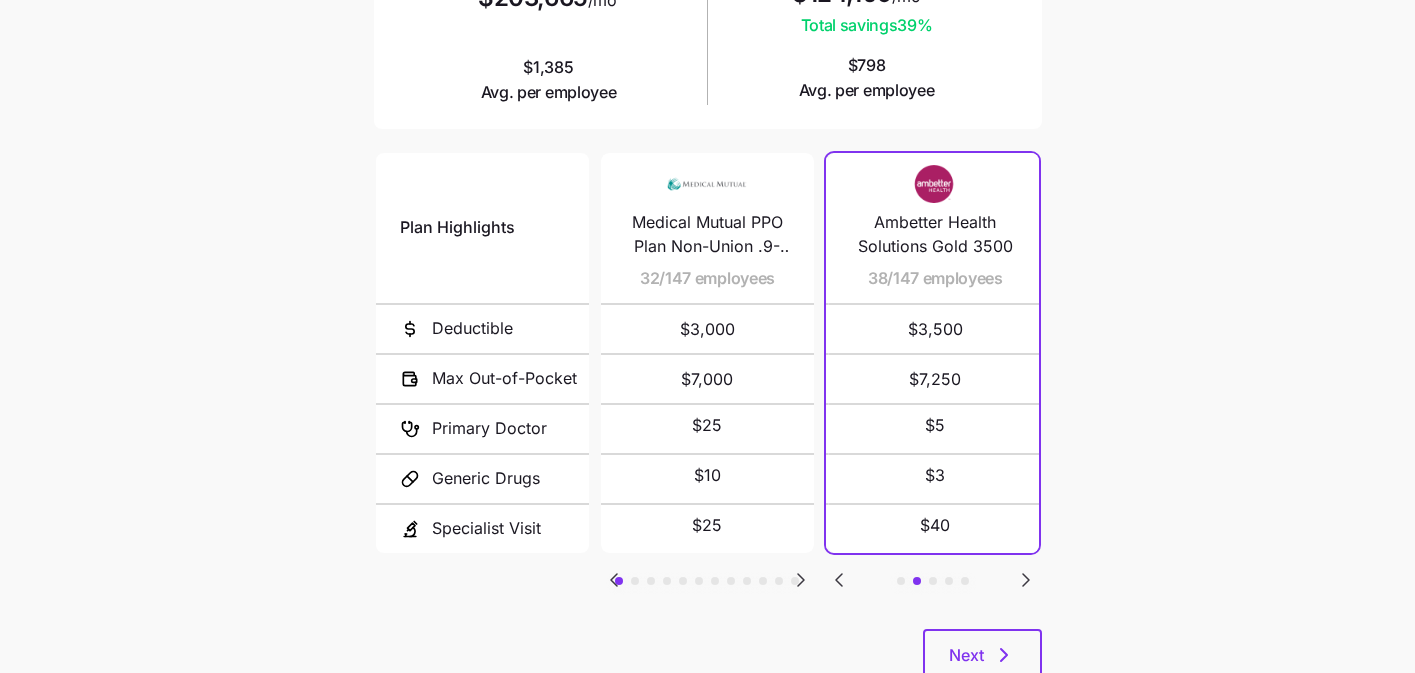 click 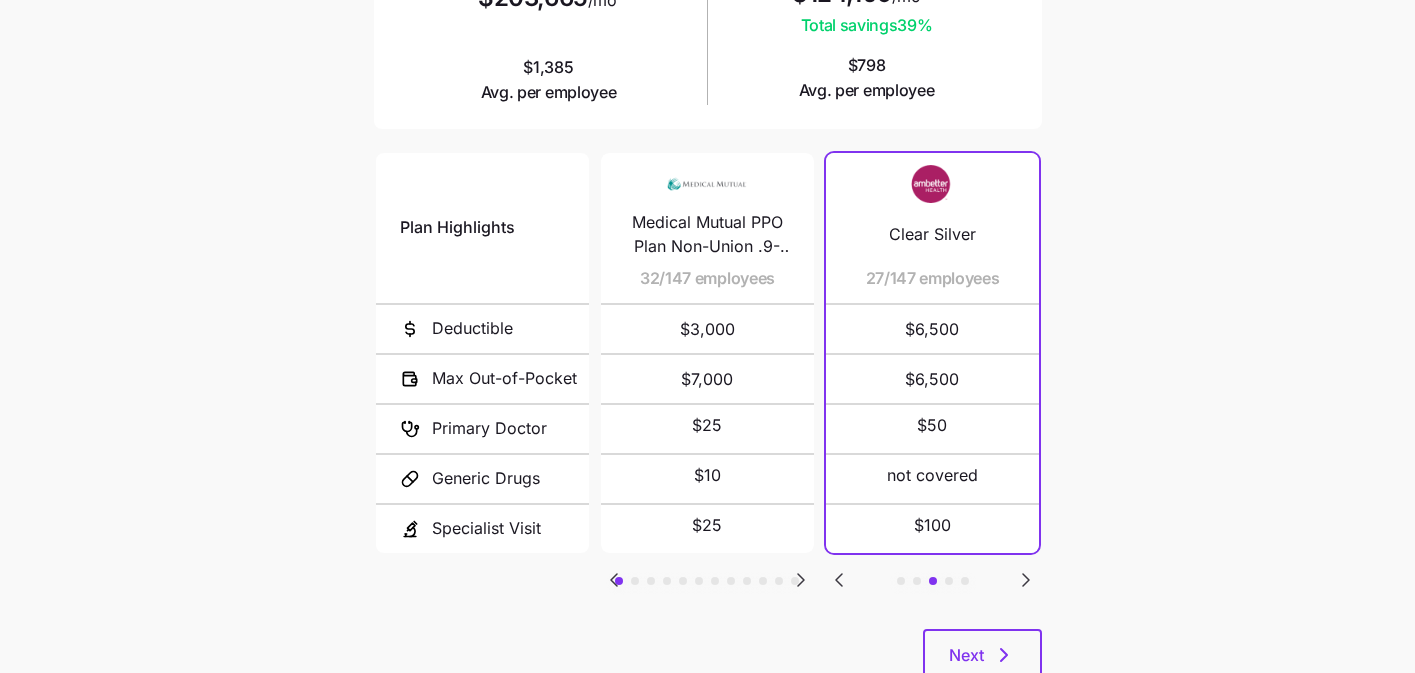 click 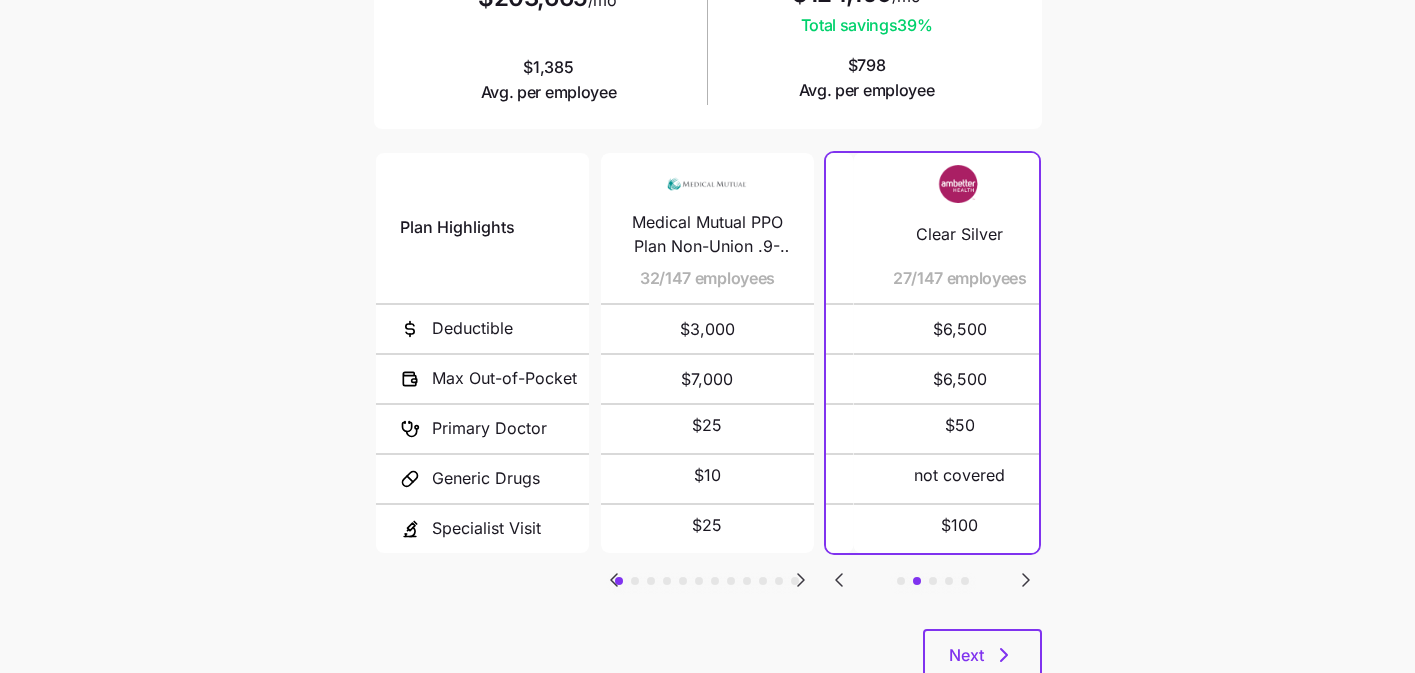 click 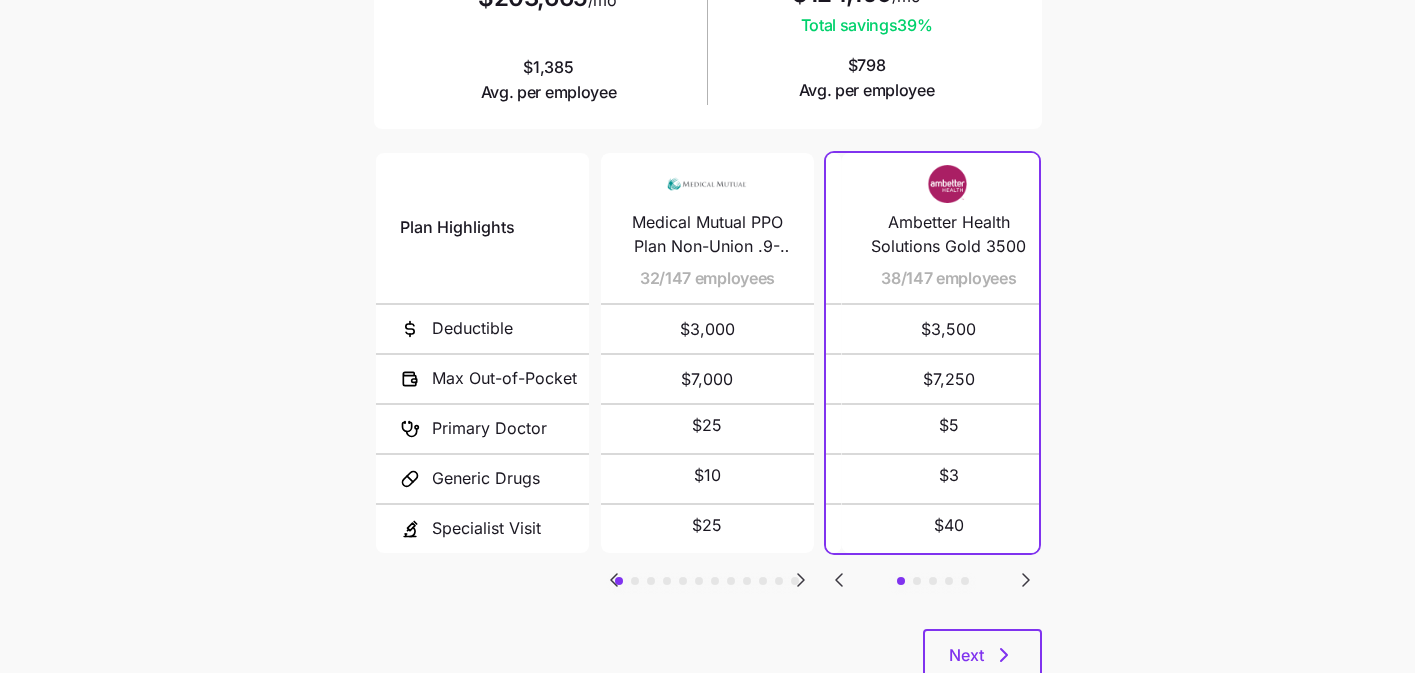 click 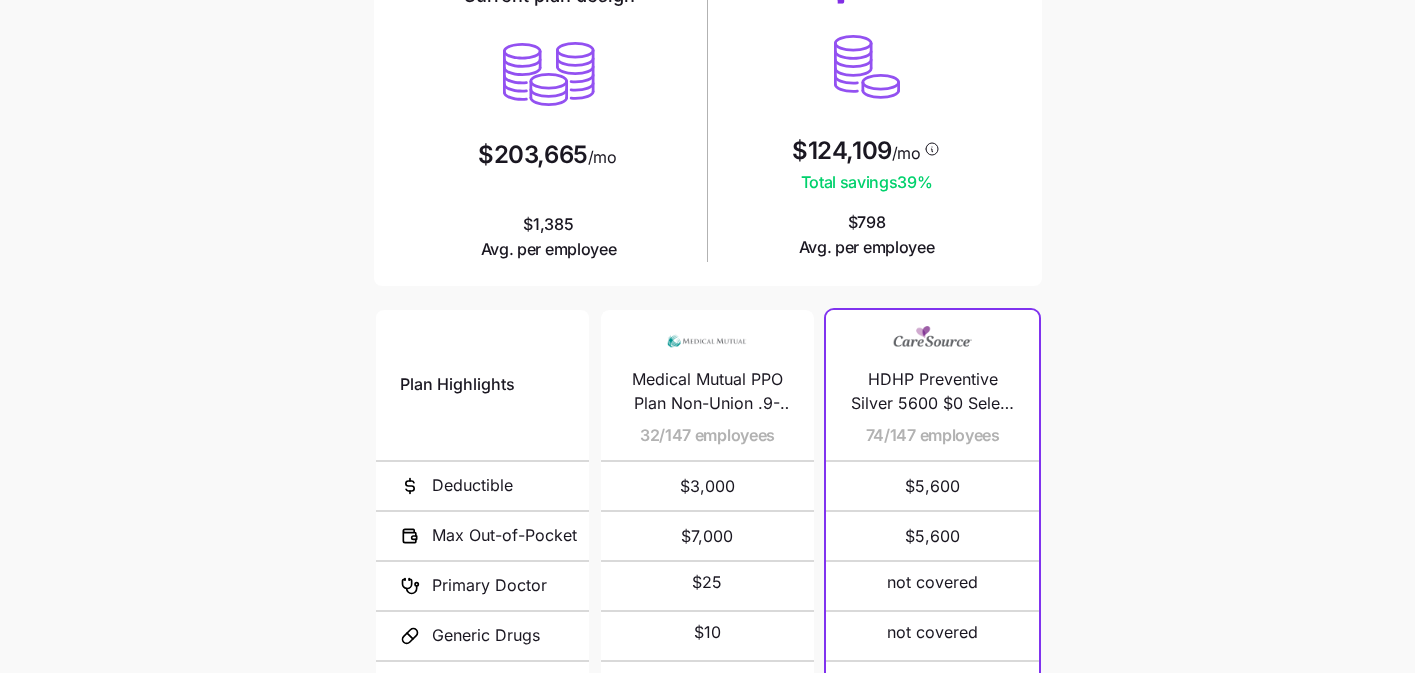 scroll, scrollTop: 28, scrollLeft: 0, axis: vertical 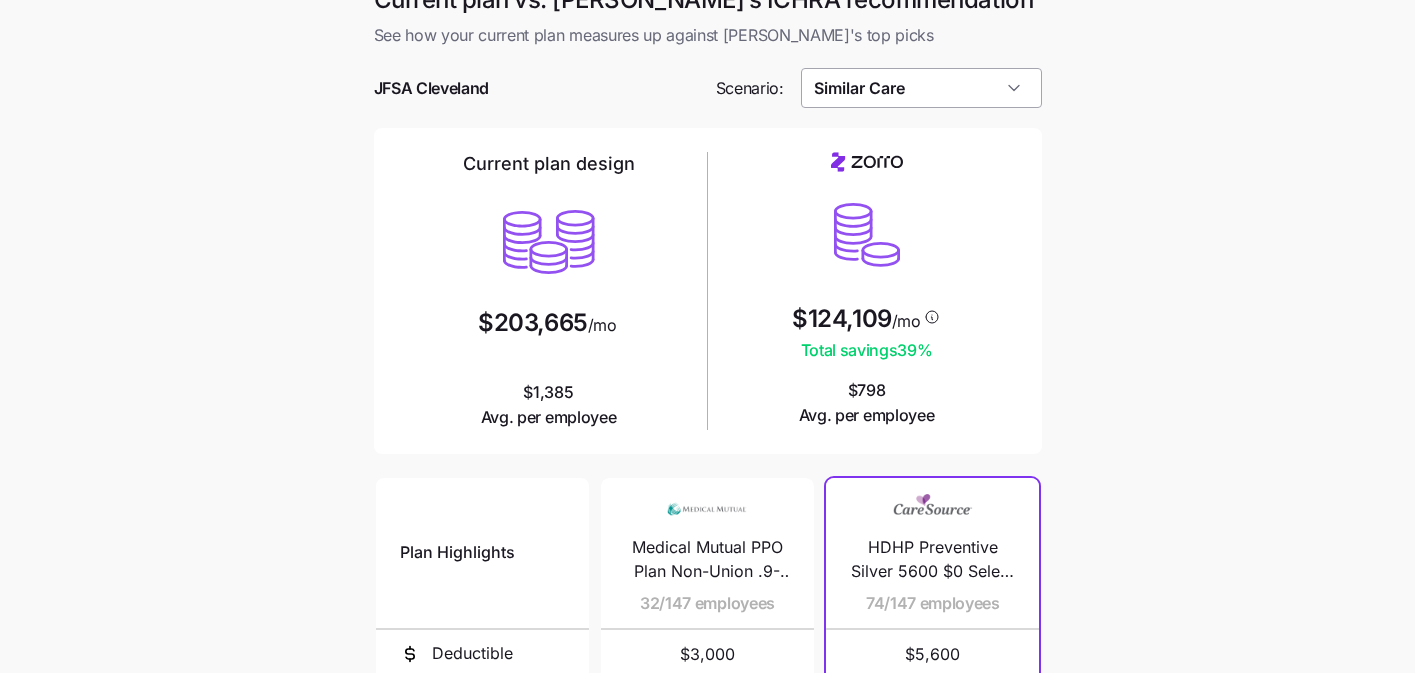 click on "Similar Care" at bounding box center (921, 88) 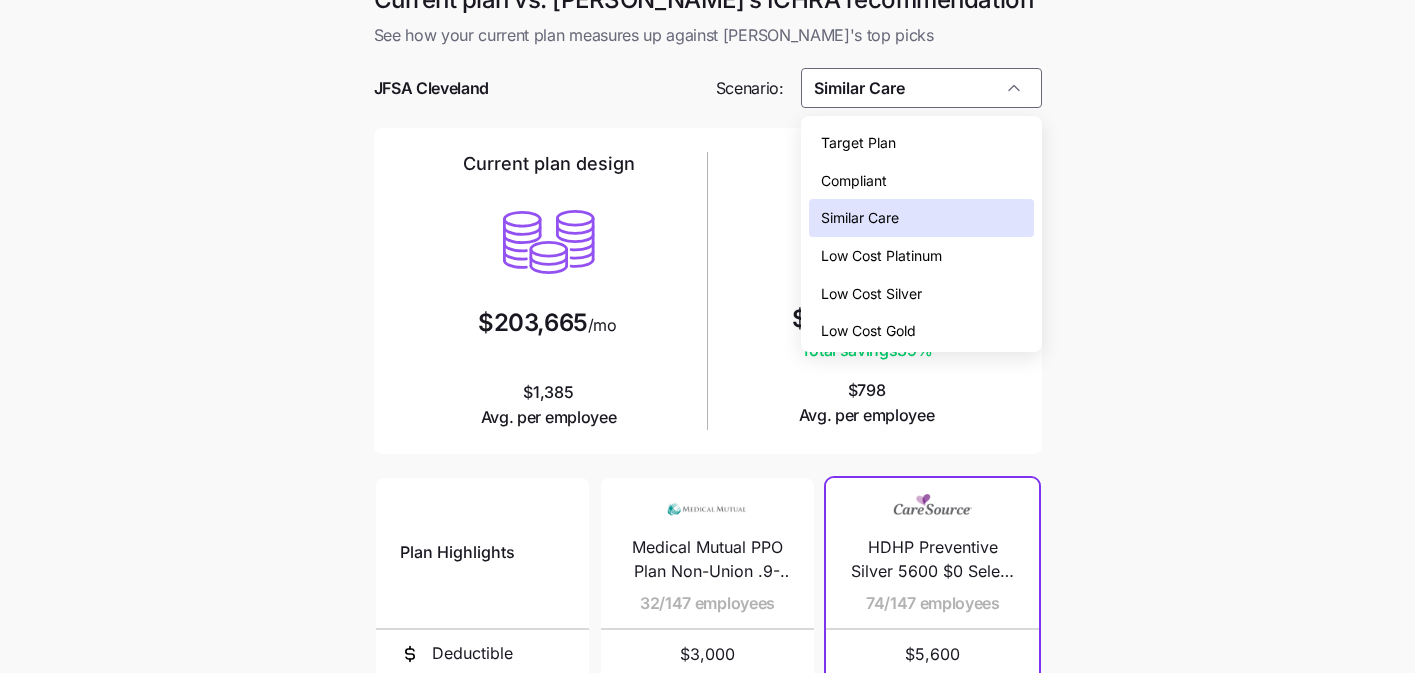 click on "Target Plan" at bounding box center [921, 143] 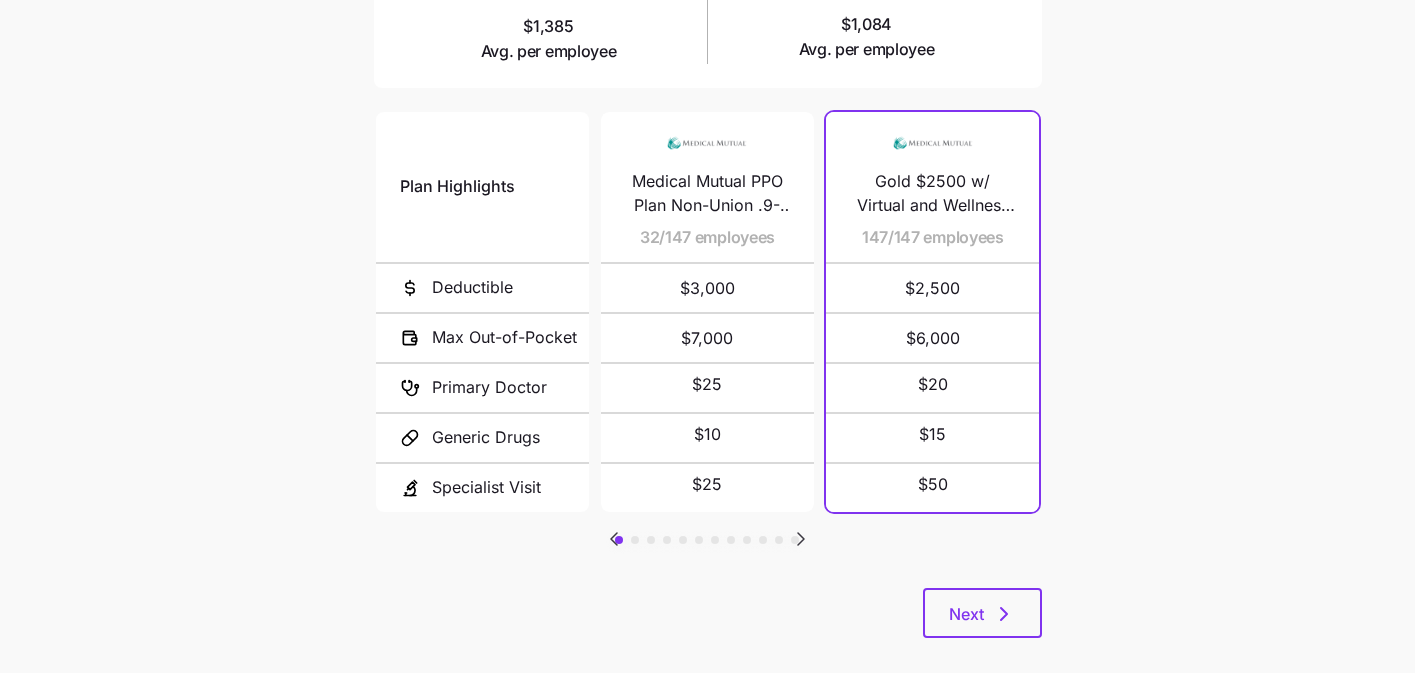 scroll, scrollTop: 418, scrollLeft: 0, axis: vertical 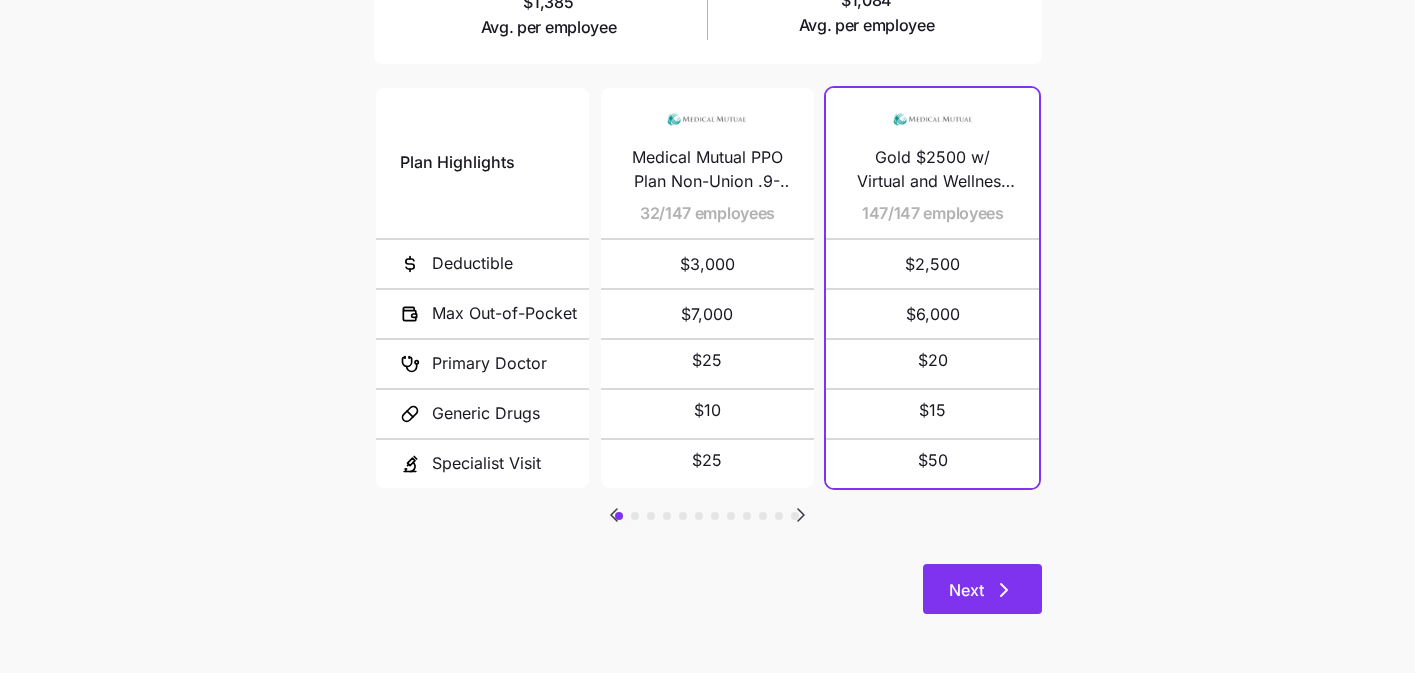 click 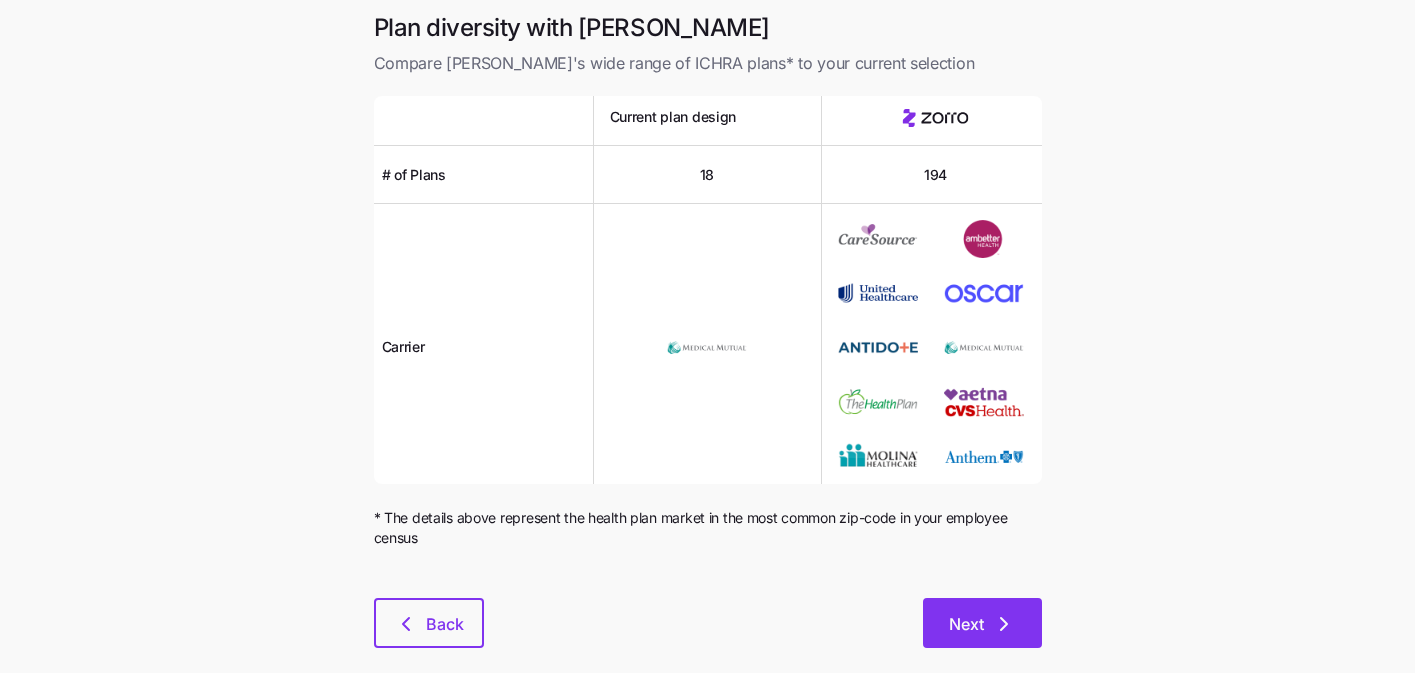 click on "Next" at bounding box center [966, 624] 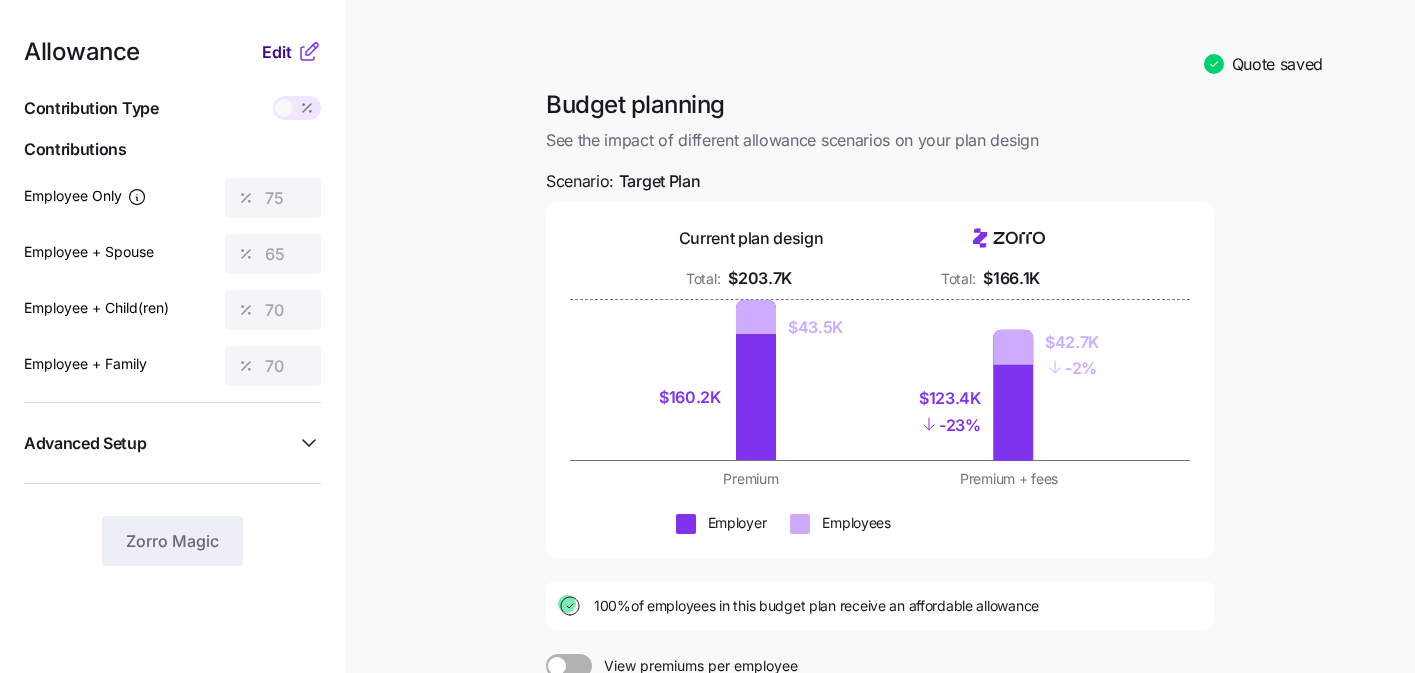 click on "Edit" at bounding box center [277, 52] 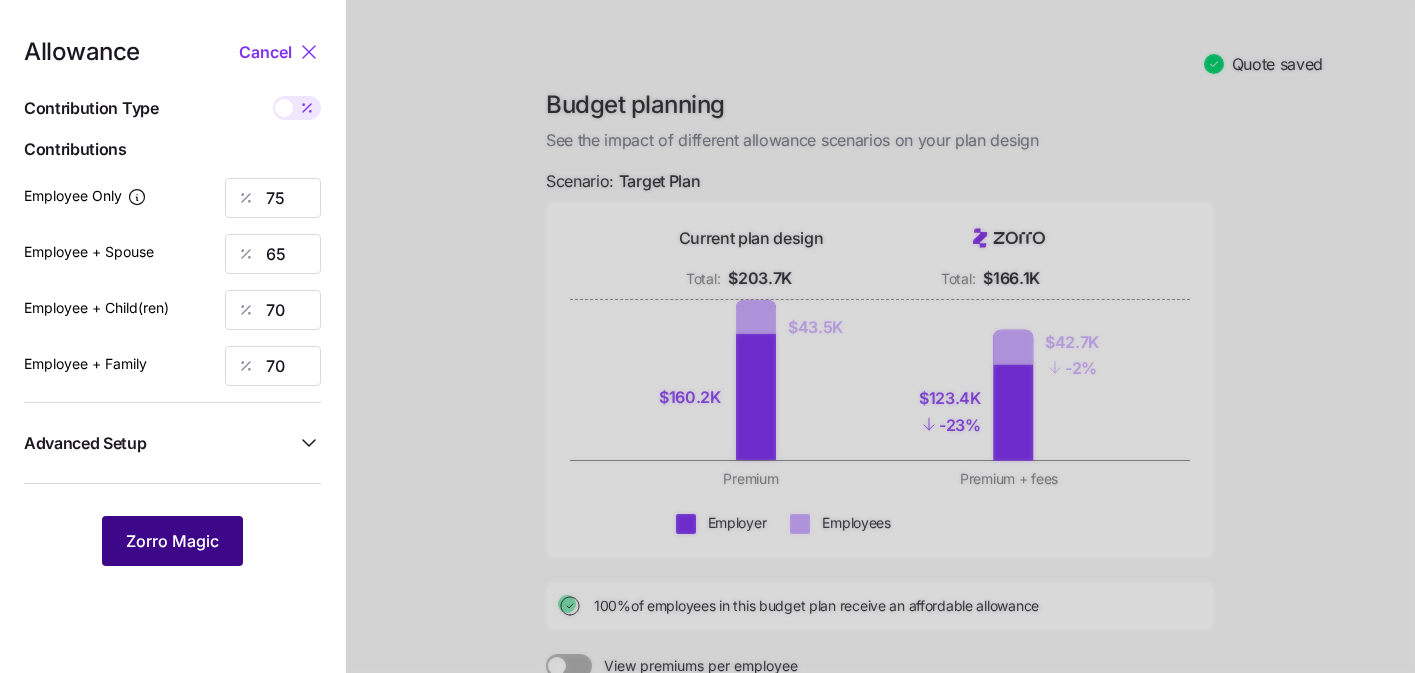 click on "Zorro Magic" at bounding box center (172, 541) 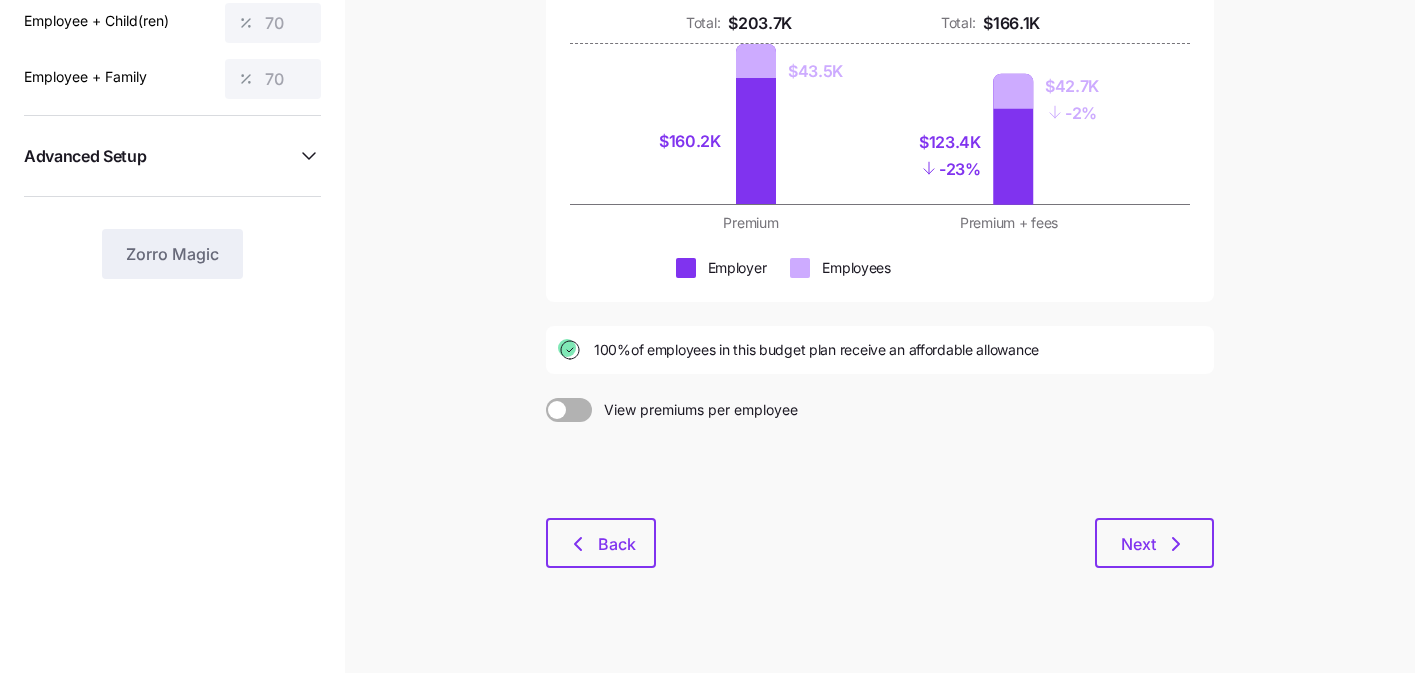 scroll, scrollTop: 301, scrollLeft: 0, axis: vertical 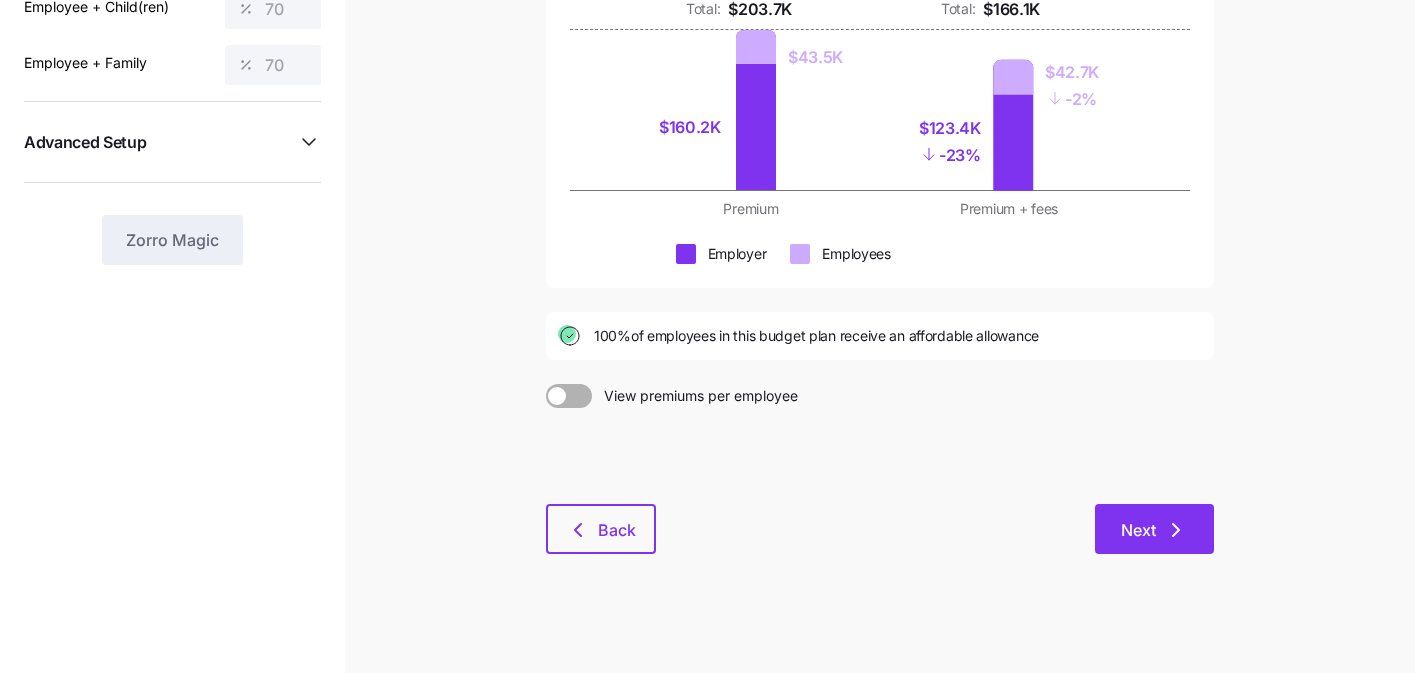 click 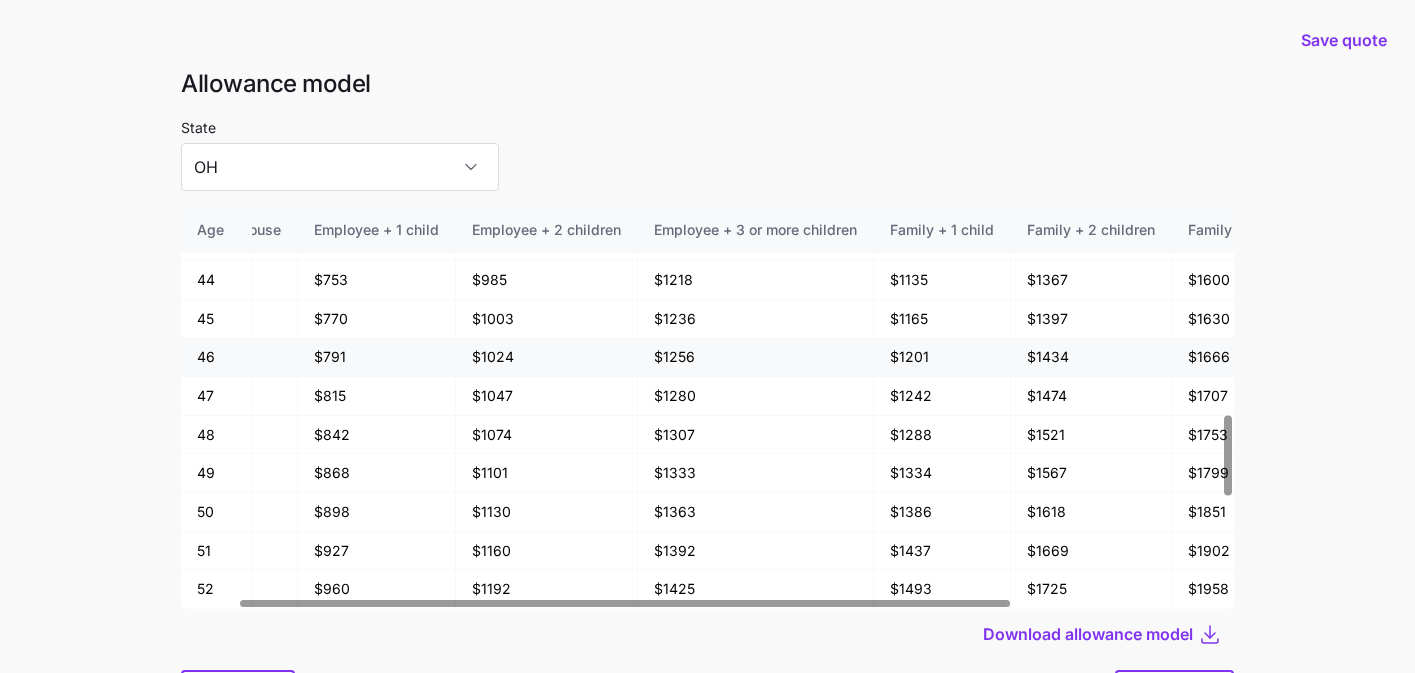 scroll, scrollTop: 1041, scrollLeft: 0, axis: vertical 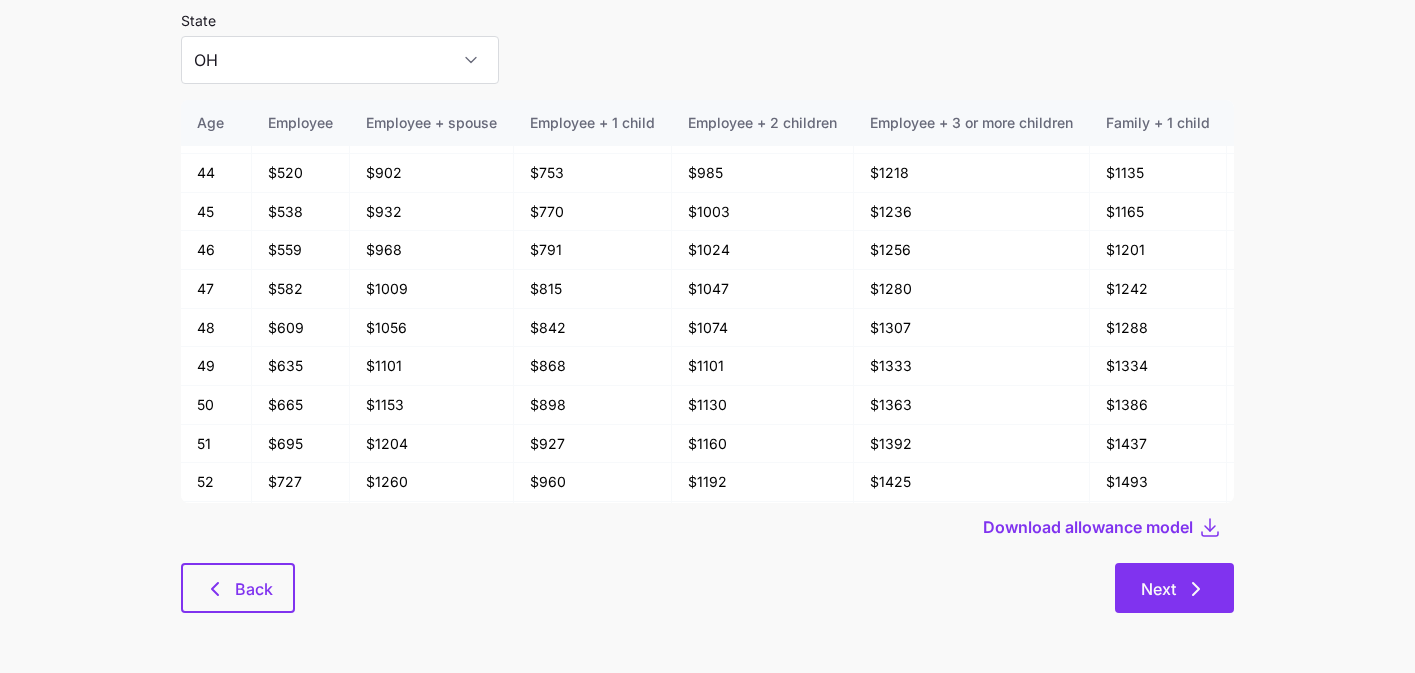 click on "Next" at bounding box center [1158, 589] 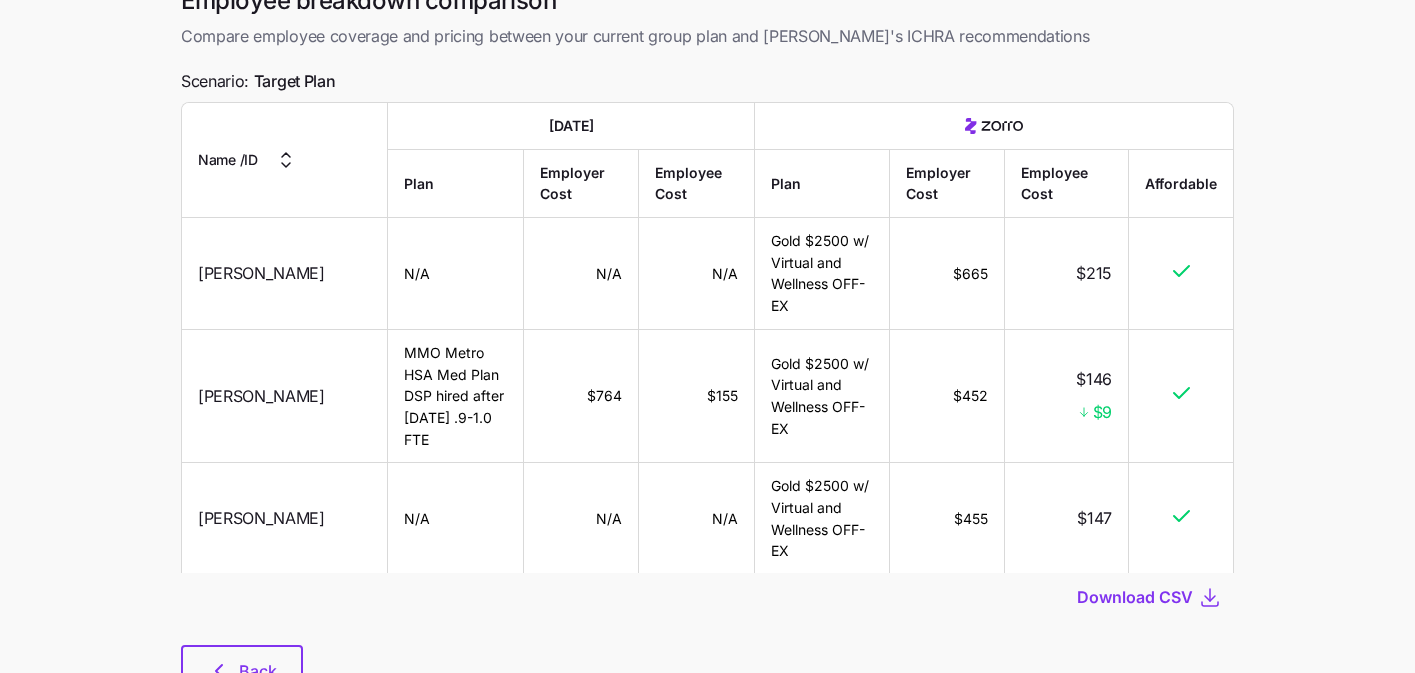 scroll, scrollTop: 0, scrollLeft: 0, axis: both 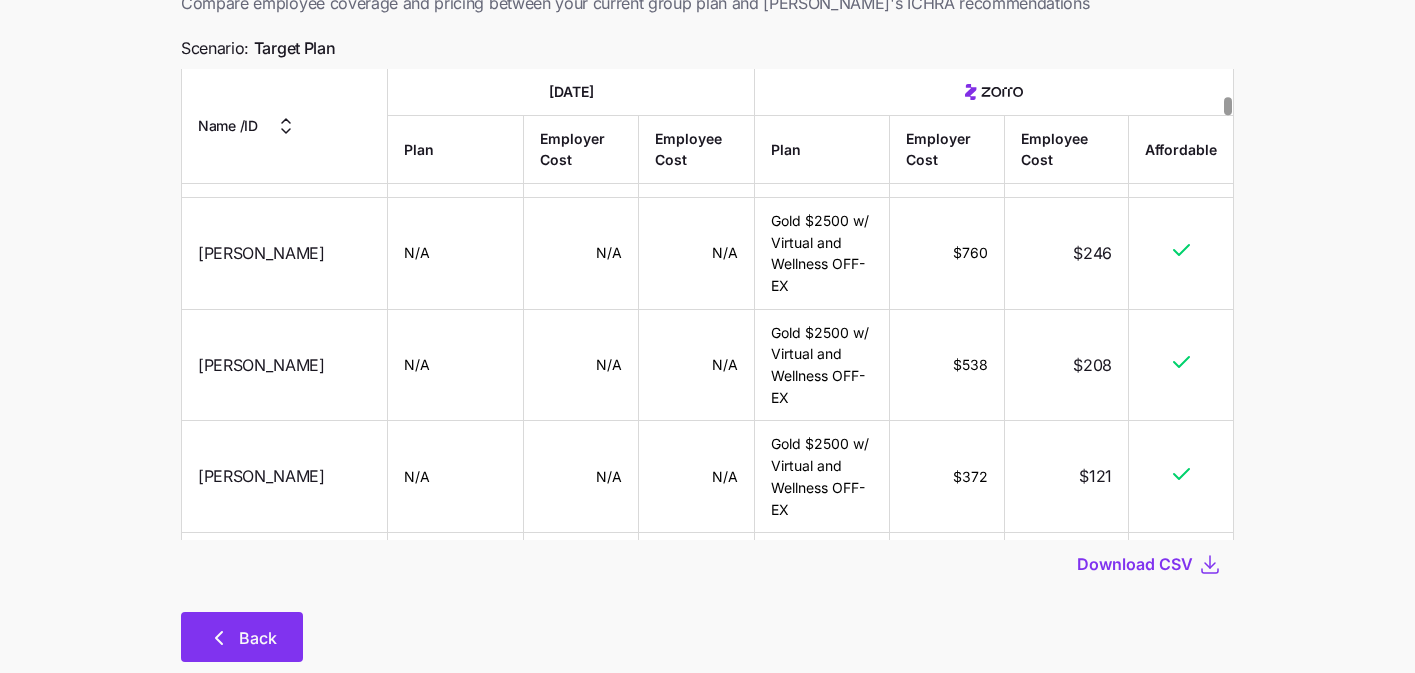 click 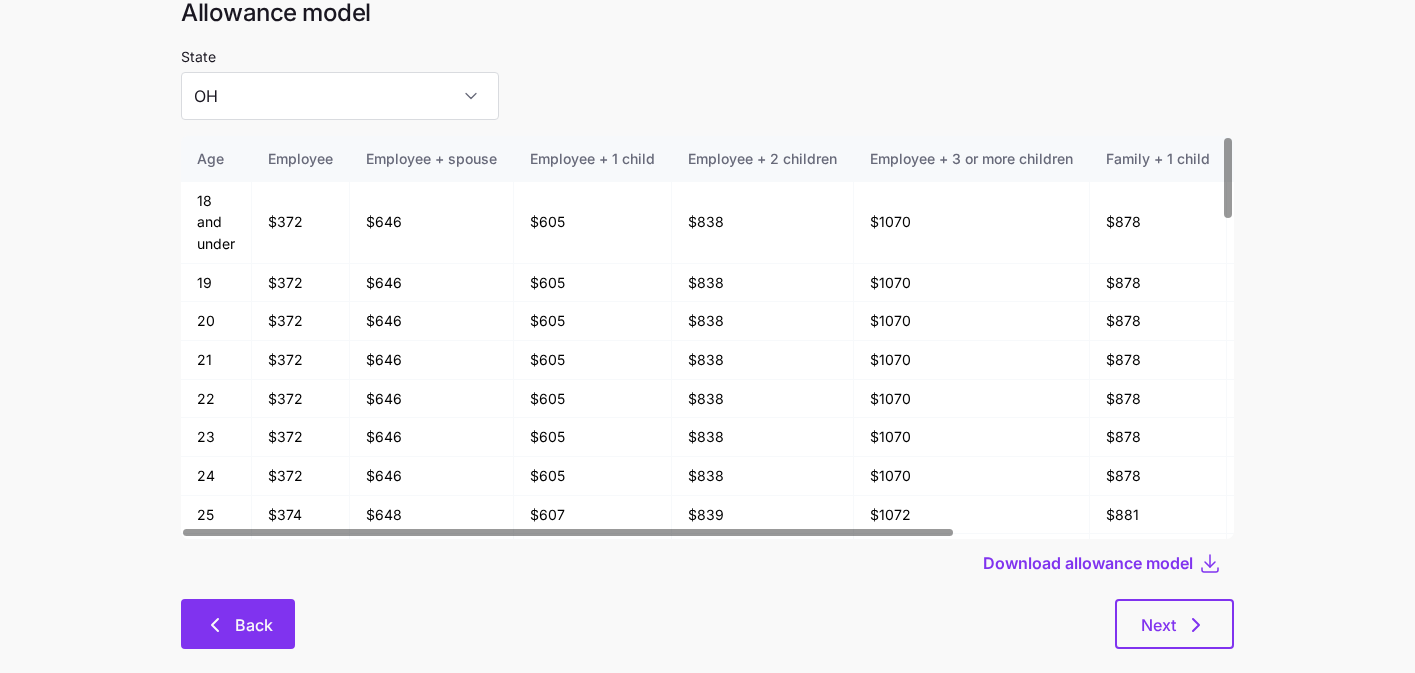 scroll, scrollTop: 83, scrollLeft: 0, axis: vertical 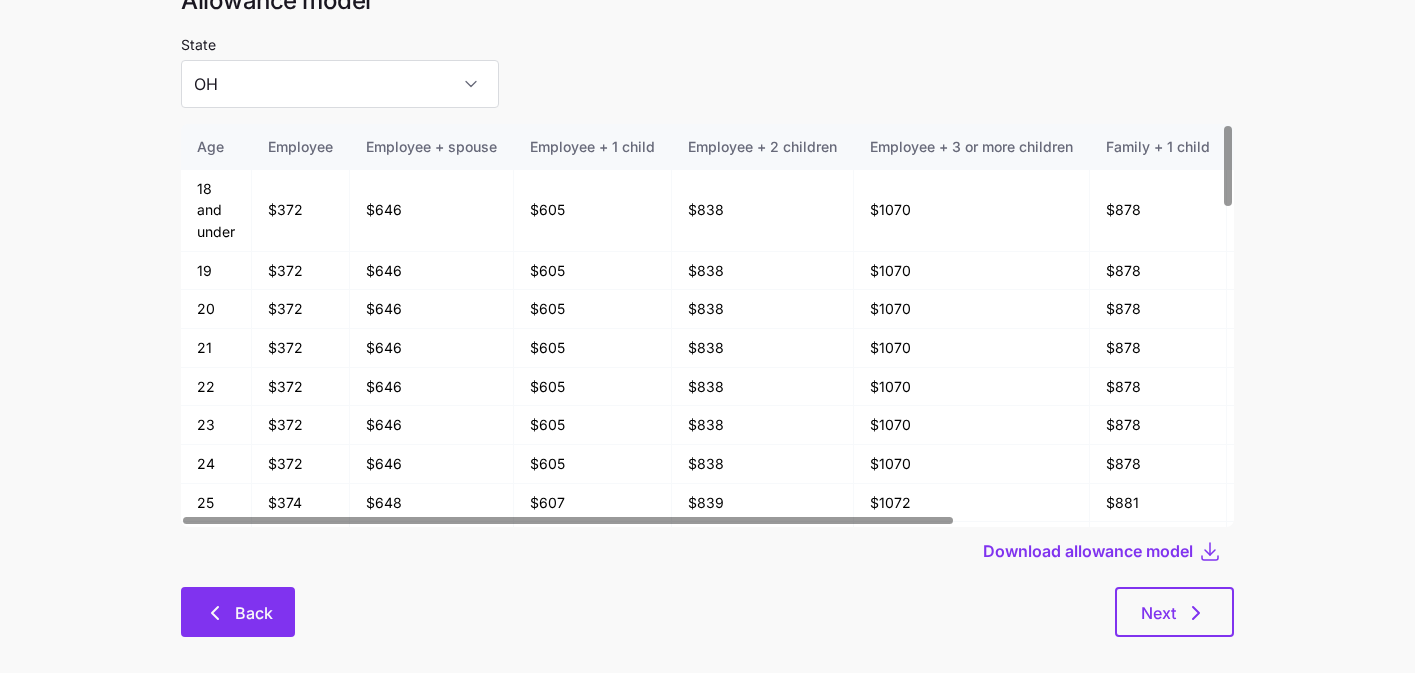 click on "Back" at bounding box center (254, 613) 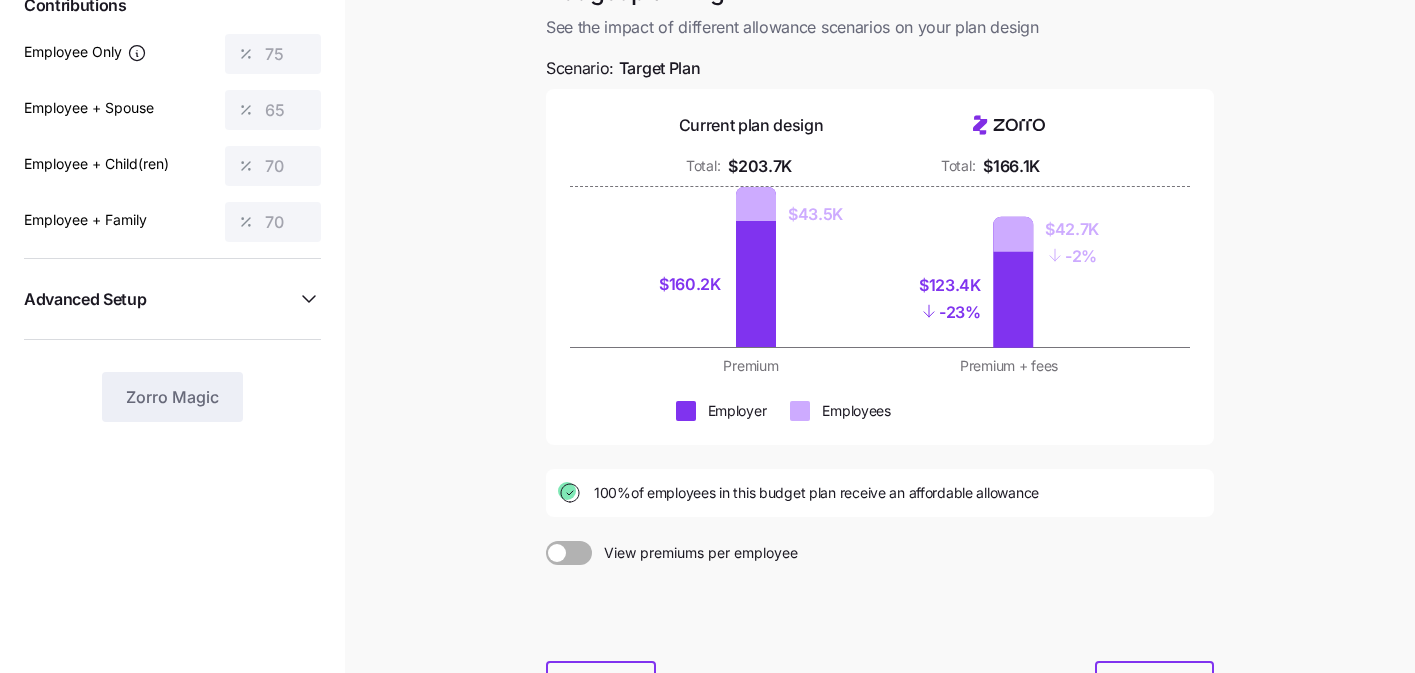 scroll, scrollTop: 171, scrollLeft: 0, axis: vertical 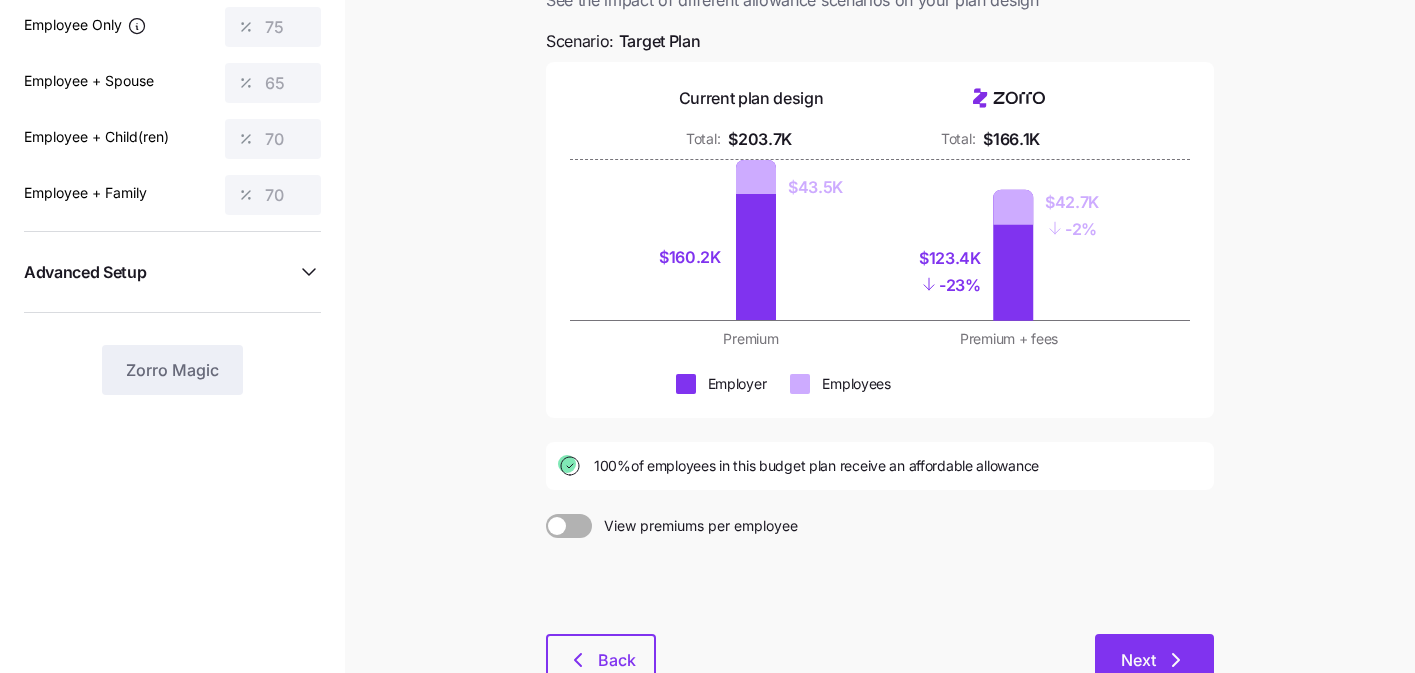 click on "Next" at bounding box center [1154, 659] 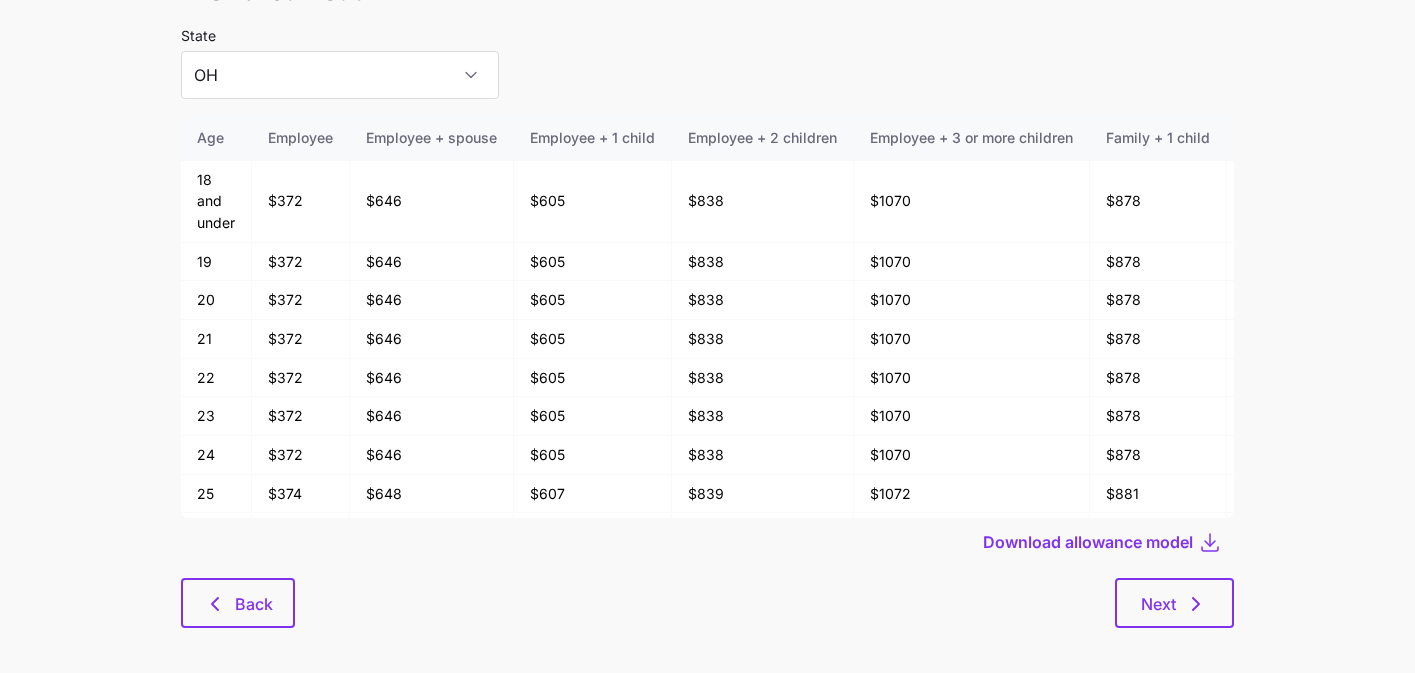 scroll, scrollTop: 107, scrollLeft: 0, axis: vertical 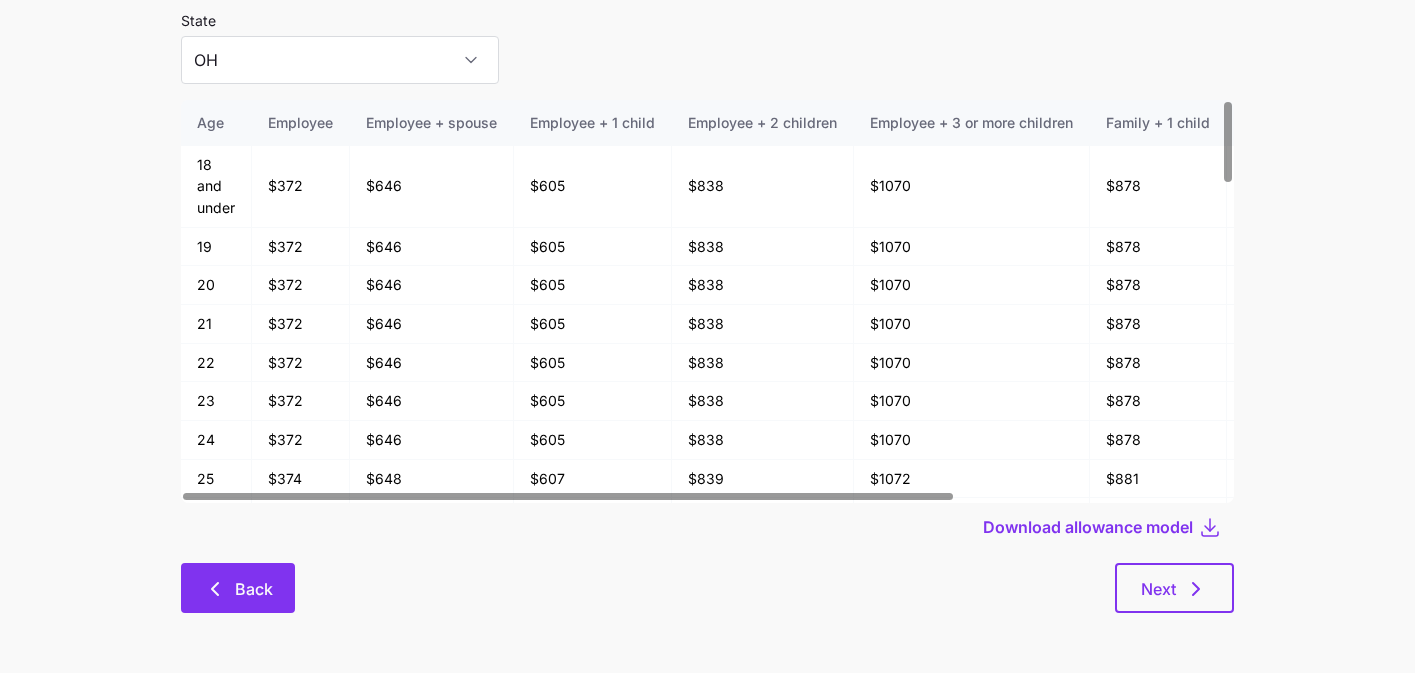 click on "Back" at bounding box center (238, 588) 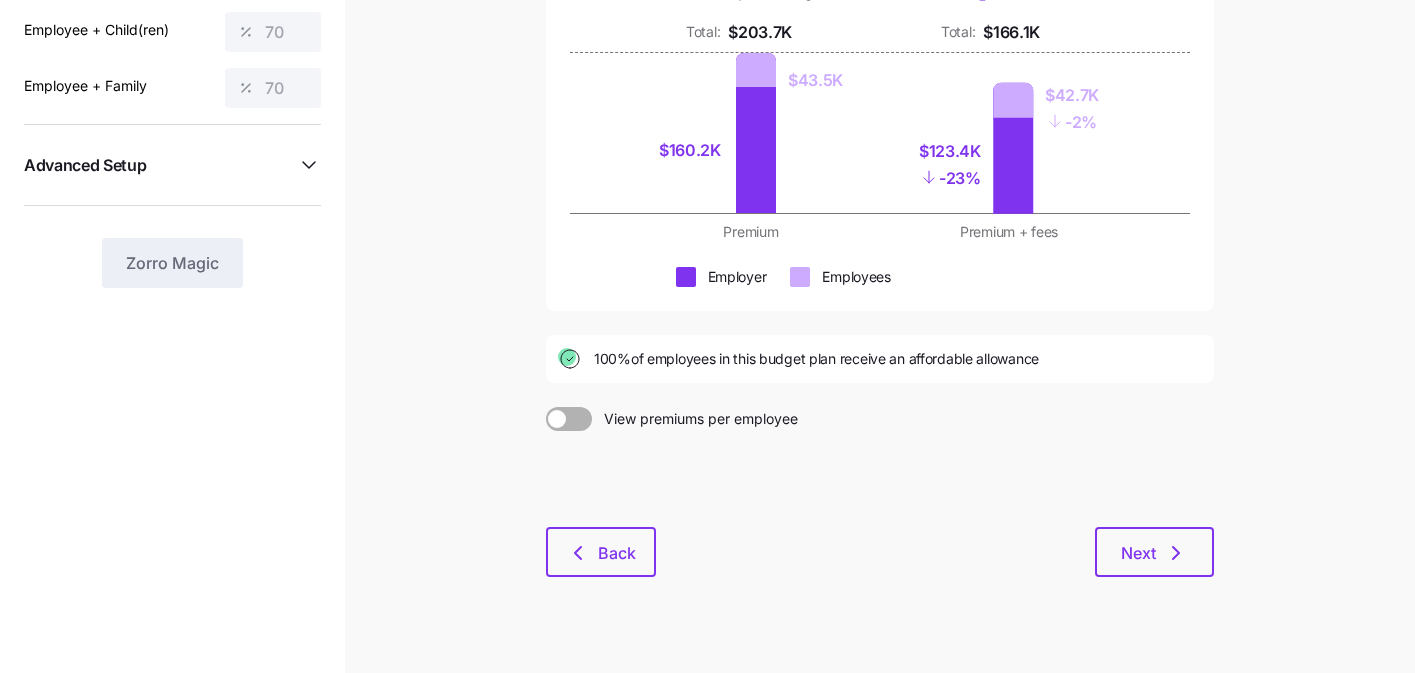 scroll, scrollTop: 310, scrollLeft: 0, axis: vertical 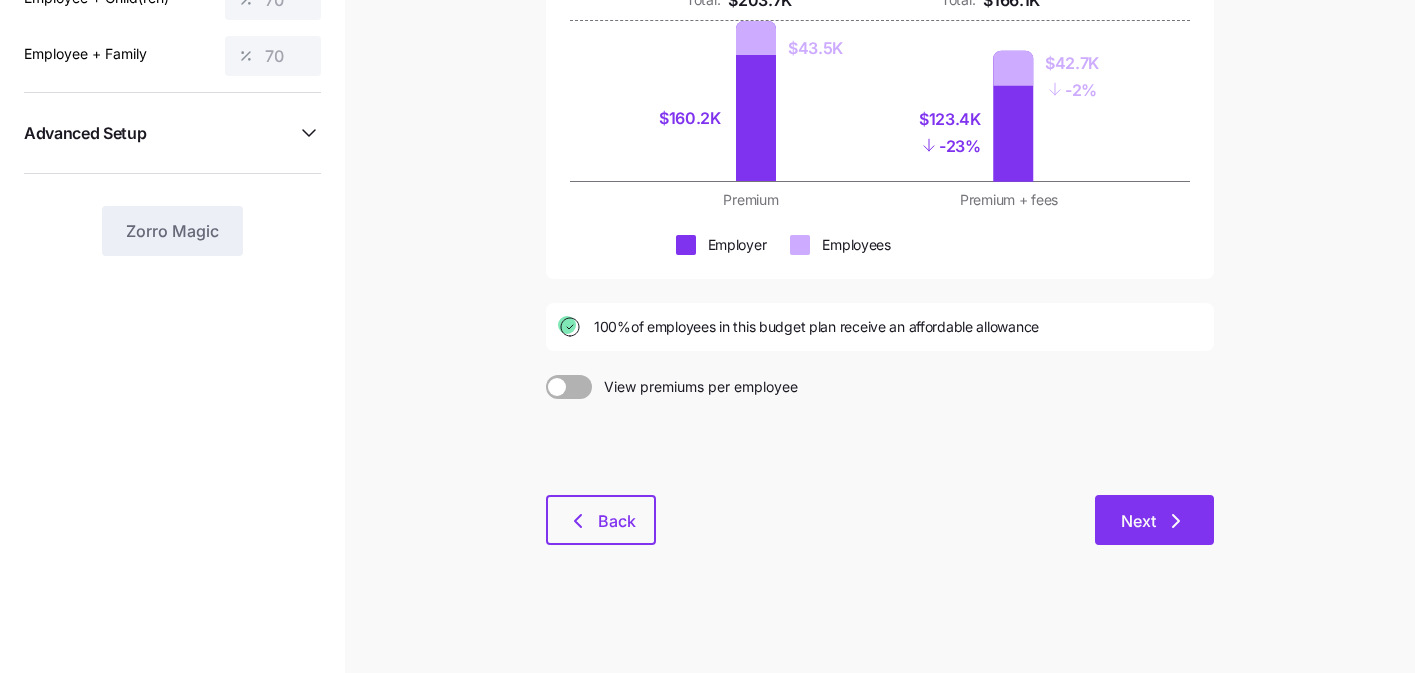 click 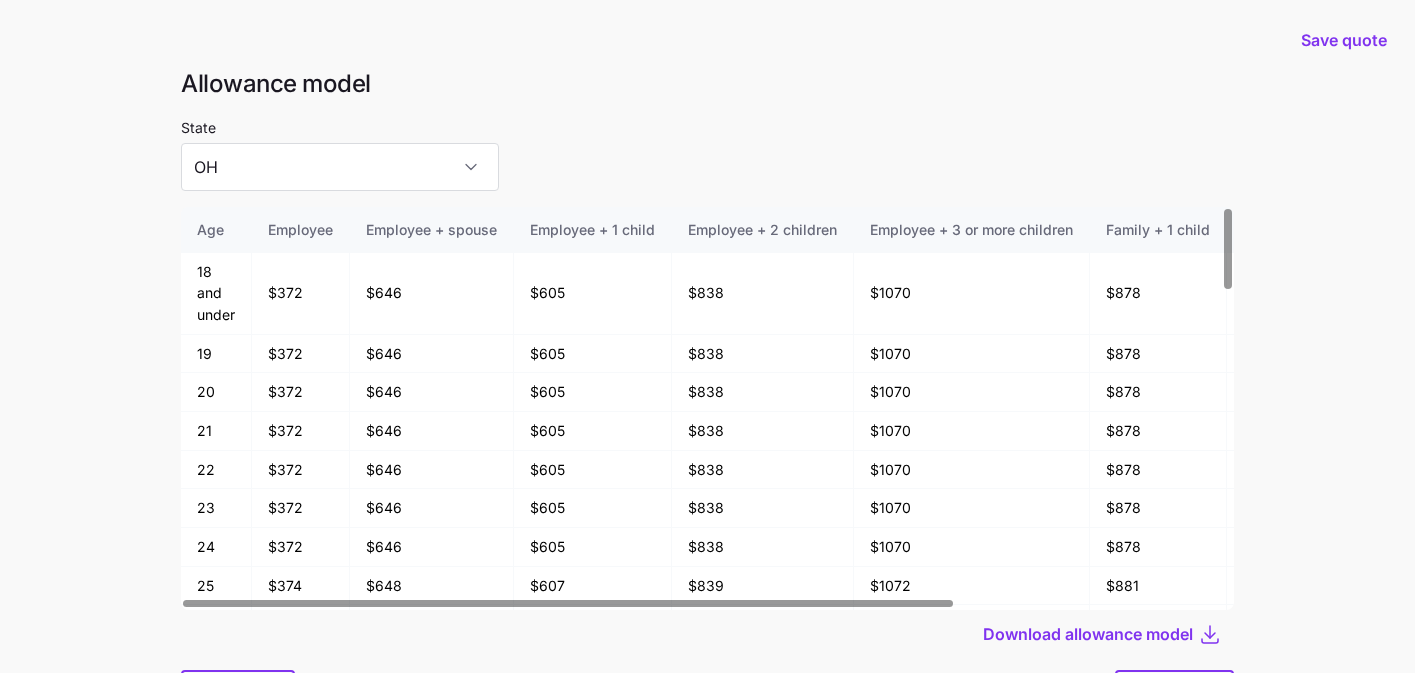 scroll, scrollTop: 107, scrollLeft: 0, axis: vertical 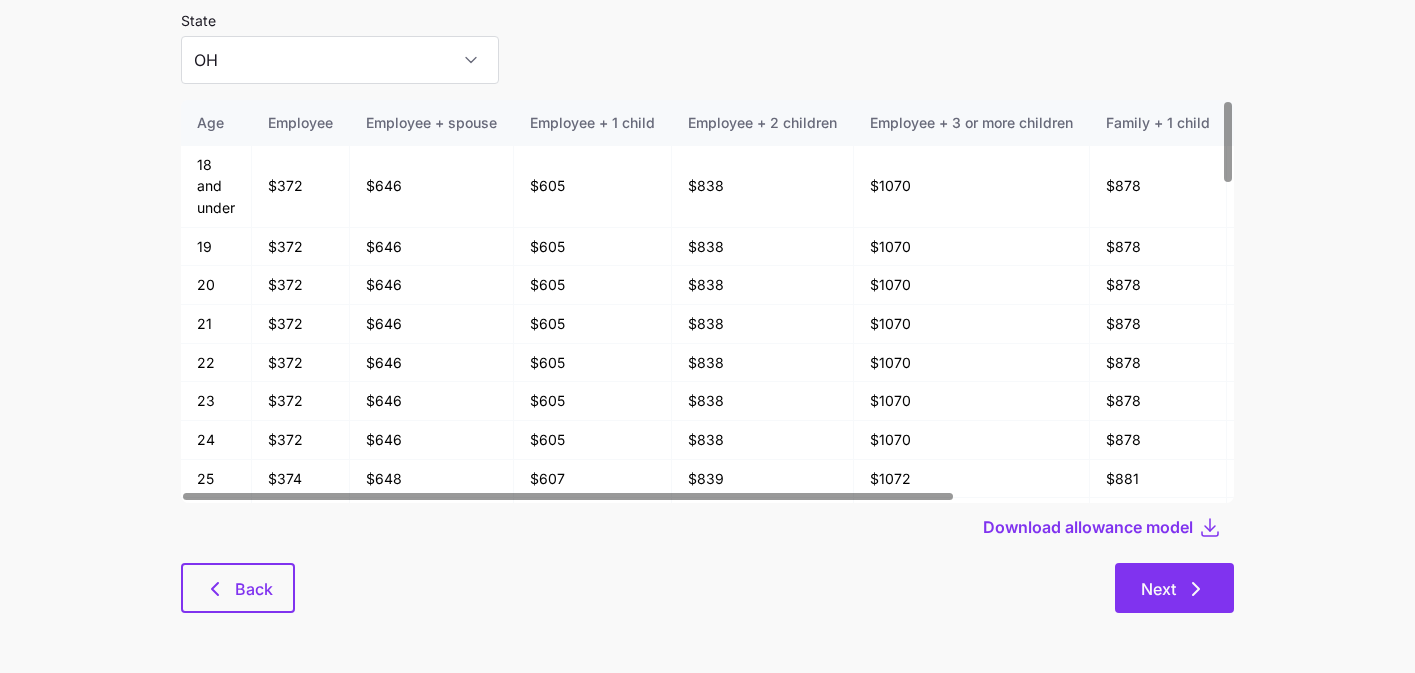 click 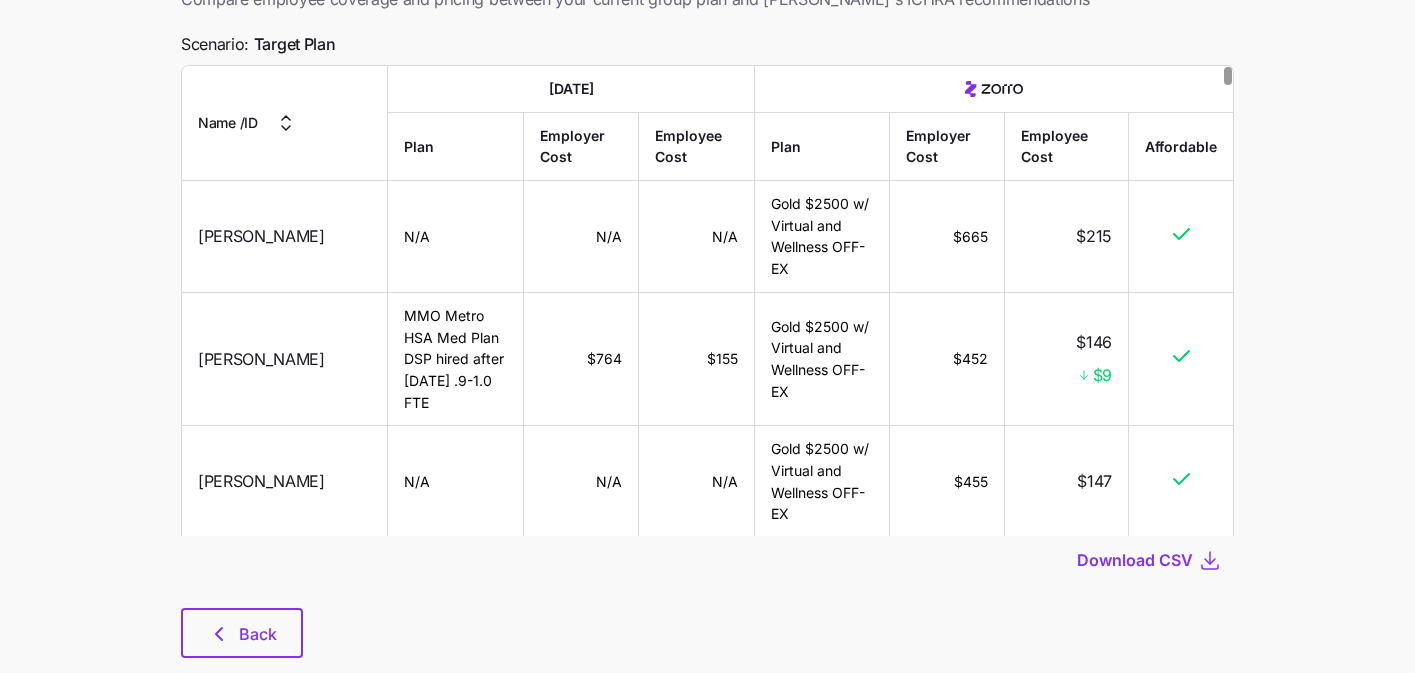 scroll, scrollTop: 189, scrollLeft: 0, axis: vertical 